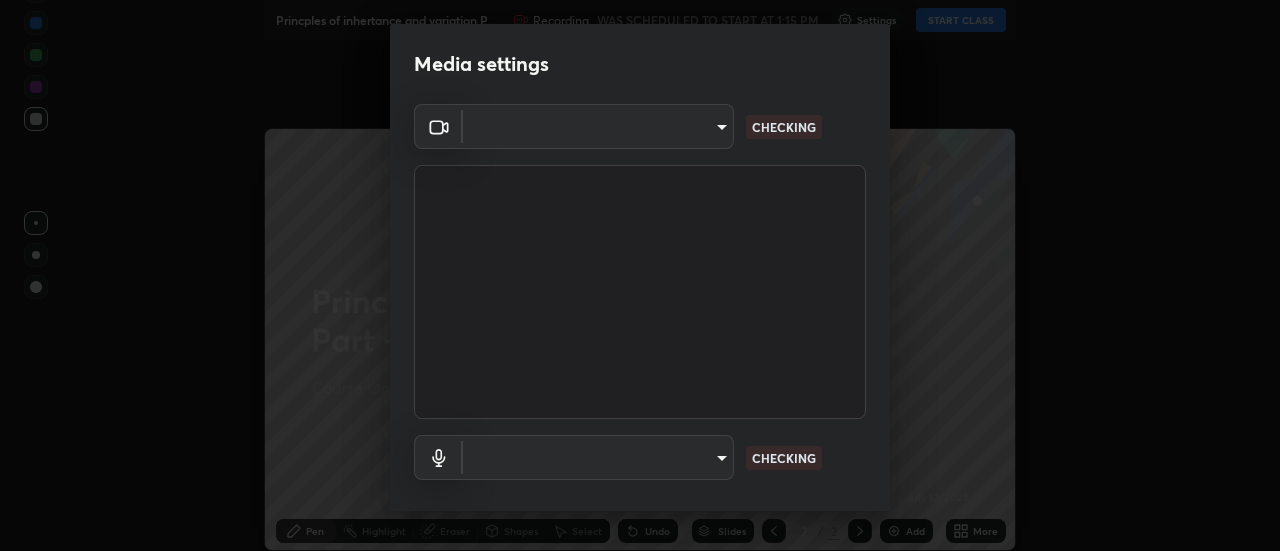 type on "de4d584312b4434b91bb48b0c0e382846541704910f56accdd629dbaa70238e6" 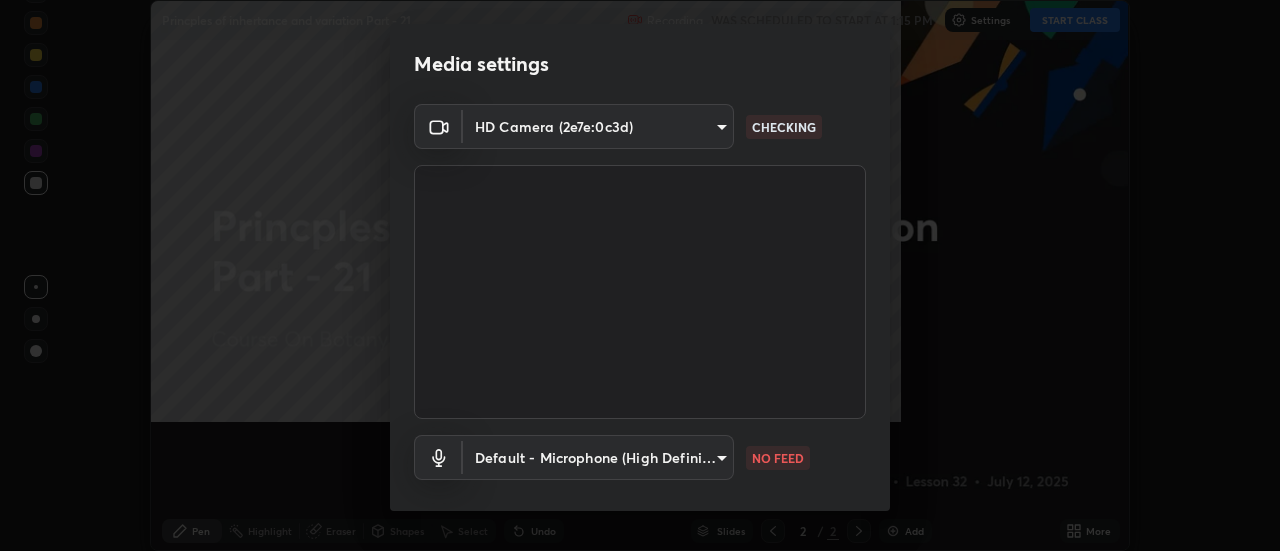 scroll, scrollTop: 0, scrollLeft: 0, axis: both 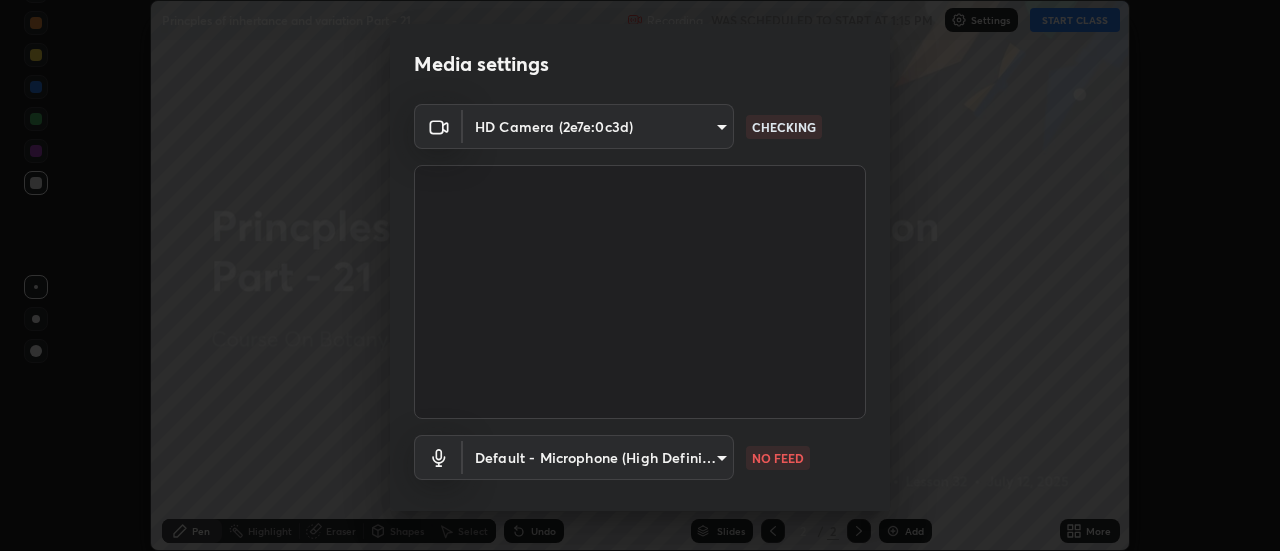 click on "Erase all Princples of inhertance and variation Part - 21 Recording WAS SCHEDULED TO START AT  1:15 PM Settings START CLASS Setting up your live class Princples of inhertance and variation Part - 21 • L32 of Course On Botany for NEET Excel 2 2026 [PERSON_NAME] [PERSON_NAME] Pen Highlight Eraser Shapes Select Undo Slides 2 / 2 Add More No doubts shared Encourage your learners to ask a doubt for better clarity Report an issue Reason for reporting Buffering Chat not working Audio - Video sync issue Educator video quality low ​ Attach an image Report Media settings HD Camera (2e7e:0c3d) de4d584312b4434b91bb48b0c0e382846541704910f56accdd629dbaa70238e6 CHECKING Default - Microphone (High Definition Audio Device) default NO FEED 1 / 5 Next" at bounding box center (640, 275) 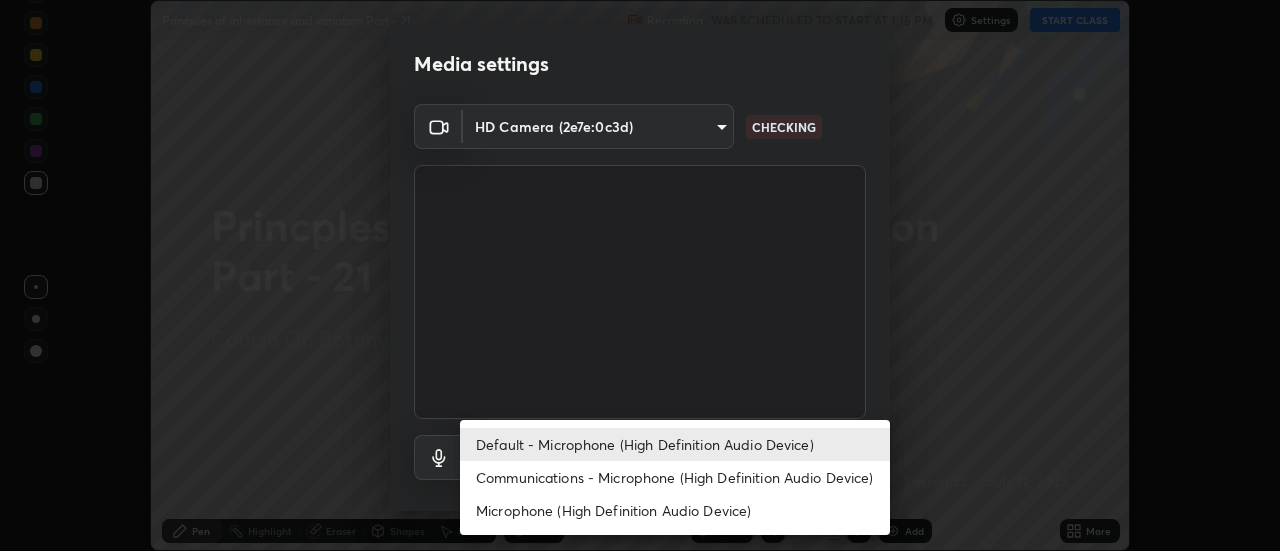 click on "Communications - Microphone (High Definition Audio Device)" at bounding box center (675, 477) 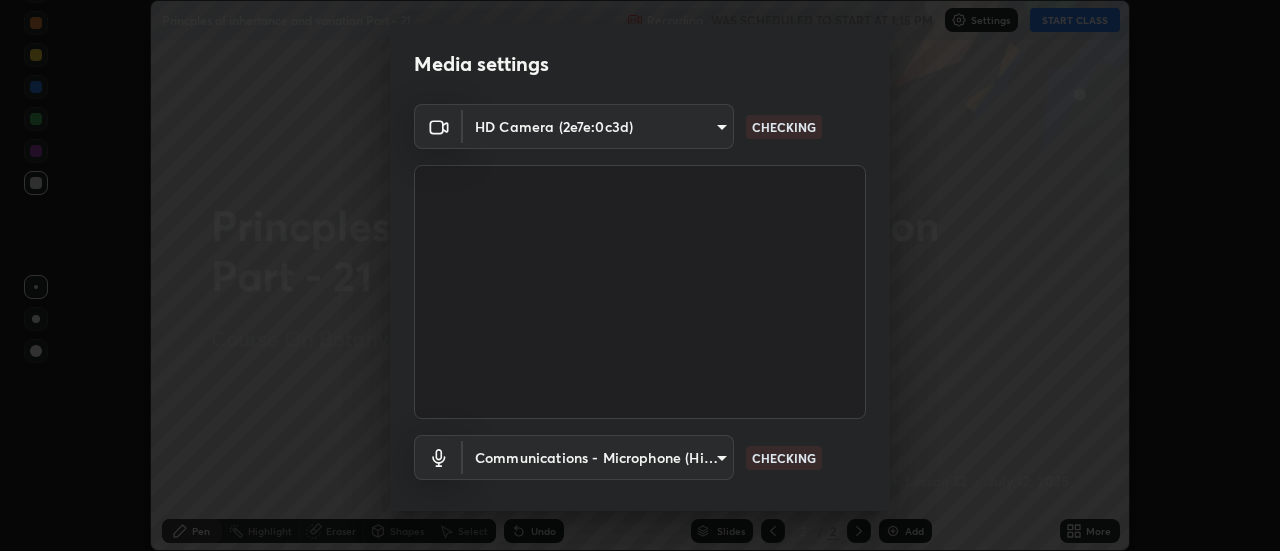click on "Erase all Princples of inhertance and variation Part - 21 Recording WAS SCHEDULED TO START AT  1:15 PM Settings START CLASS Setting up your live class Princples of inhertance and variation Part - 21 • L32 of Course On Botany for NEET Excel 2 2026 [PERSON_NAME] [PERSON_NAME] Pen Highlight Eraser Shapes Select Undo Slides 2 / 2 Add More No doubts shared Encourage your learners to ask a doubt for better clarity Report an issue Reason for reporting Buffering Chat not working Audio - Video sync issue Educator video quality low ​ Attach an image Report Media settings HD Camera (2e7e:0c3d) de4d584312b4434b91bb48b0c0e382846541704910f56accdd629dbaa70238e6 CHECKING Communications - Microphone (High Definition Audio Device) communications CHECKING 1 / 5 Next Default - Microphone (High Definition Audio Device) Communications - Microphone (High Definition Audio Device) Microphone (High Definition Audio Device)" at bounding box center [640, 275] 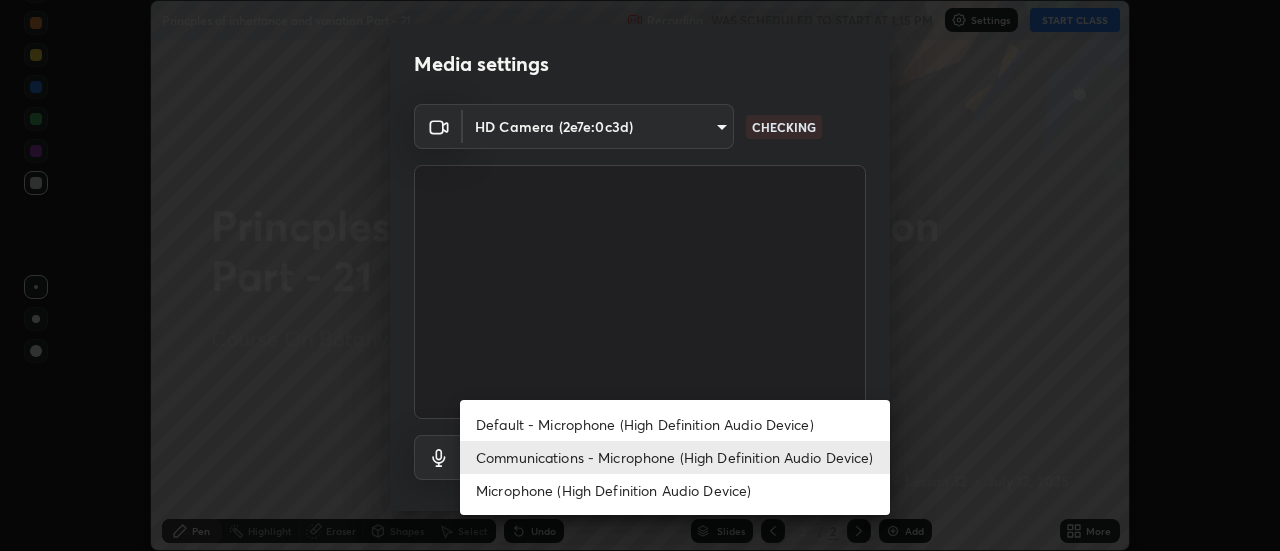 click on "Default - Microphone (High Definition Audio Device)" at bounding box center [675, 424] 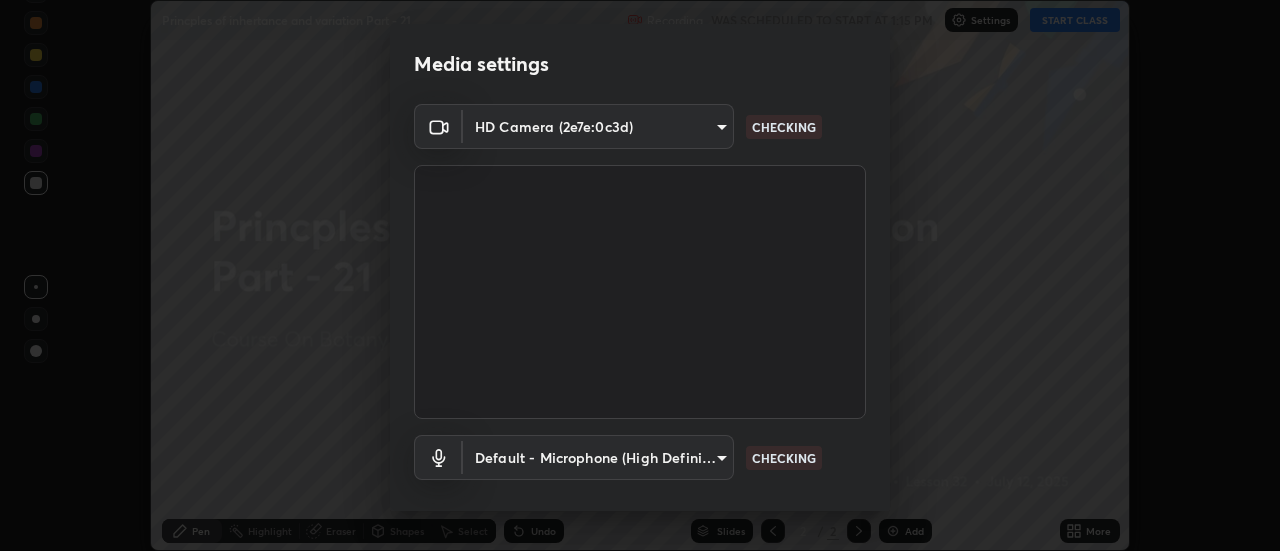 scroll, scrollTop: 105, scrollLeft: 0, axis: vertical 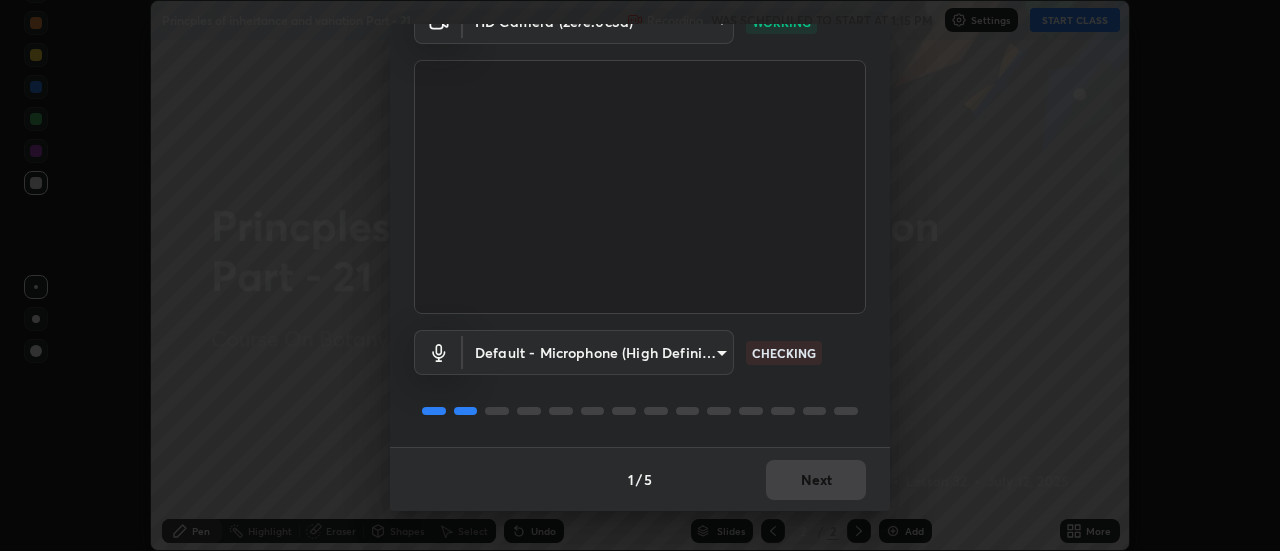 click on "1 / 5 Next" at bounding box center (640, 479) 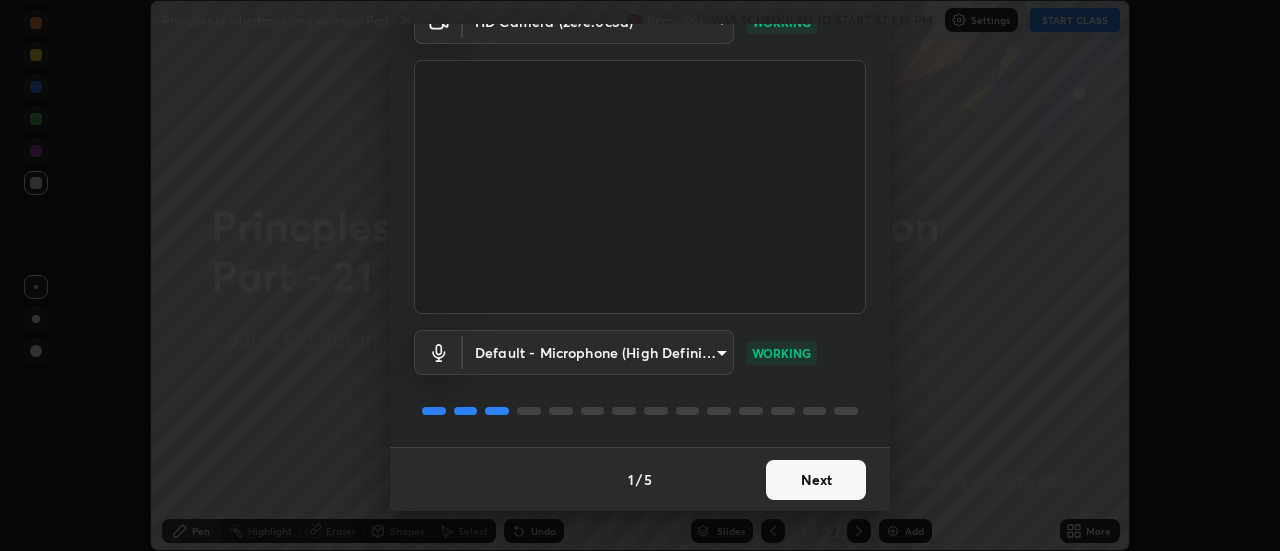 click on "Next" at bounding box center (816, 480) 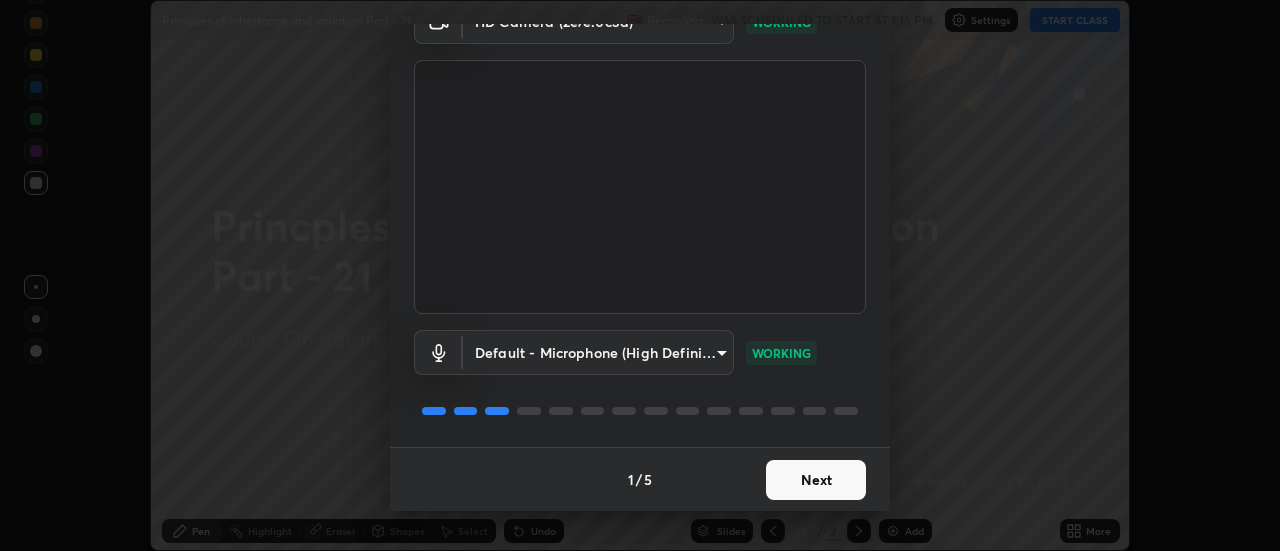 scroll, scrollTop: 0, scrollLeft: 0, axis: both 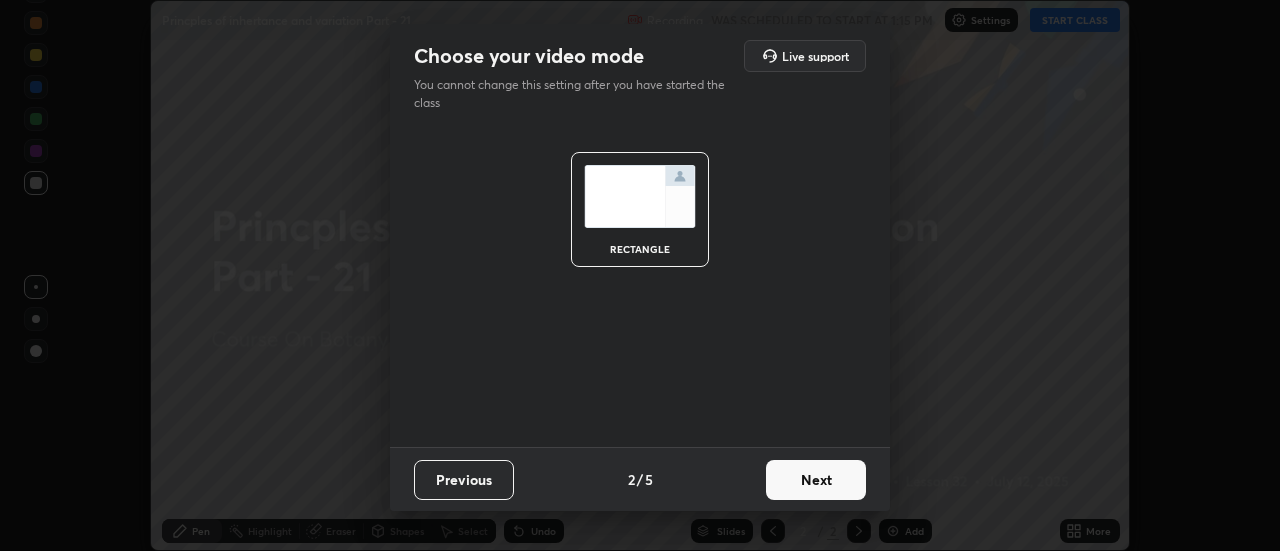 click on "Next" at bounding box center [816, 480] 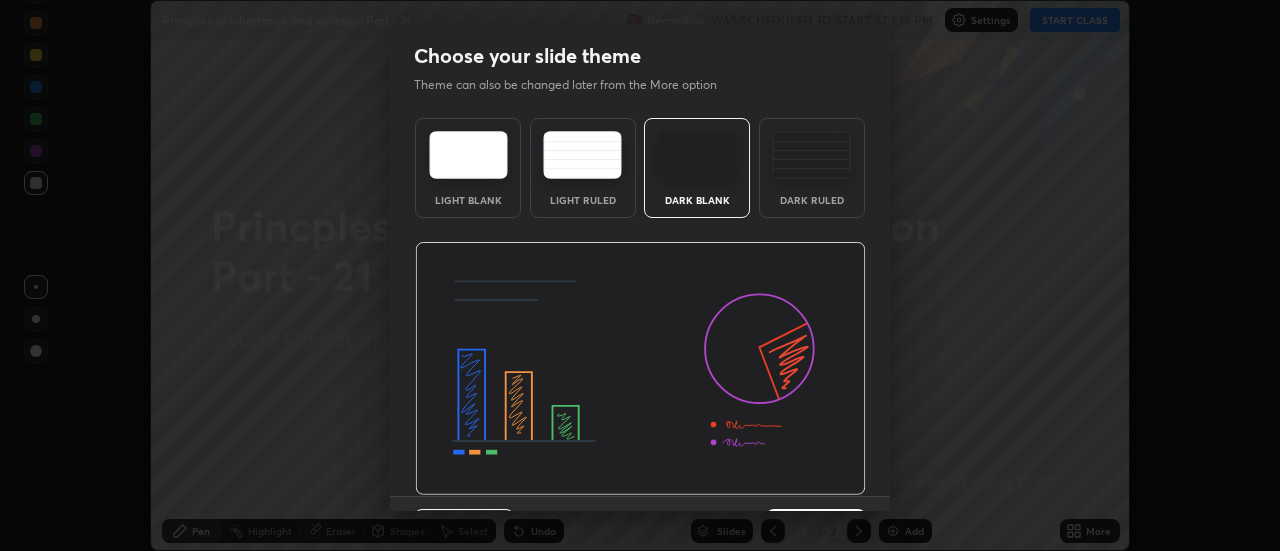 scroll, scrollTop: 49, scrollLeft: 0, axis: vertical 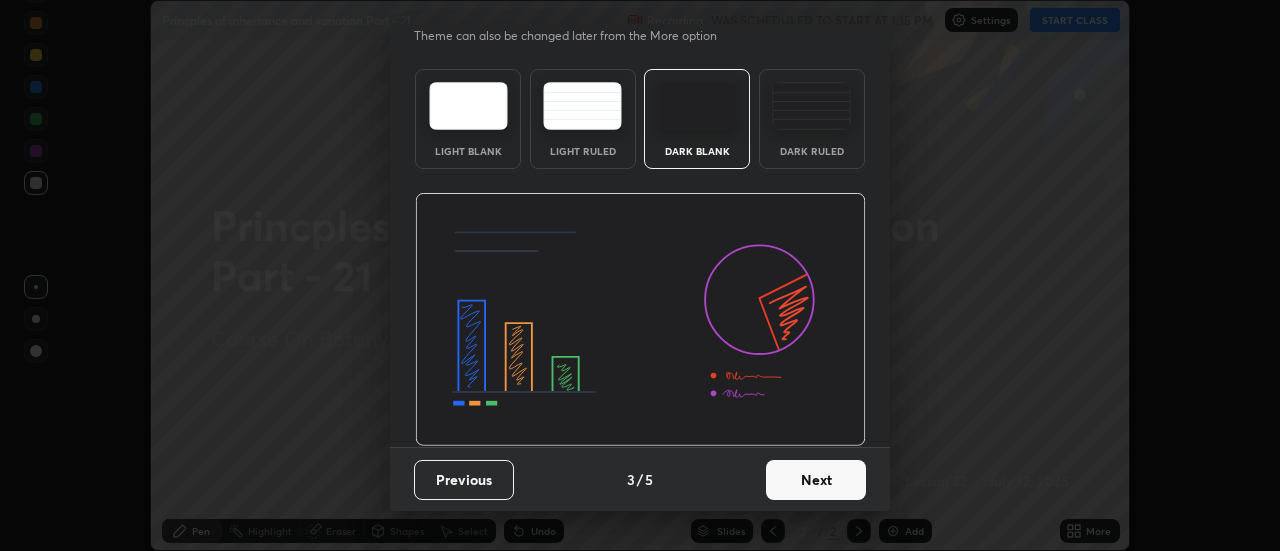 click on "Next" at bounding box center (816, 480) 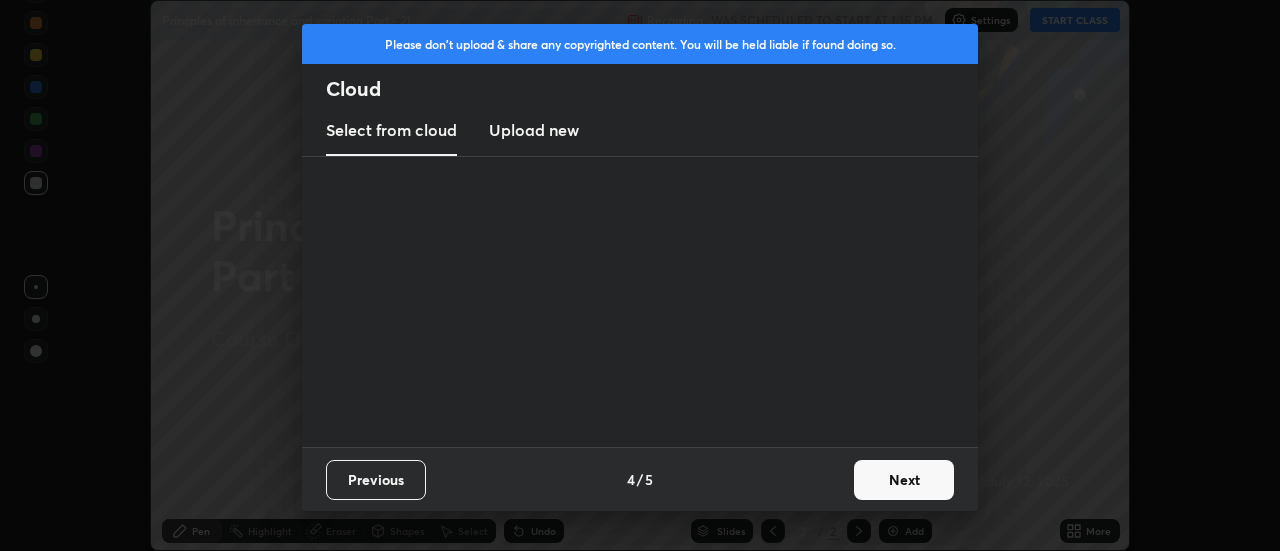 scroll, scrollTop: 0, scrollLeft: 0, axis: both 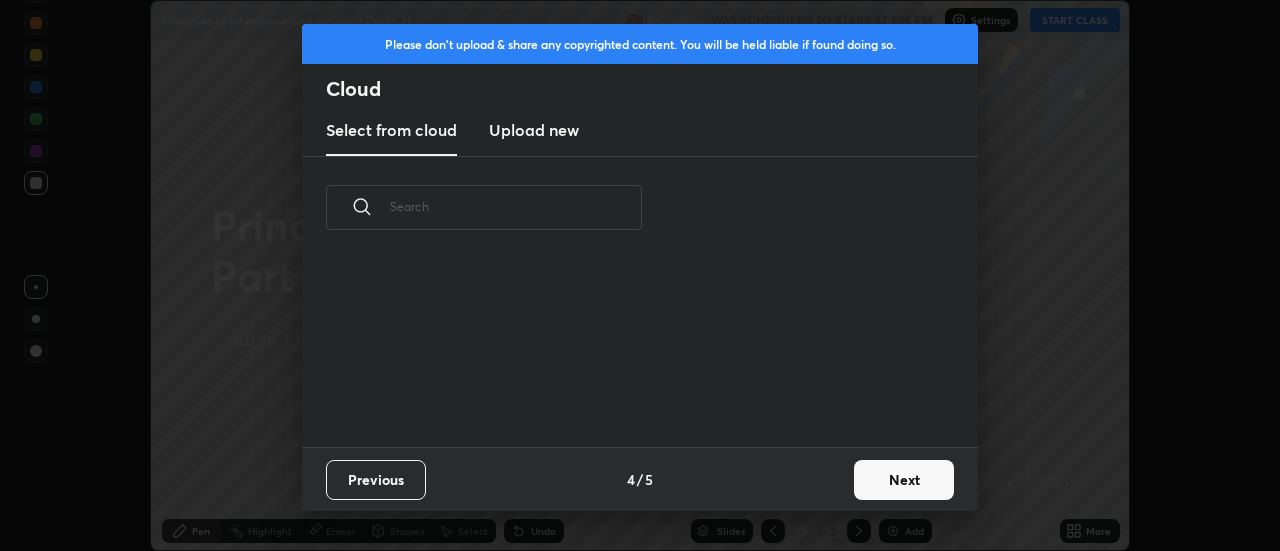 click on "Upload new" at bounding box center (534, 130) 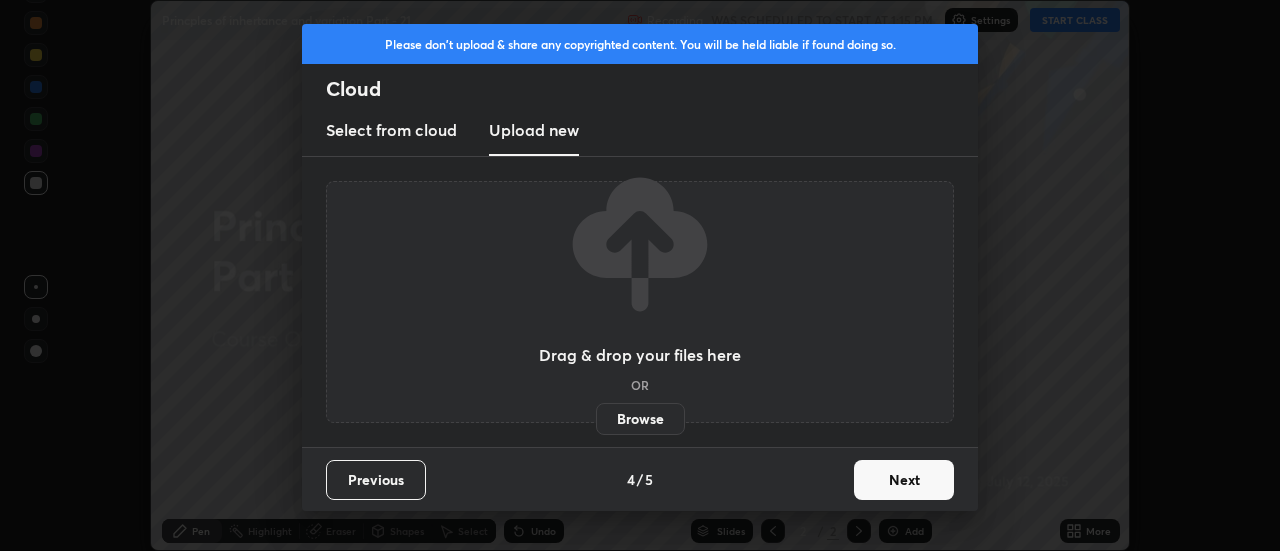 click on "Browse" at bounding box center [640, 419] 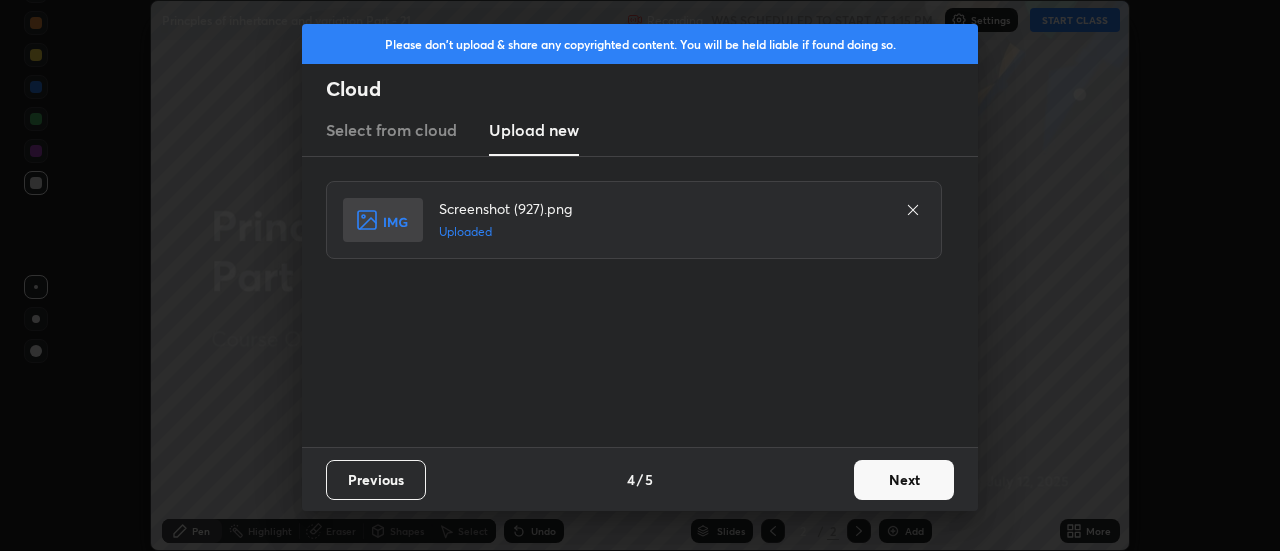 click on "Next" at bounding box center (904, 480) 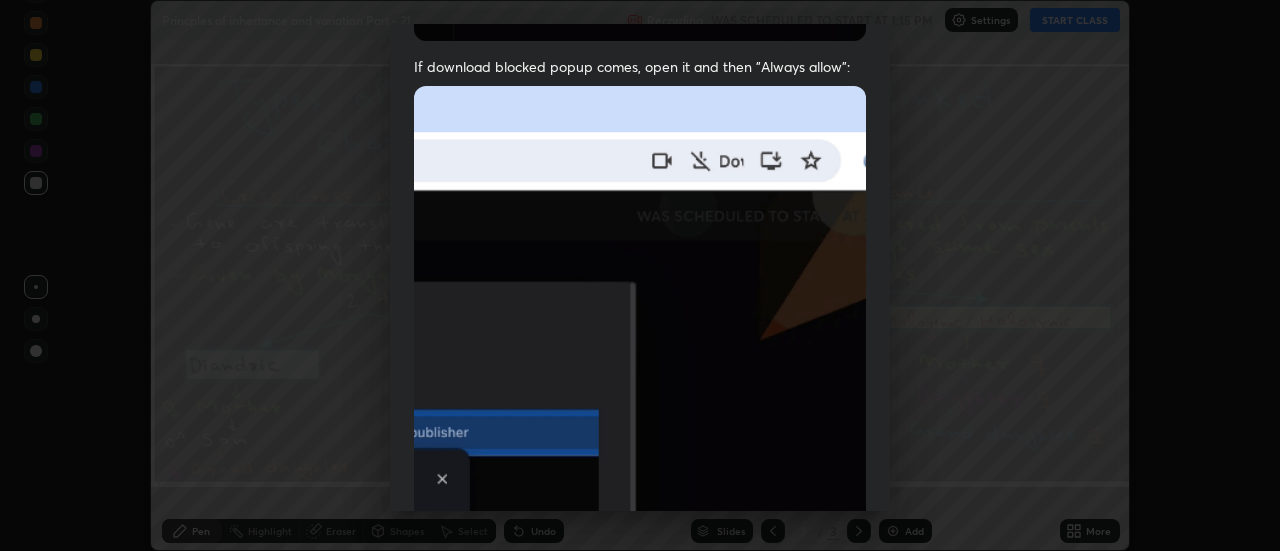 scroll, scrollTop: 513, scrollLeft: 0, axis: vertical 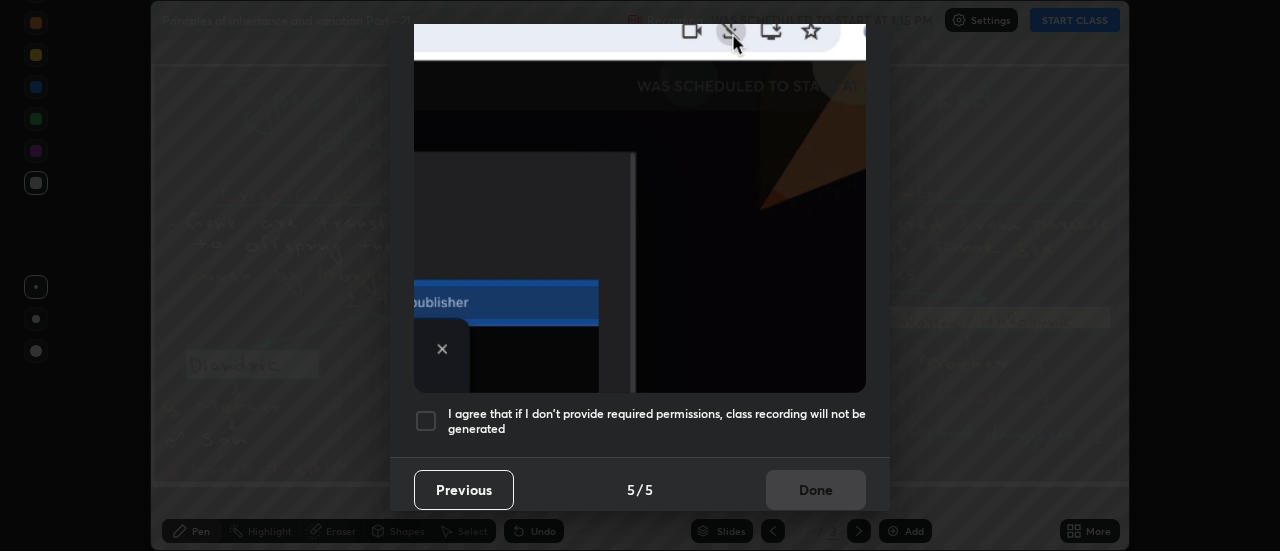 click at bounding box center [426, 421] 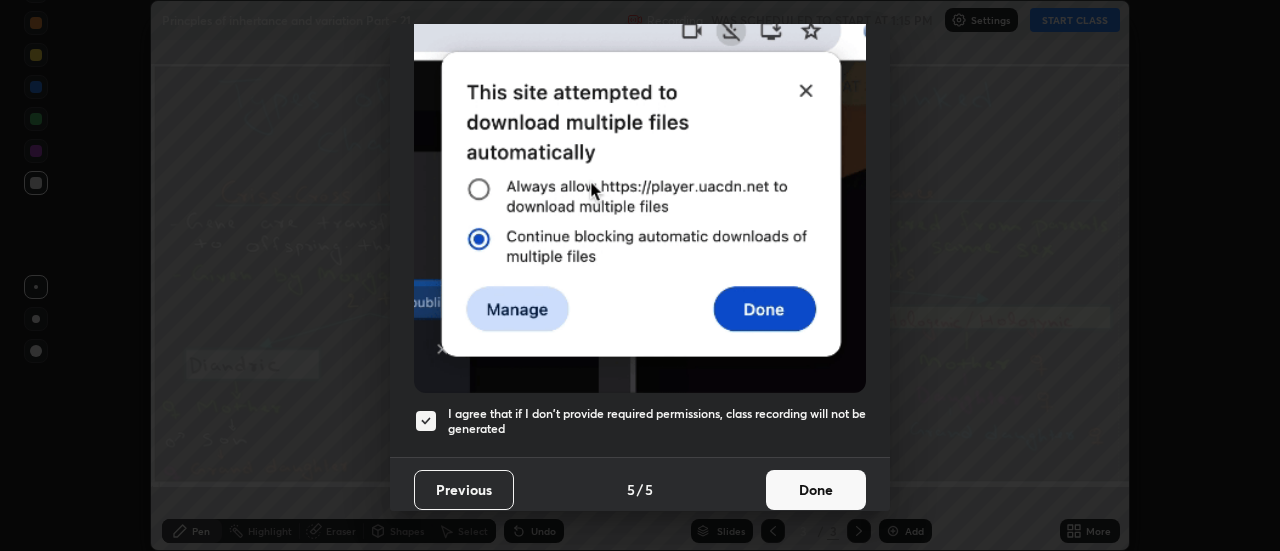 click on "Done" at bounding box center [816, 490] 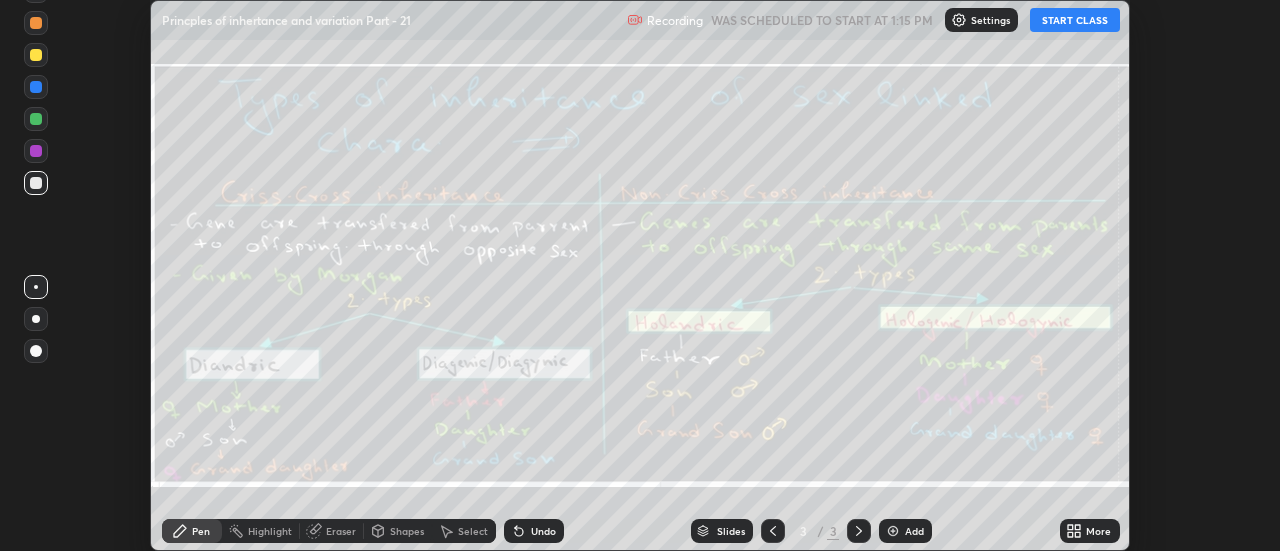 click on "More" at bounding box center [1098, 531] 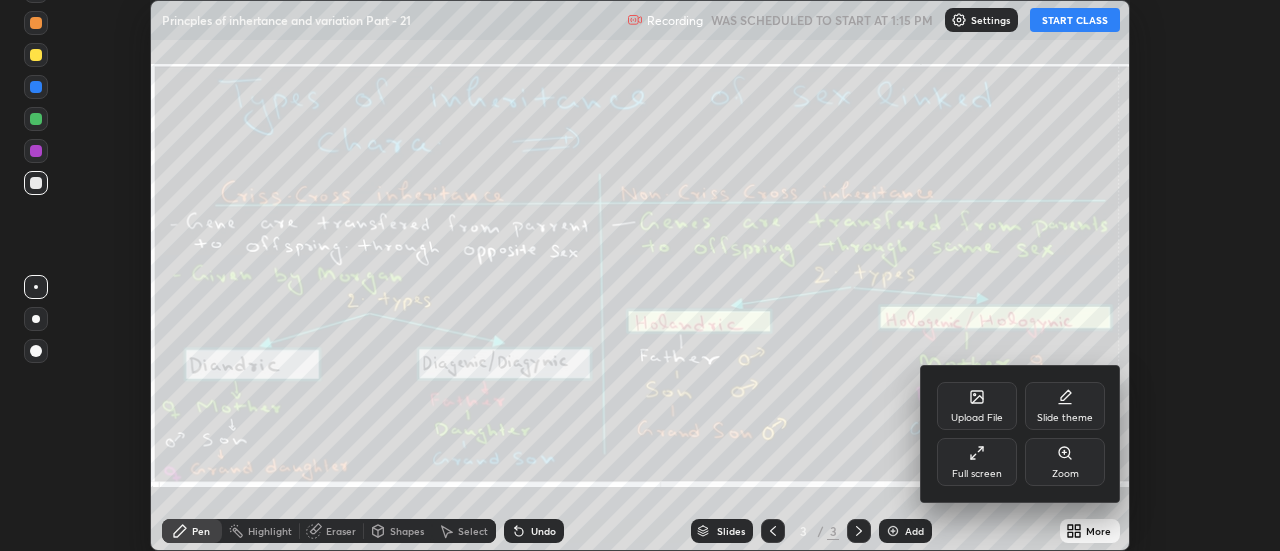 click on "Upload File" at bounding box center (977, 406) 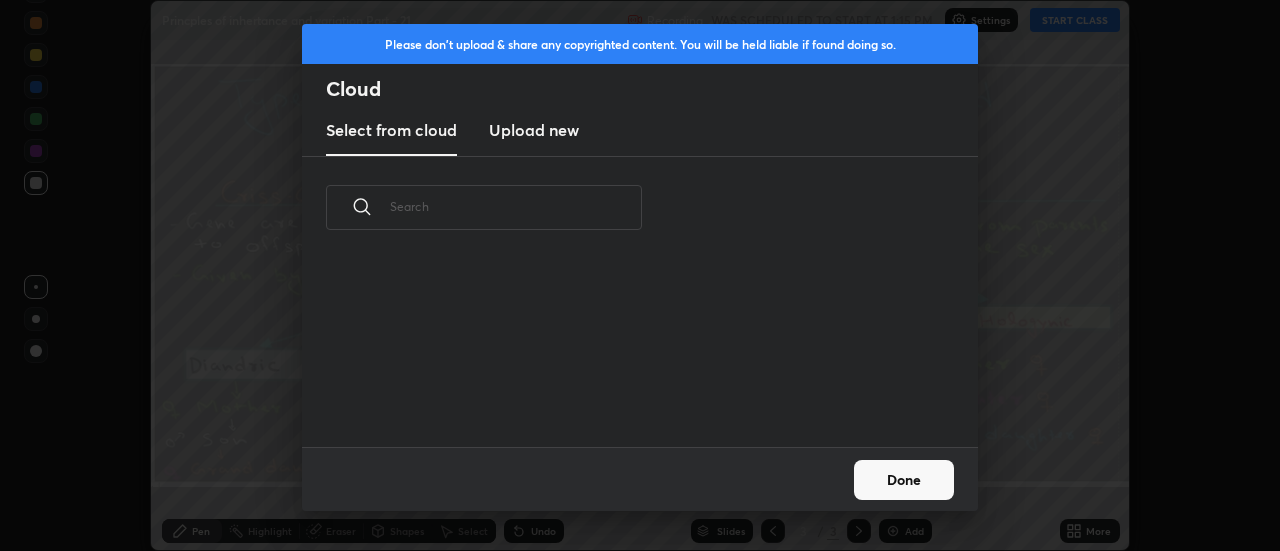 scroll, scrollTop: 188, scrollLeft: 642, axis: both 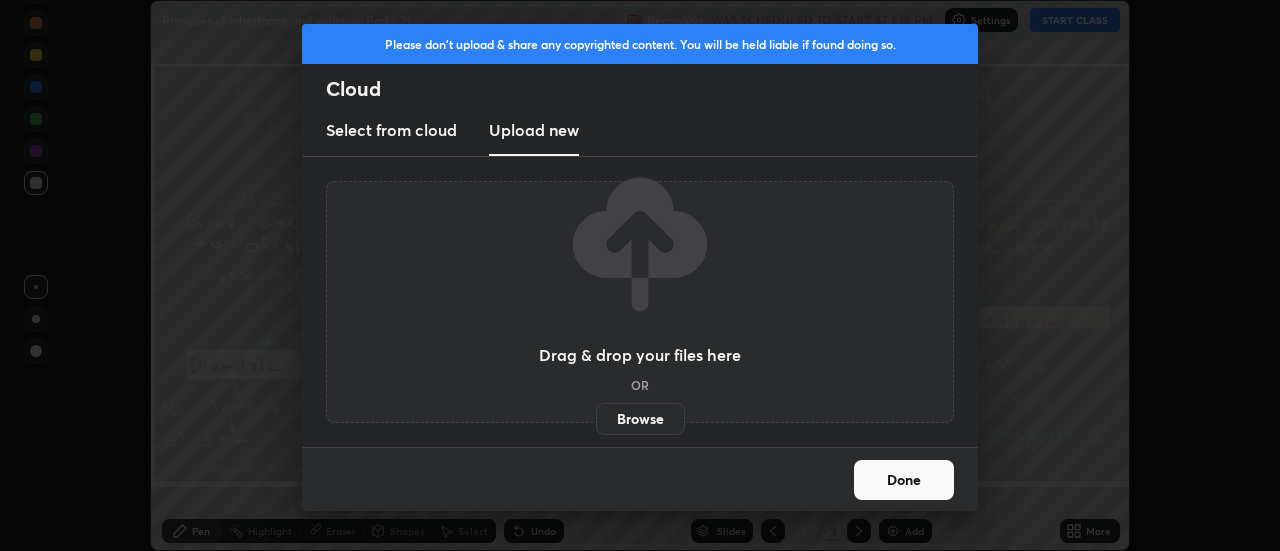 click on "Browse" at bounding box center (640, 419) 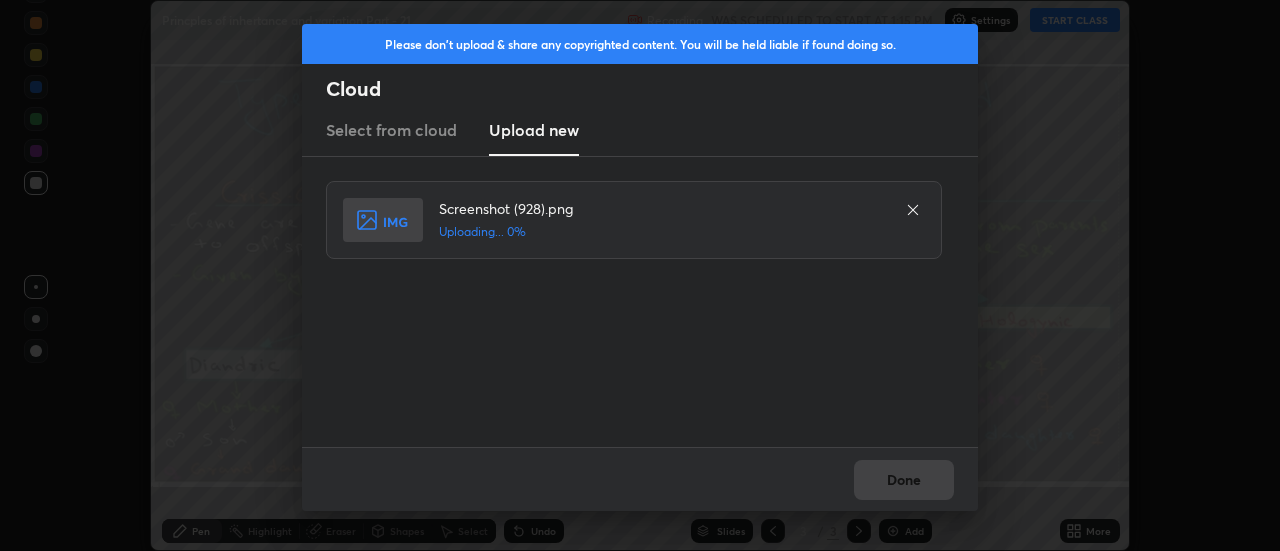 click on "Done" at bounding box center [640, 479] 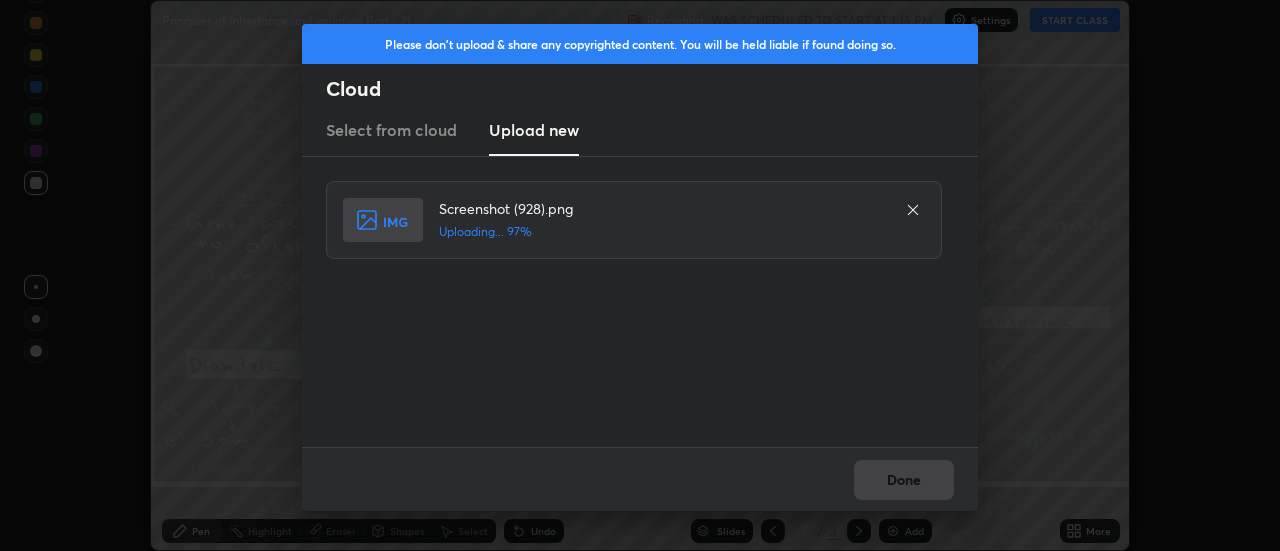 click on "Done" at bounding box center (640, 479) 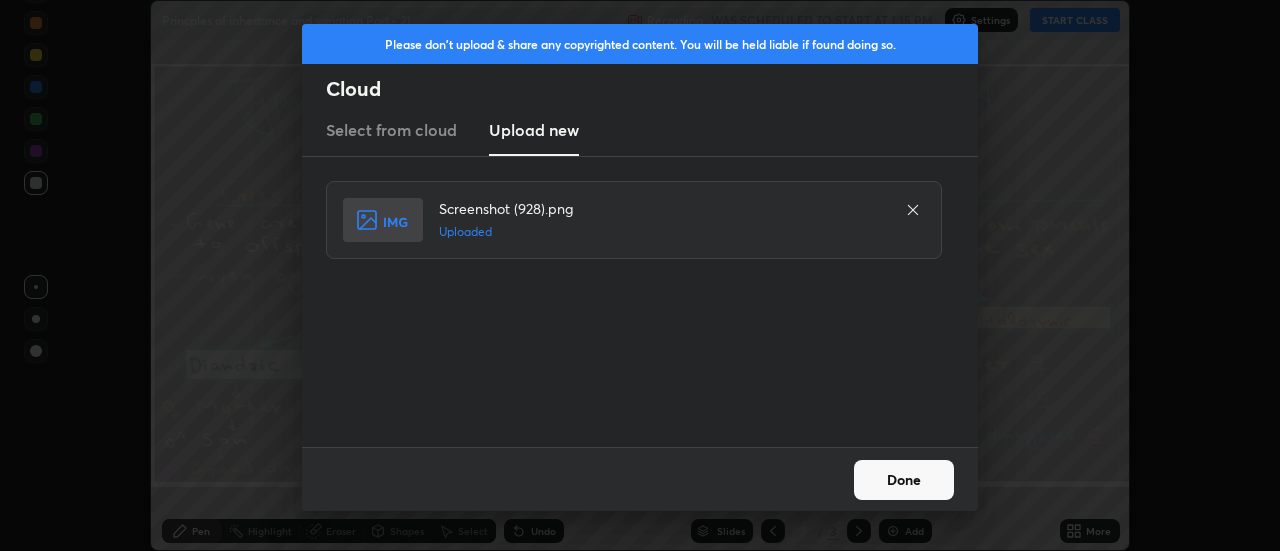 click on "Done" at bounding box center (904, 480) 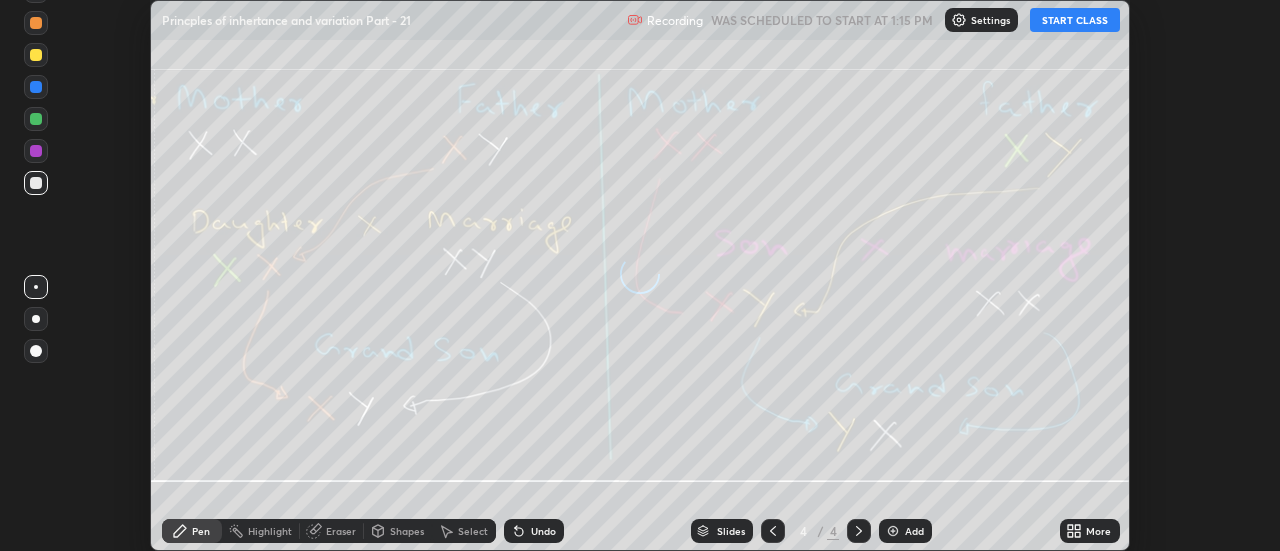 click on "More" at bounding box center [1090, 531] 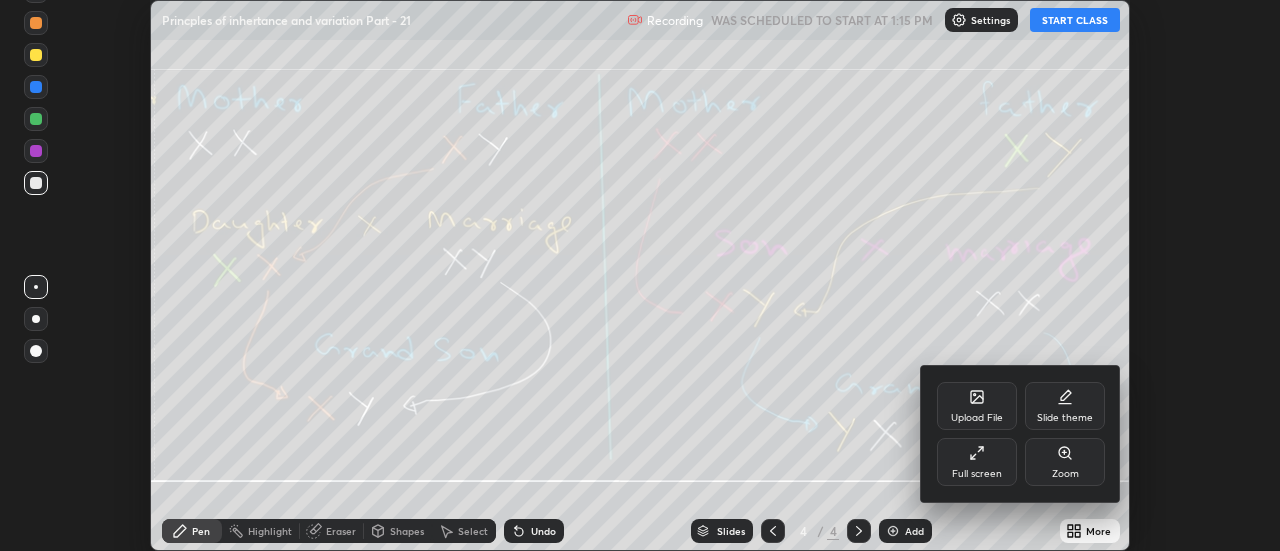 click on "Upload File" at bounding box center [977, 406] 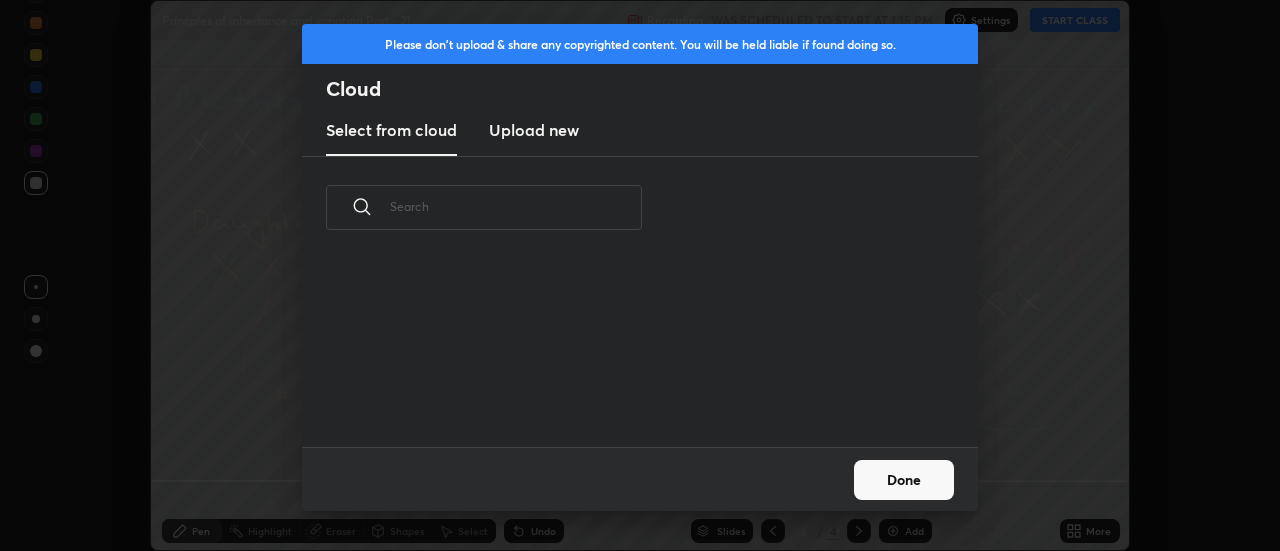 scroll, scrollTop: 188, scrollLeft: 642, axis: both 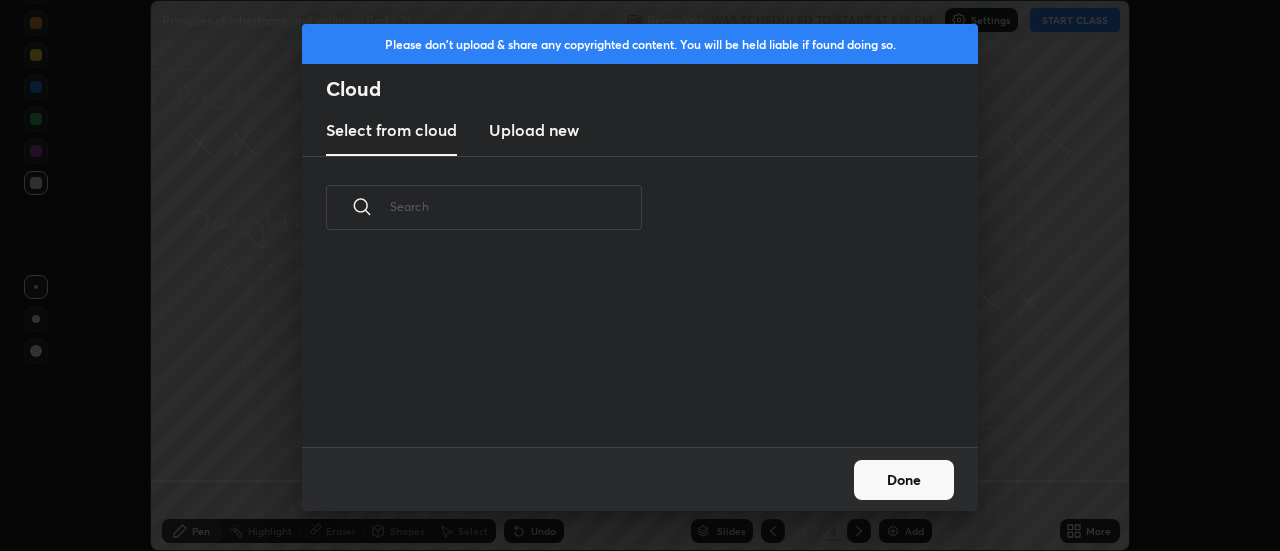 click on "Upload new" at bounding box center (534, 130) 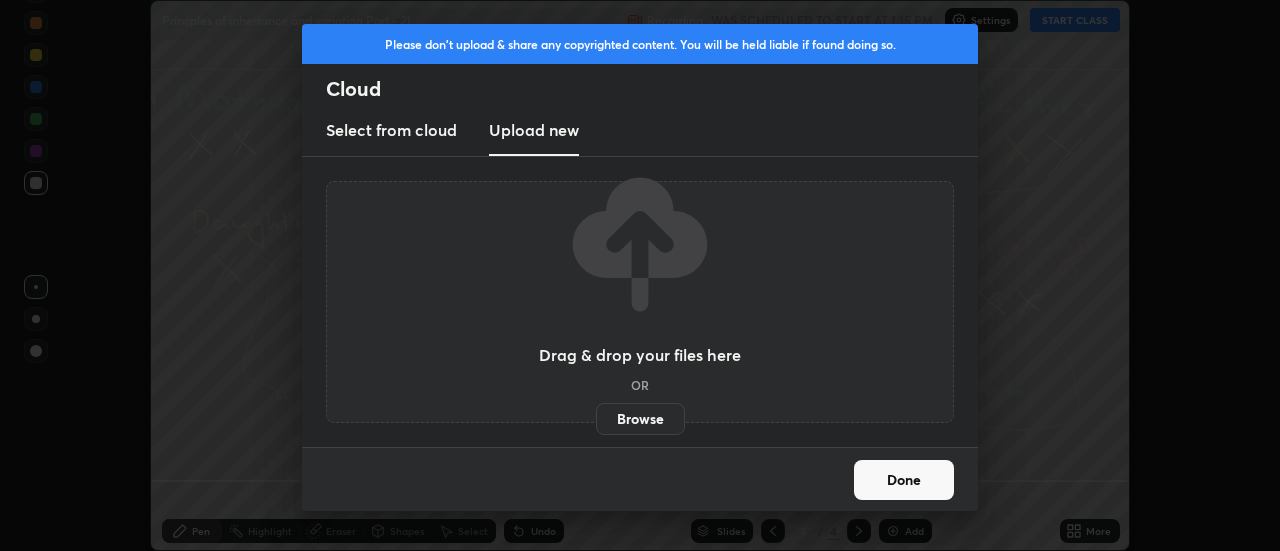 click on "Browse" at bounding box center (640, 419) 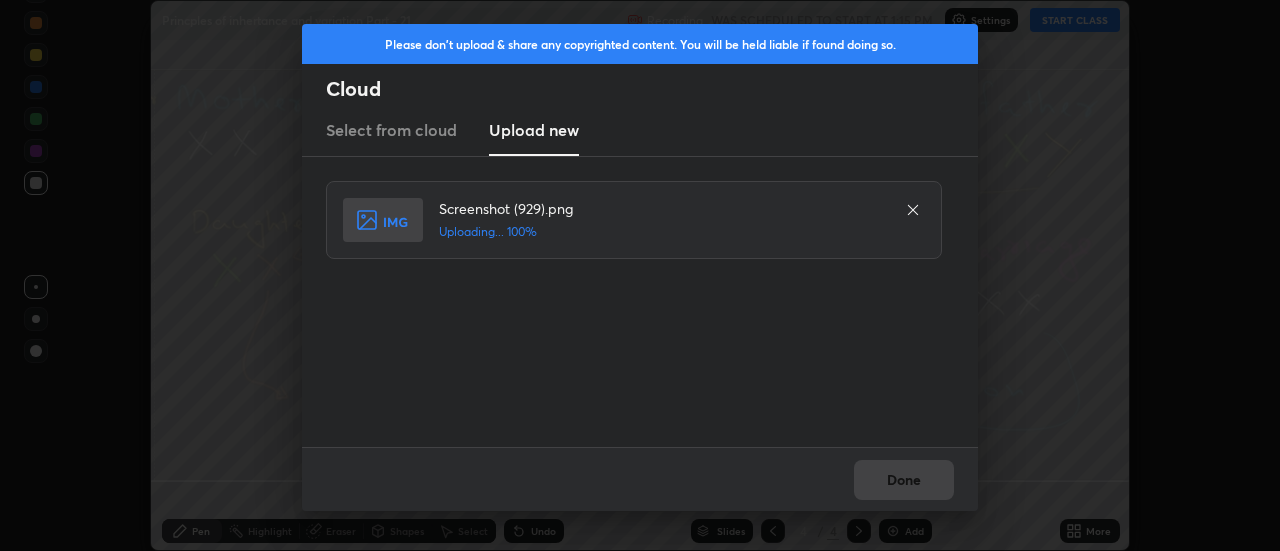 click on "Done" at bounding box center (904, 480) 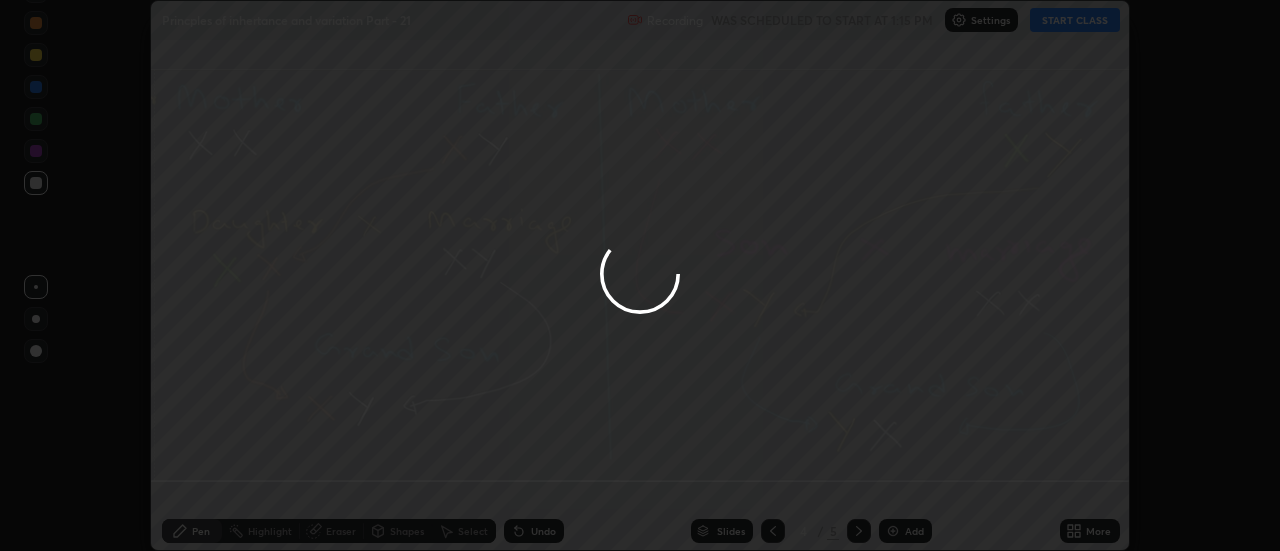 click on "Done" at bounding box center (904, 480) 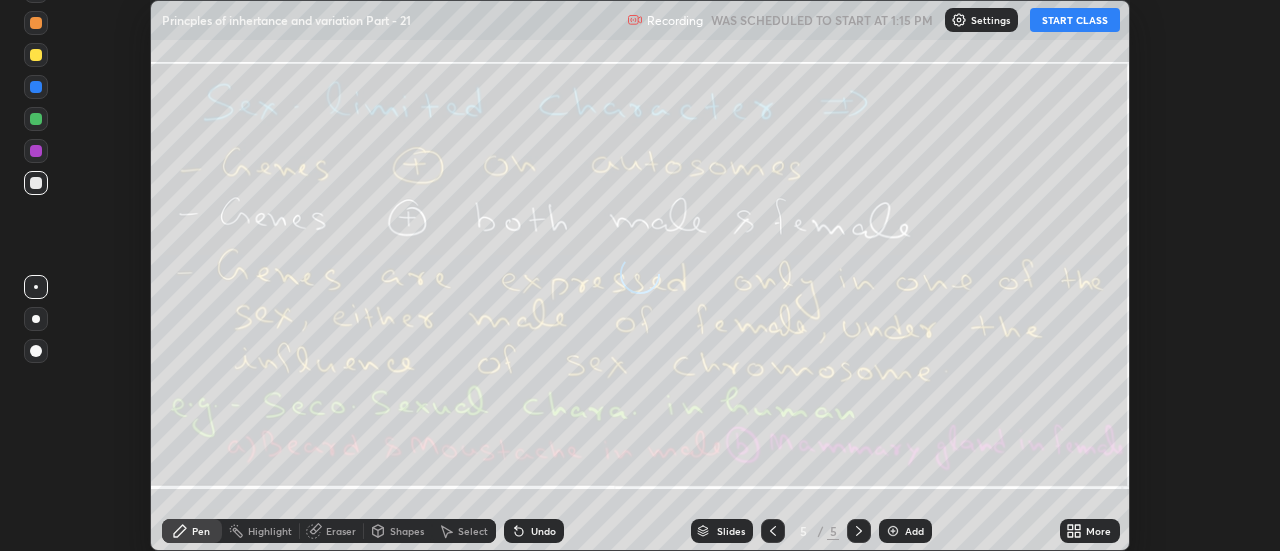 click on "More" at bounding box center (1090, 531) 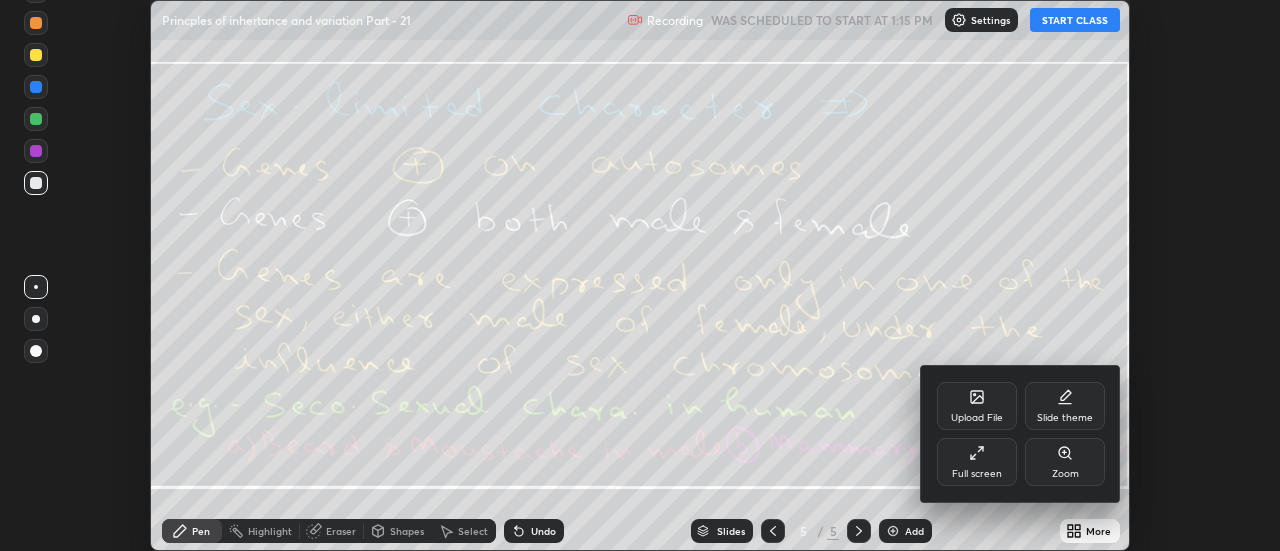 click on "Upload File" at bounding box center (977, 406) 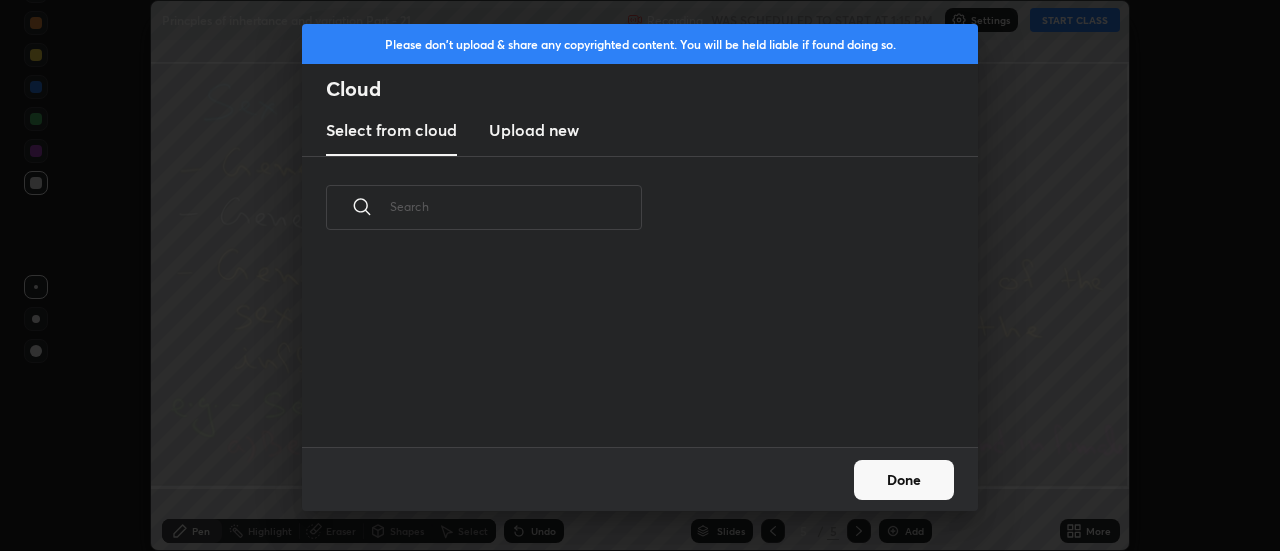 click on "Upload new" at bounding box center [534, 130] 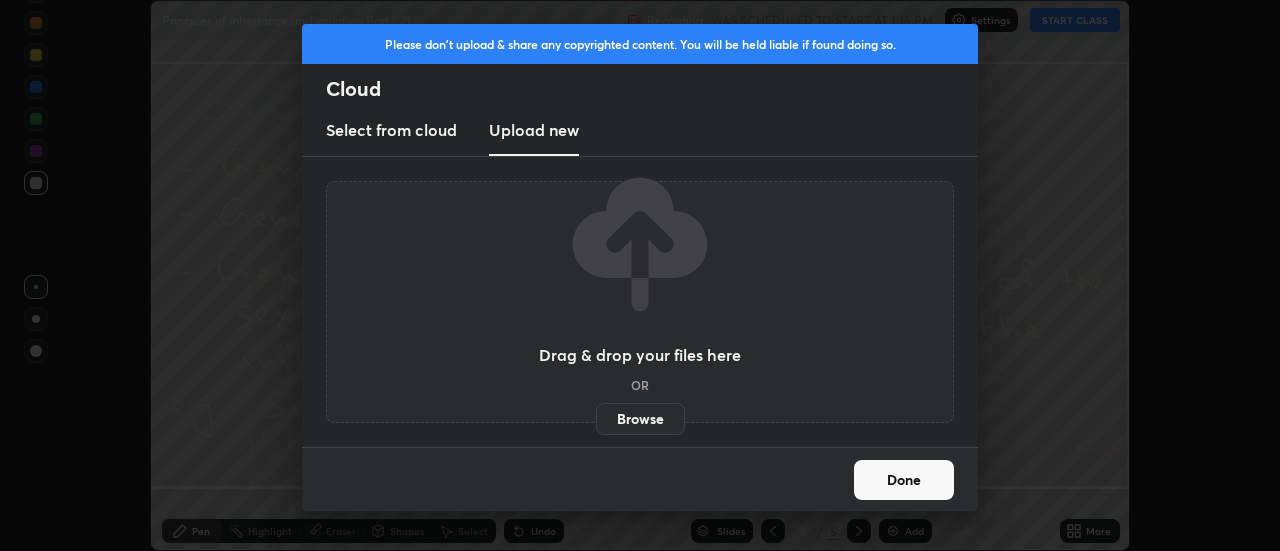 click on "Browse" at bounding box center [640, 419] 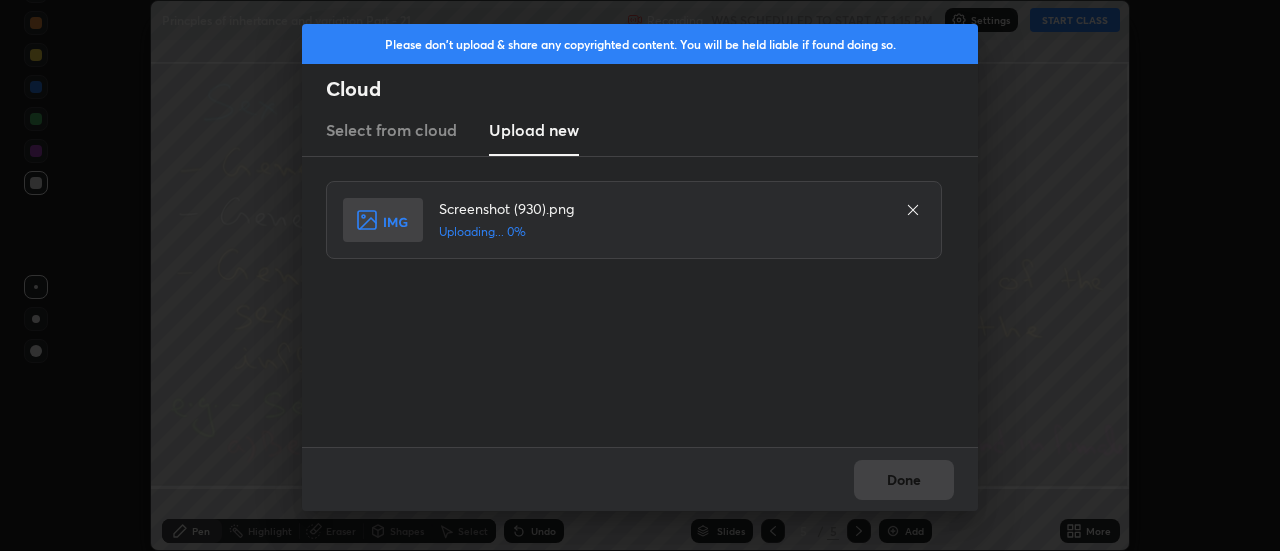 click on "Done" at bounding box center (640, 479) 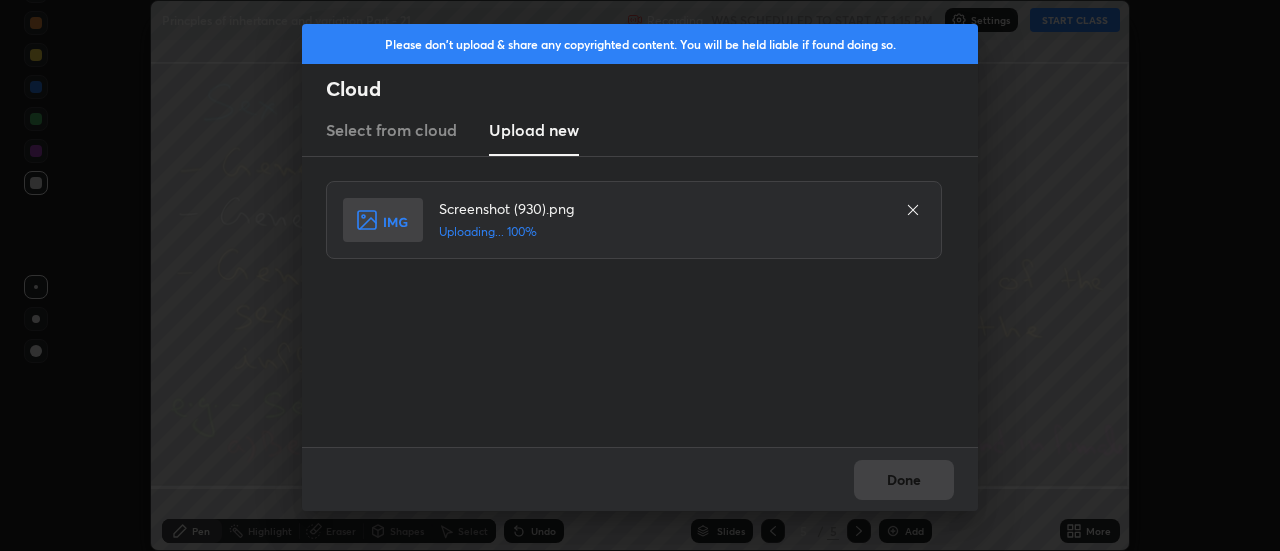 click on "Done" at bounding box center (640, 479) 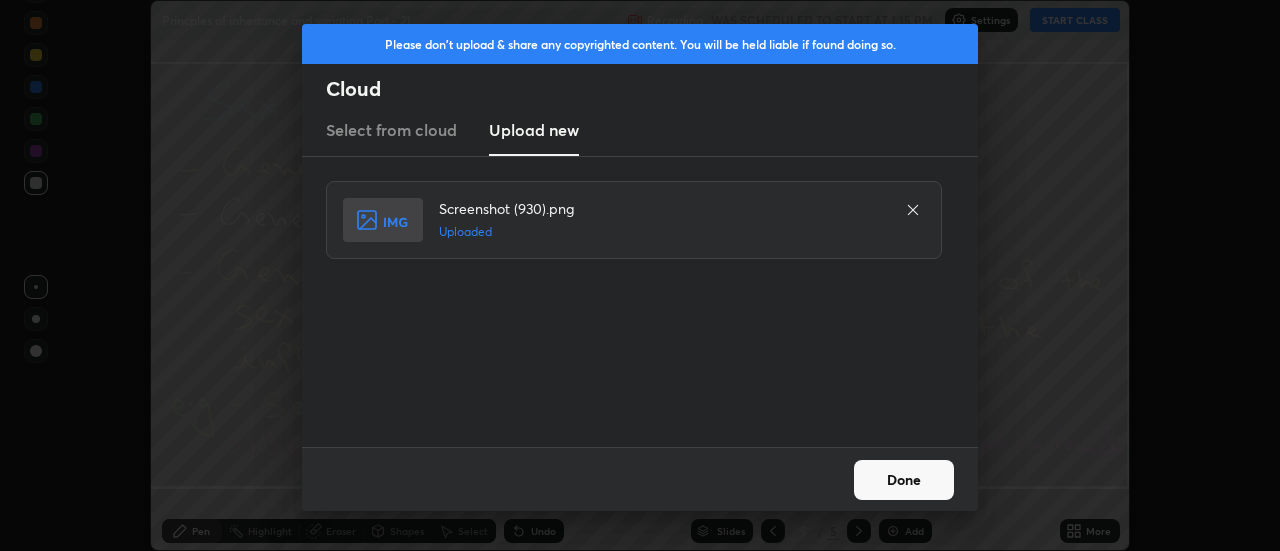 click on "Done" at bounding box center (904, 480) 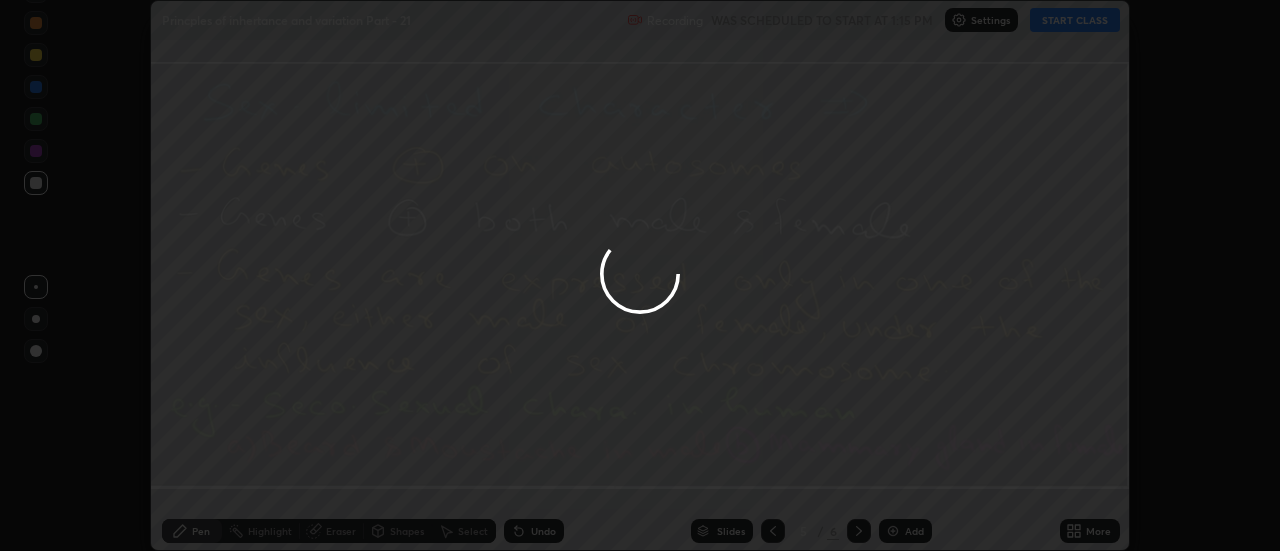 click on "More" at bounding box center [1098, 531] 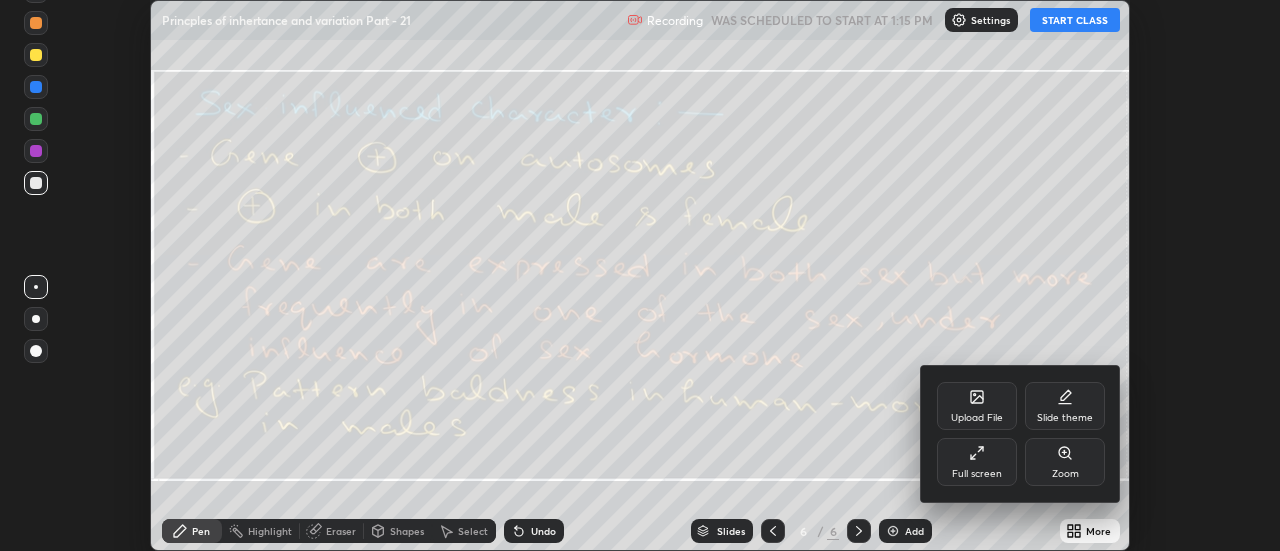 click on "Upload File" at bounding box center [977, 406] 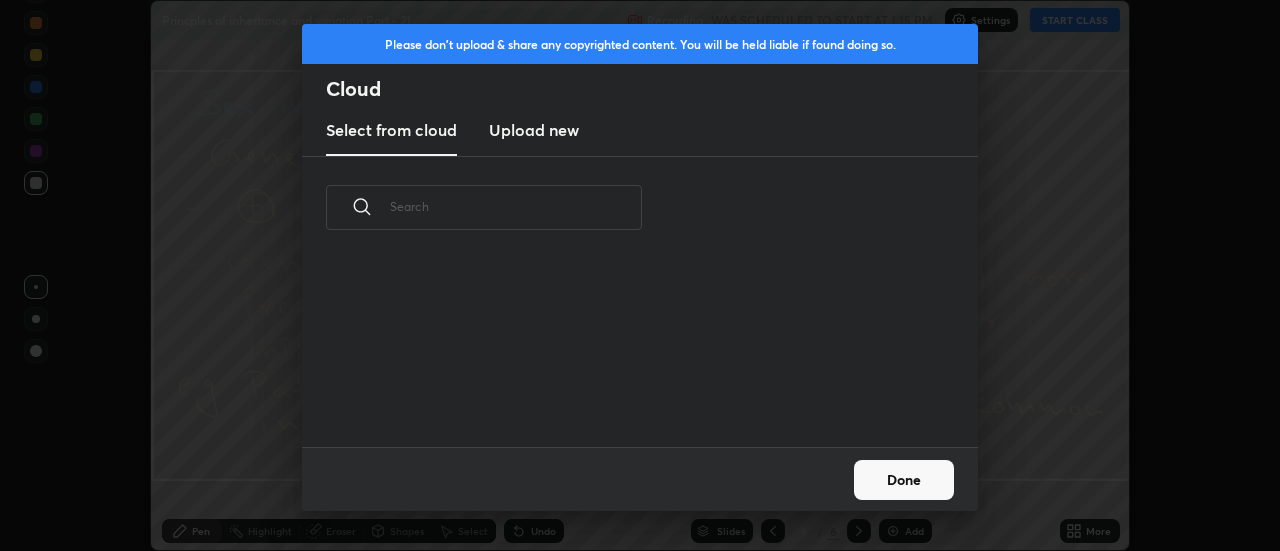 click on "Upload new" at bounding box center [534, 130] 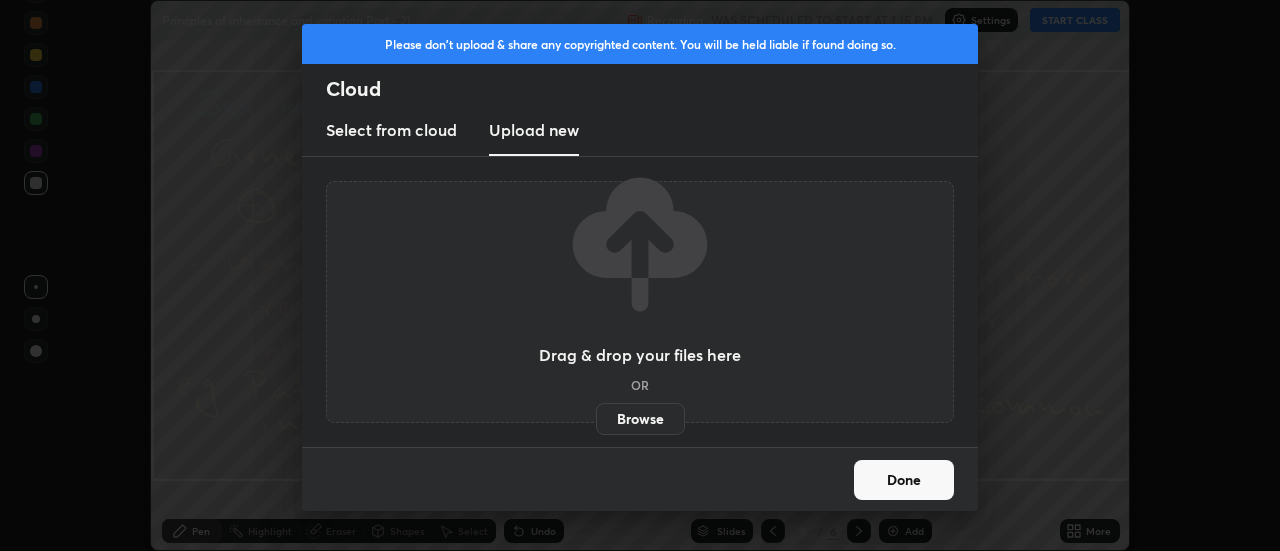 click on "Browse" at bounding box center (640, 419) 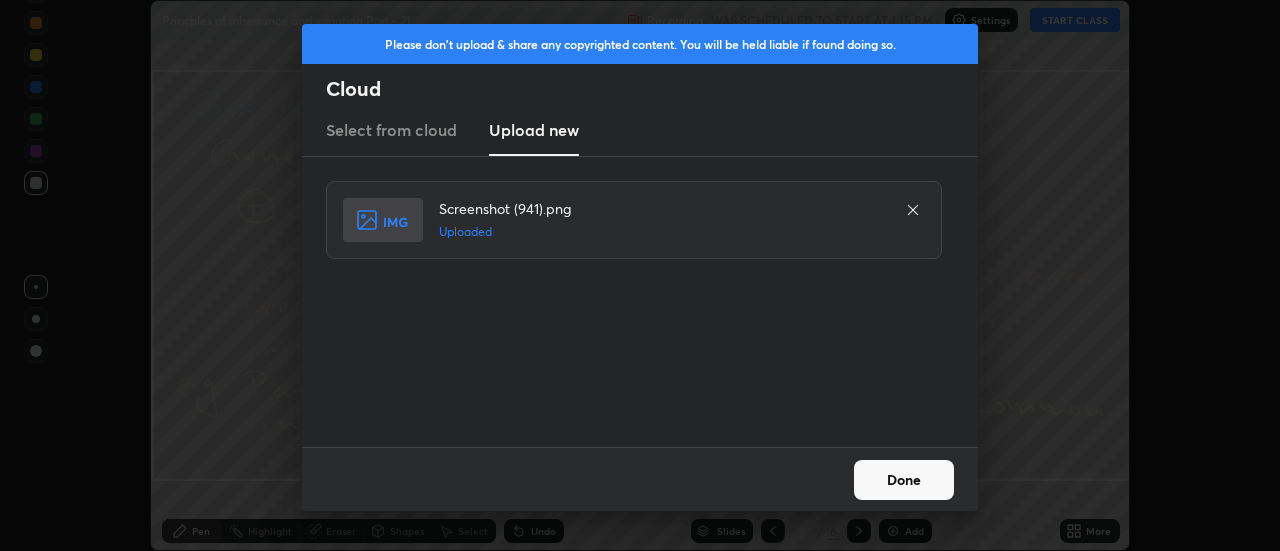 click on "Done" at bounding box center [904, 480] 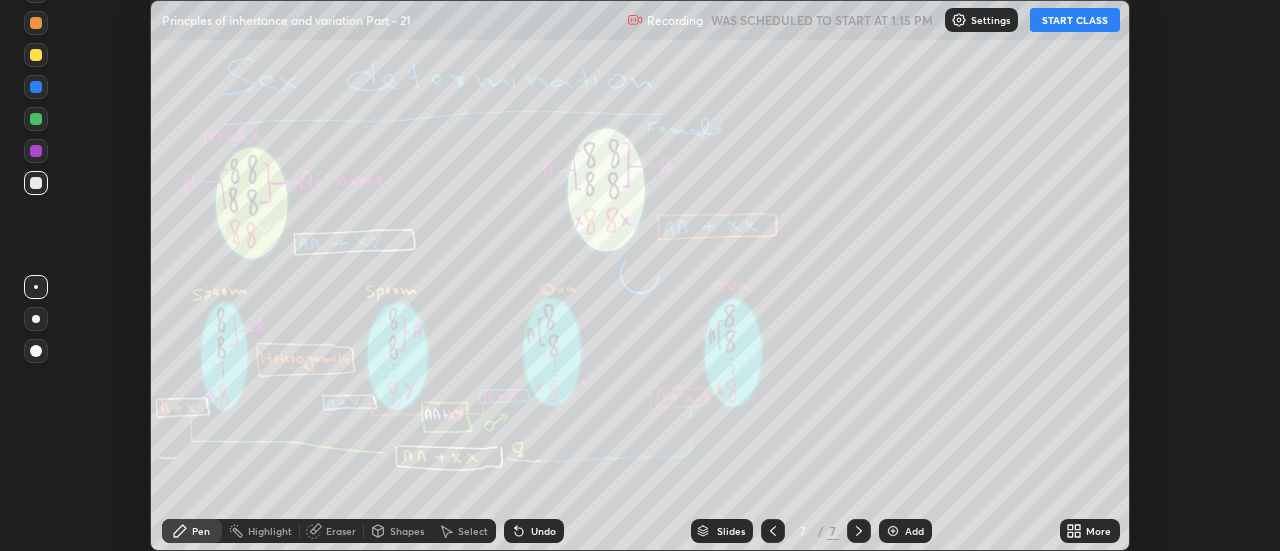 click 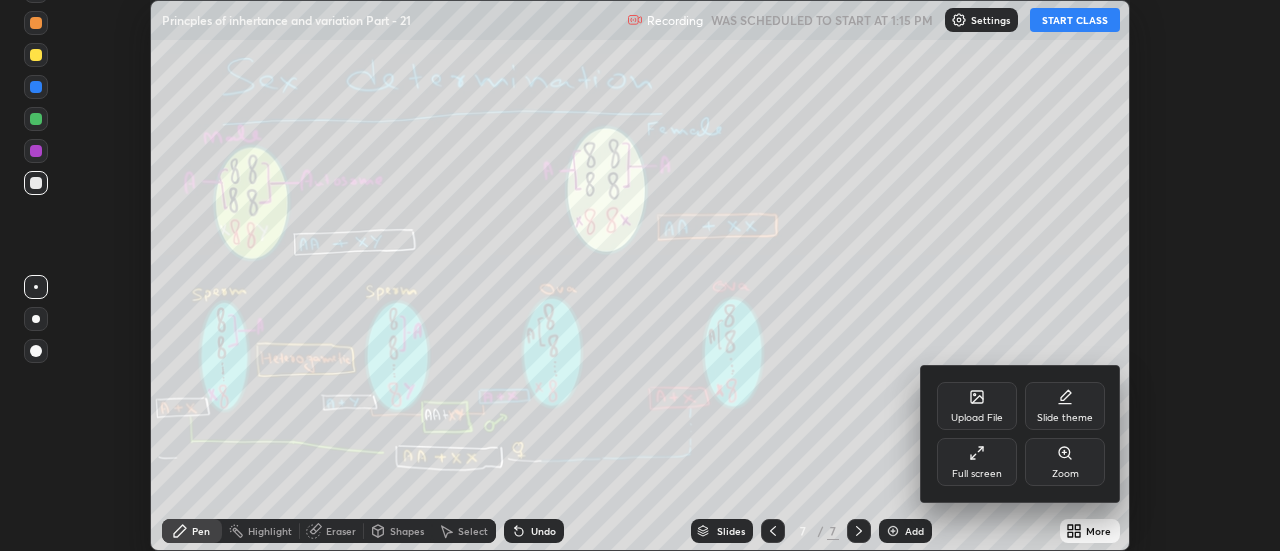 click on "Upload File" at bounding box center [977, 406] 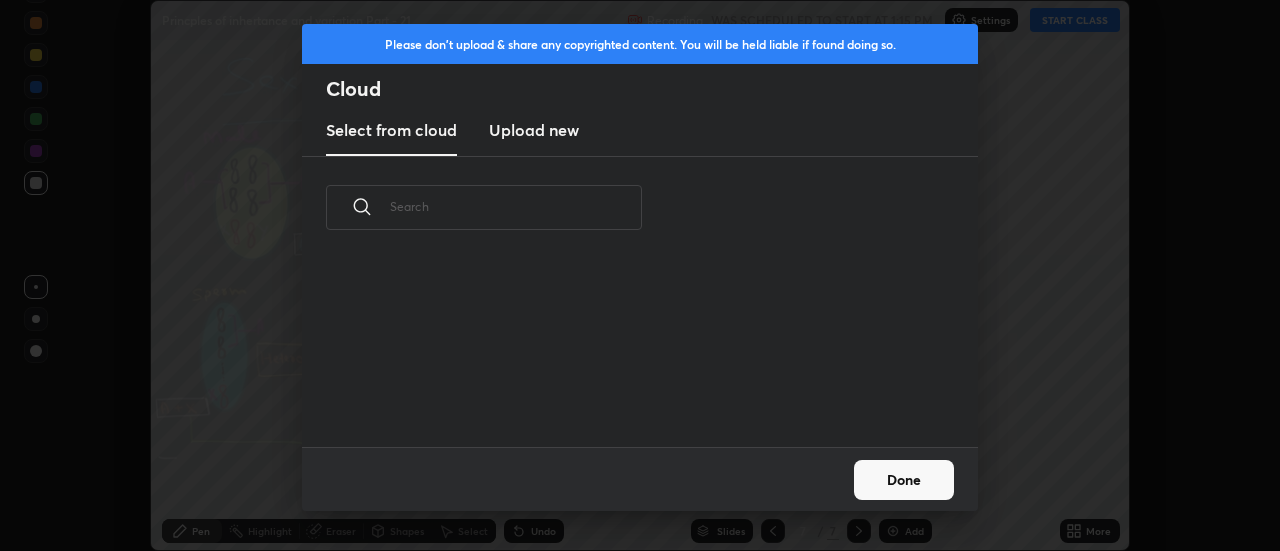 scroll, scrollTop: 7, scrollLeft: 11, axis: both 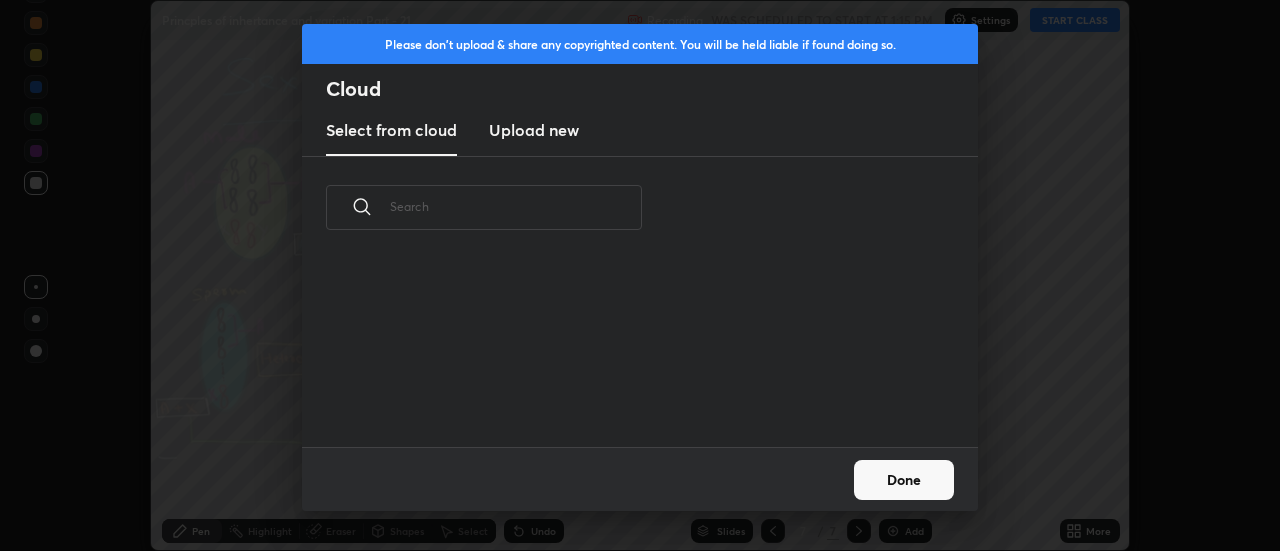 click on "Upload new" at bounding box center [534, 130] 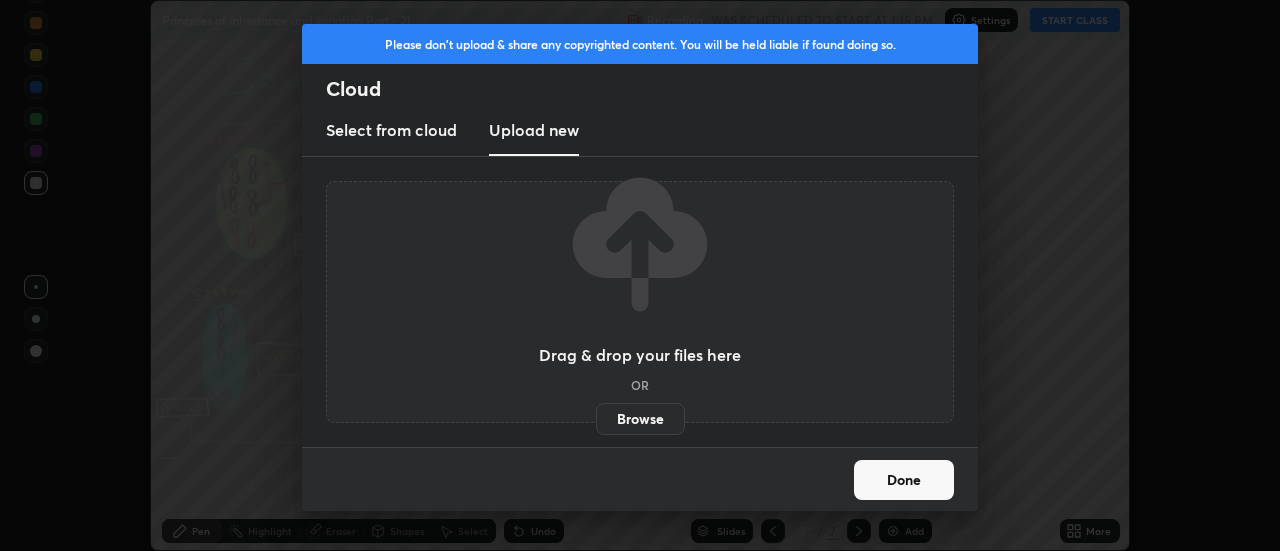 click on "Browse" at bounding box center (640, 419) 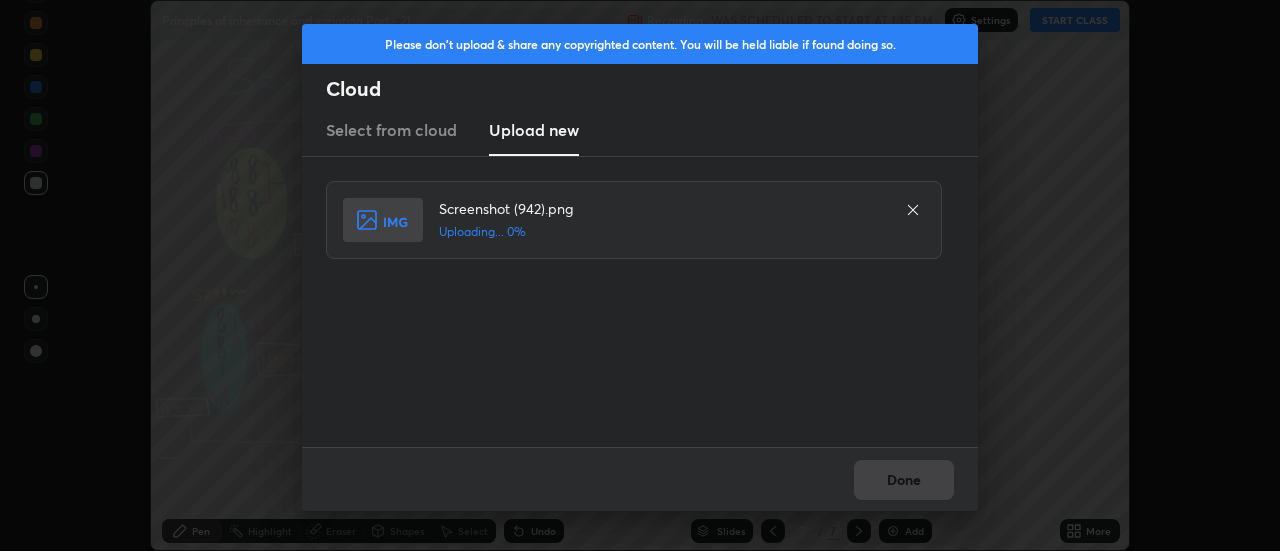 click on "Done" at bounding box center [640, 479] 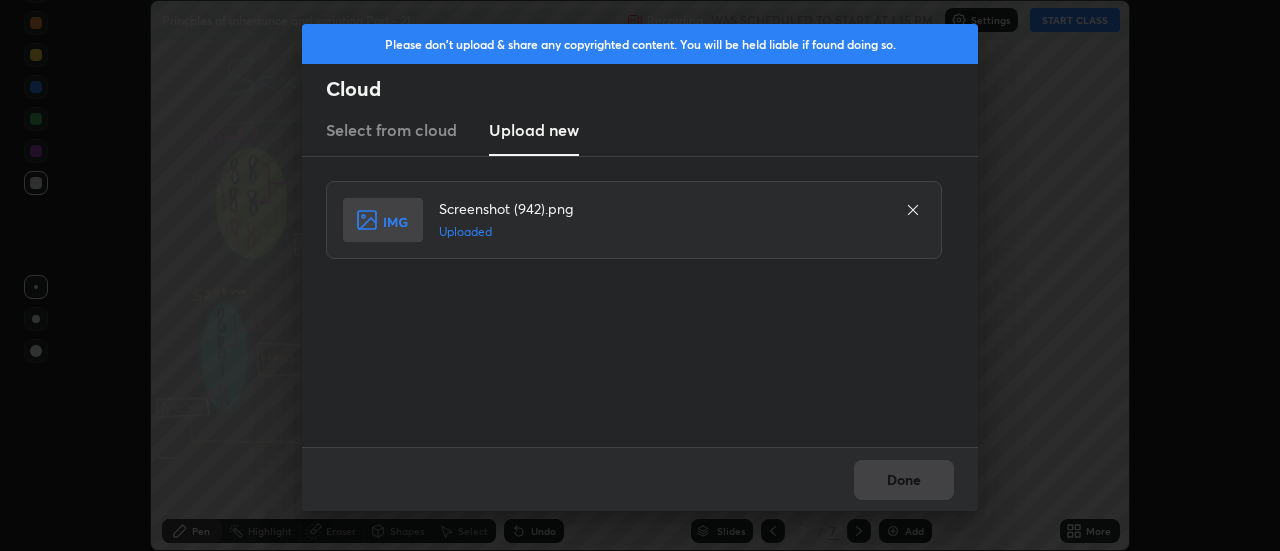 click on "Done" at bounding box center (640, 479) 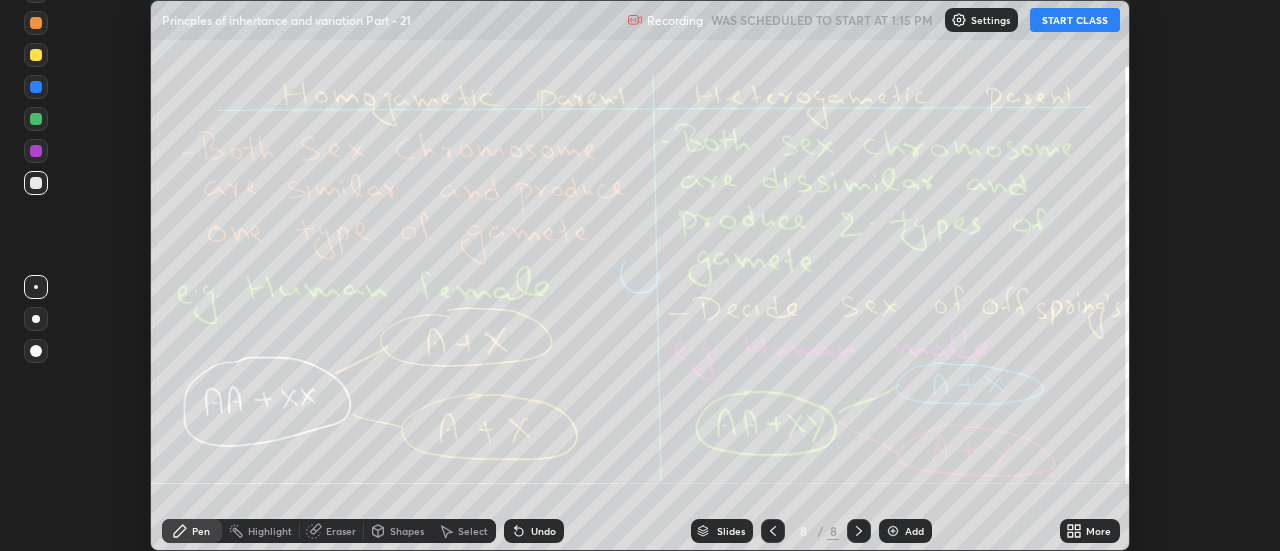 click 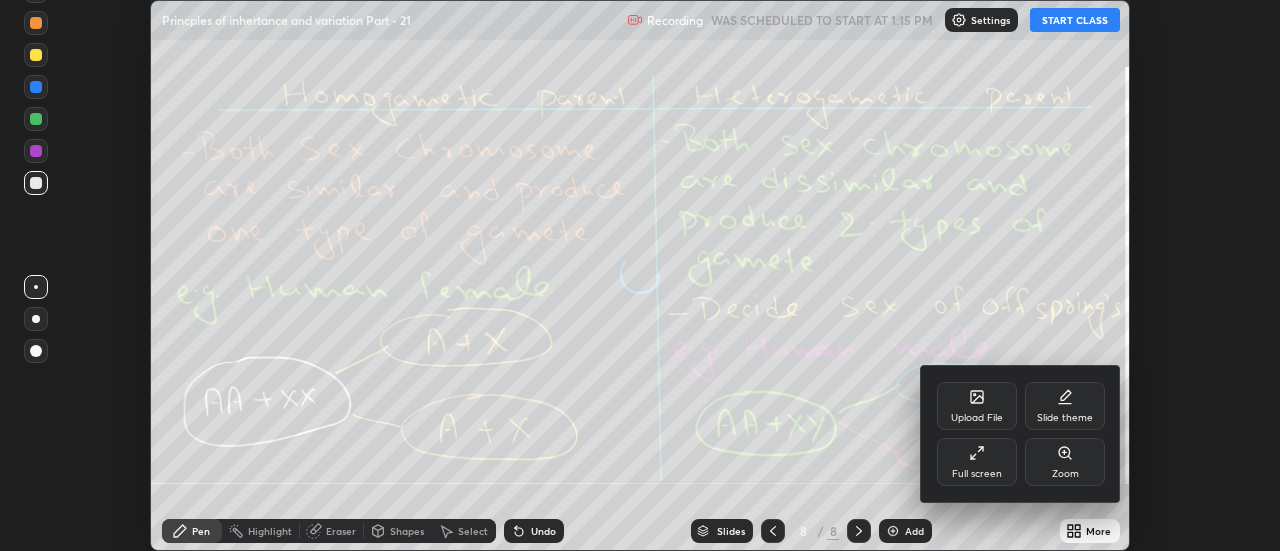 click 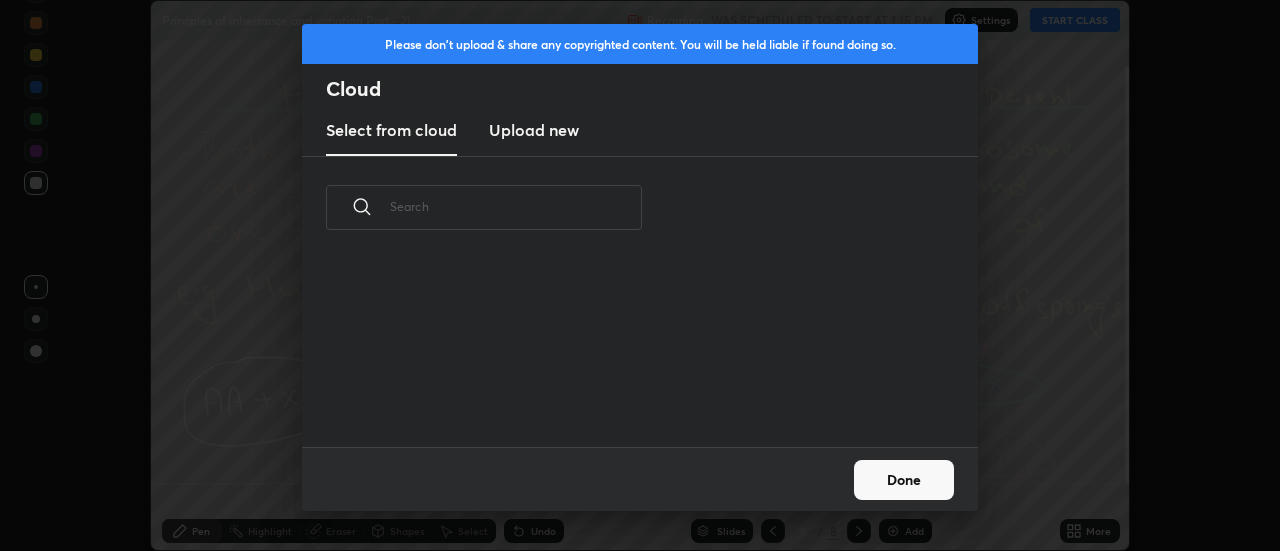 scroll, scrollTop: 7, scrollLeft: 11, axis: both 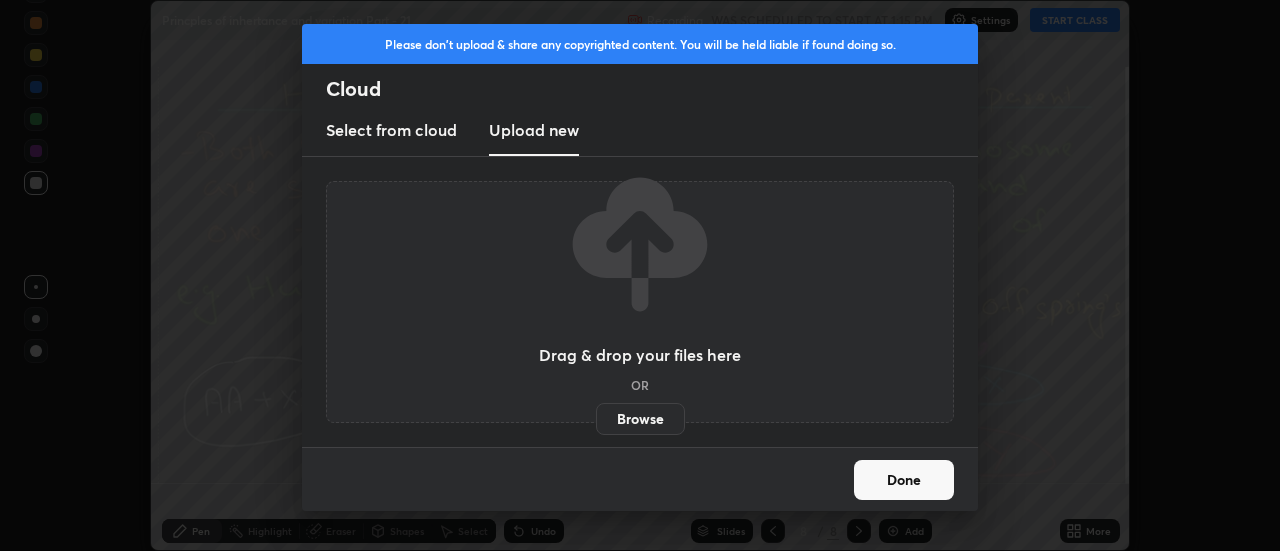 click on "Browse" at bounding box center [640, 419] 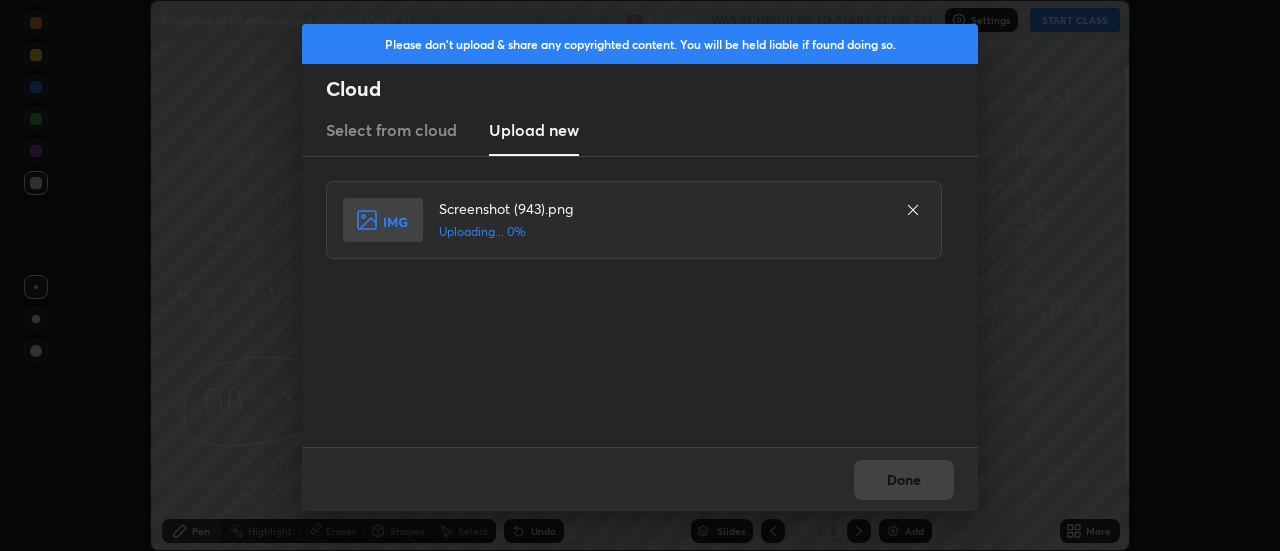 click on "Done" at bounding box center (640, 479) 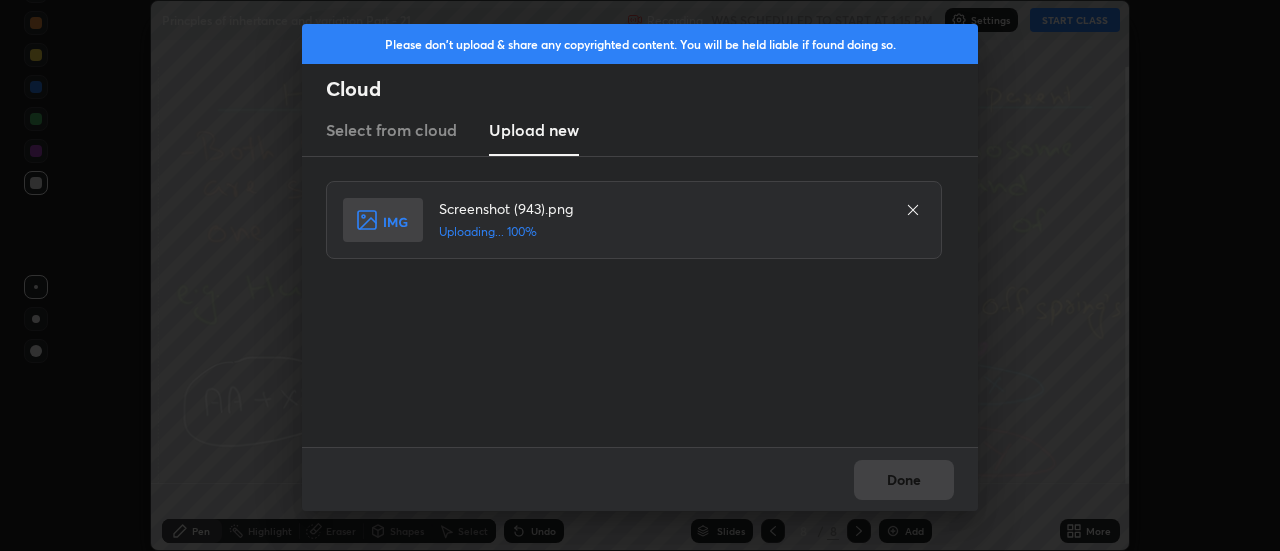 click on "Done" at bounding box center [640, 479] 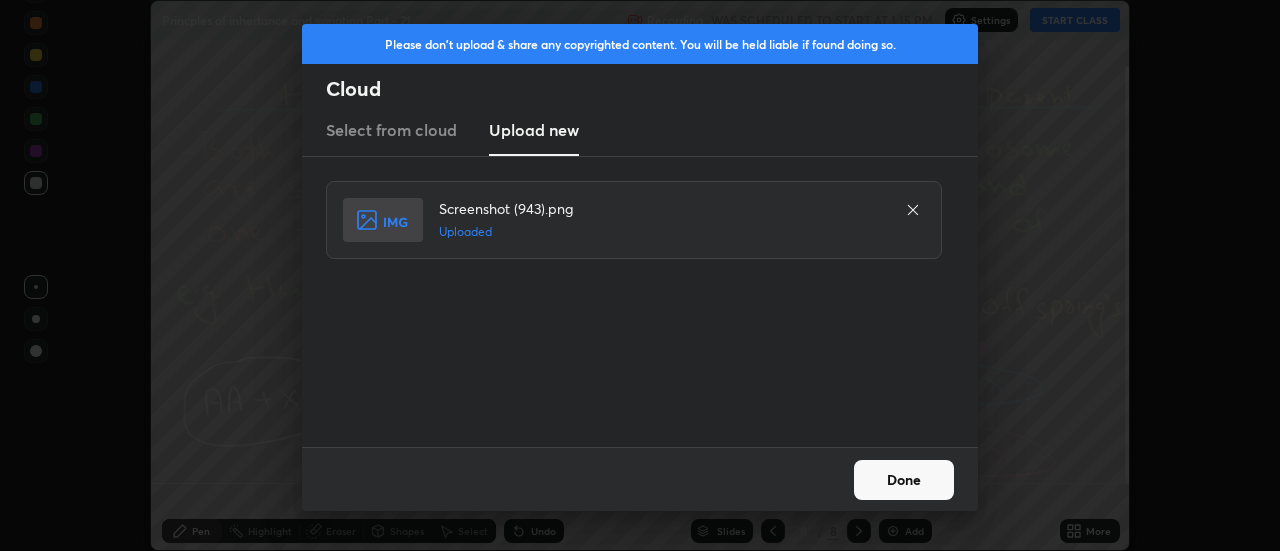 click on "Done" at bounding box center (904, 480) 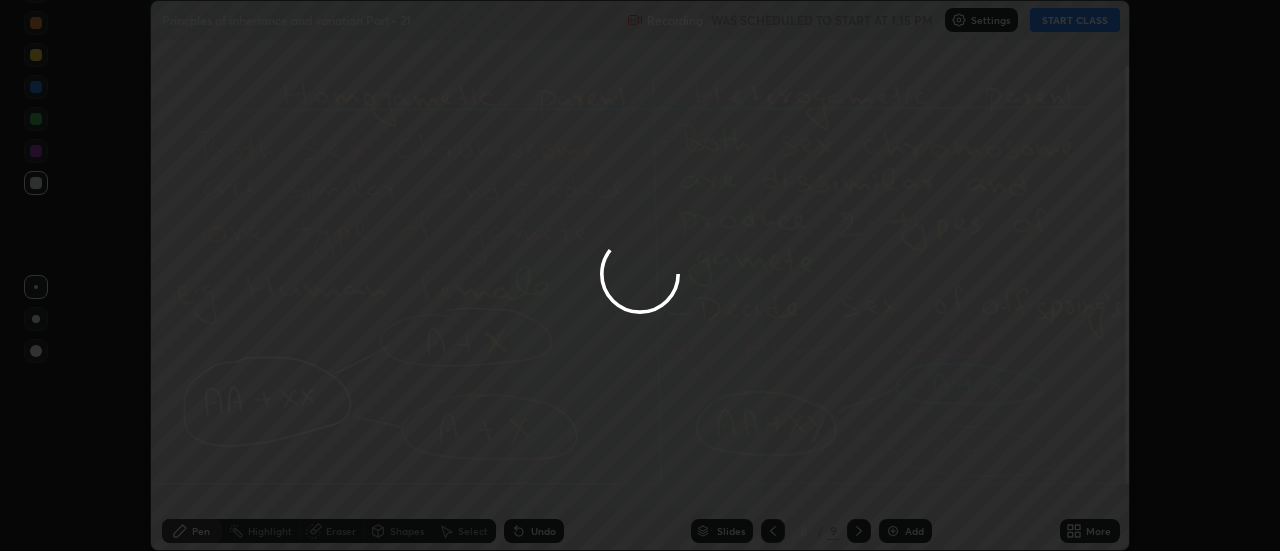 click at bounding box center [640, 275] 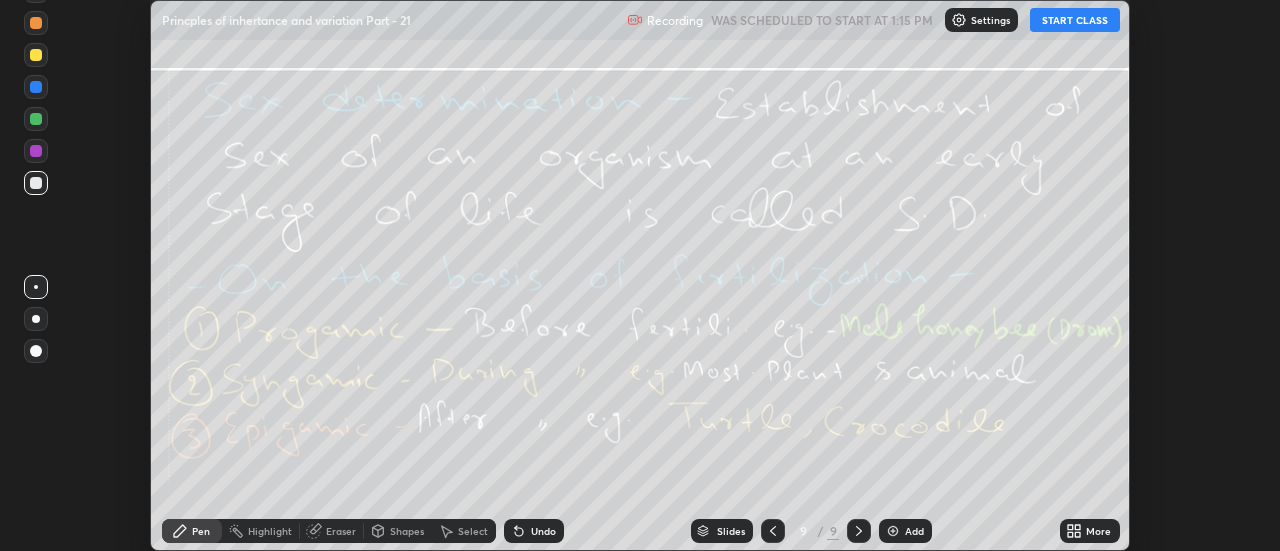 click 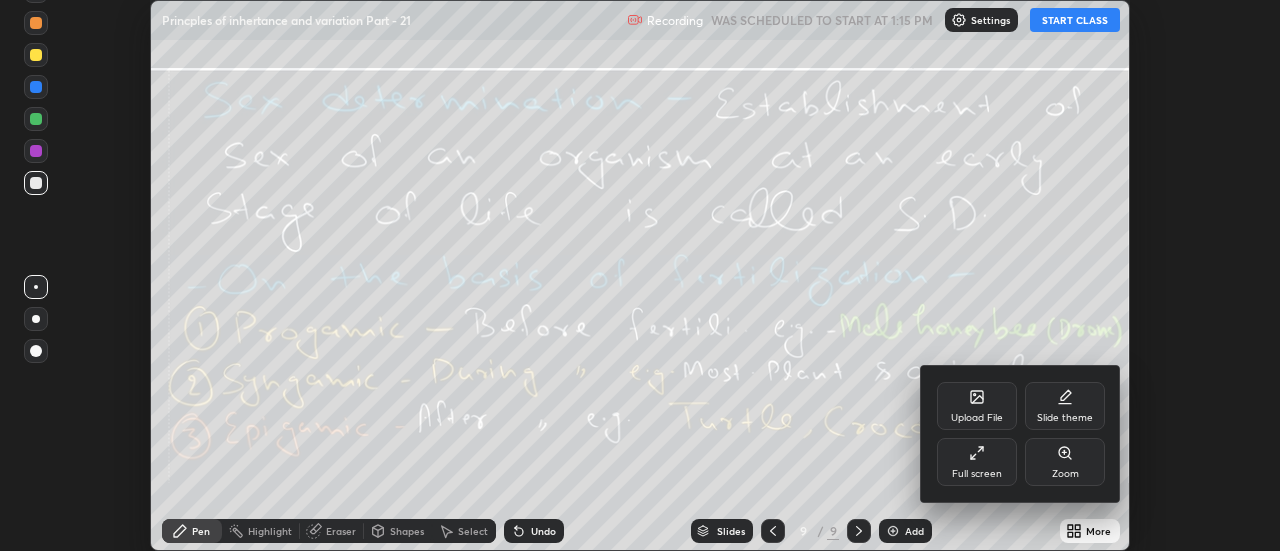 click on "Upload File" at bounding box center [977, 406] 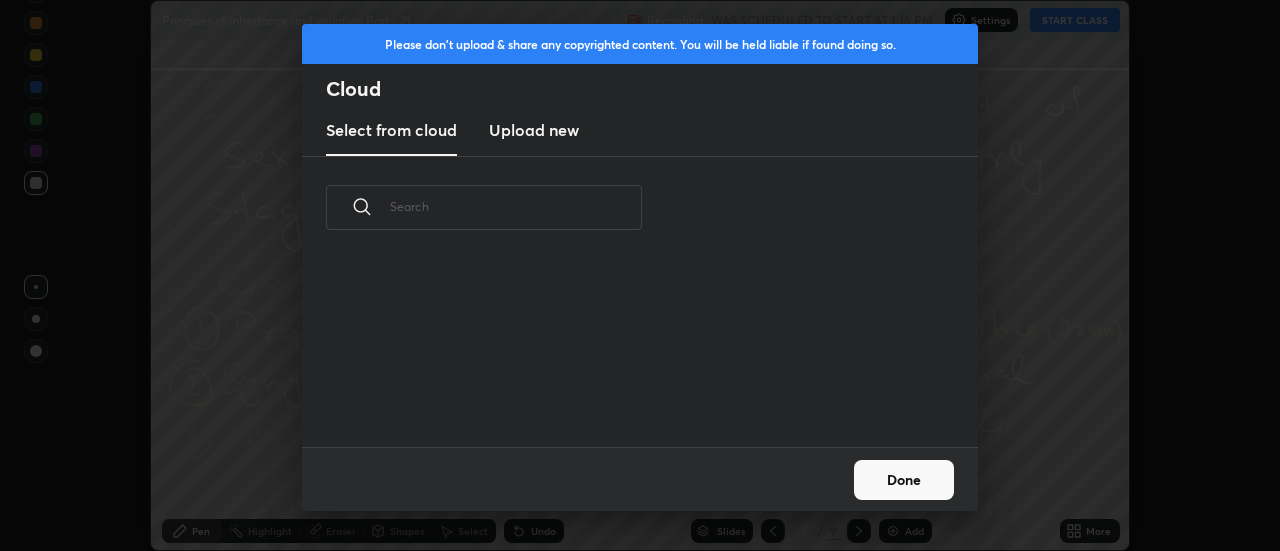 scroll, scrollTop: 7, scrollLeft: 11, axis: both 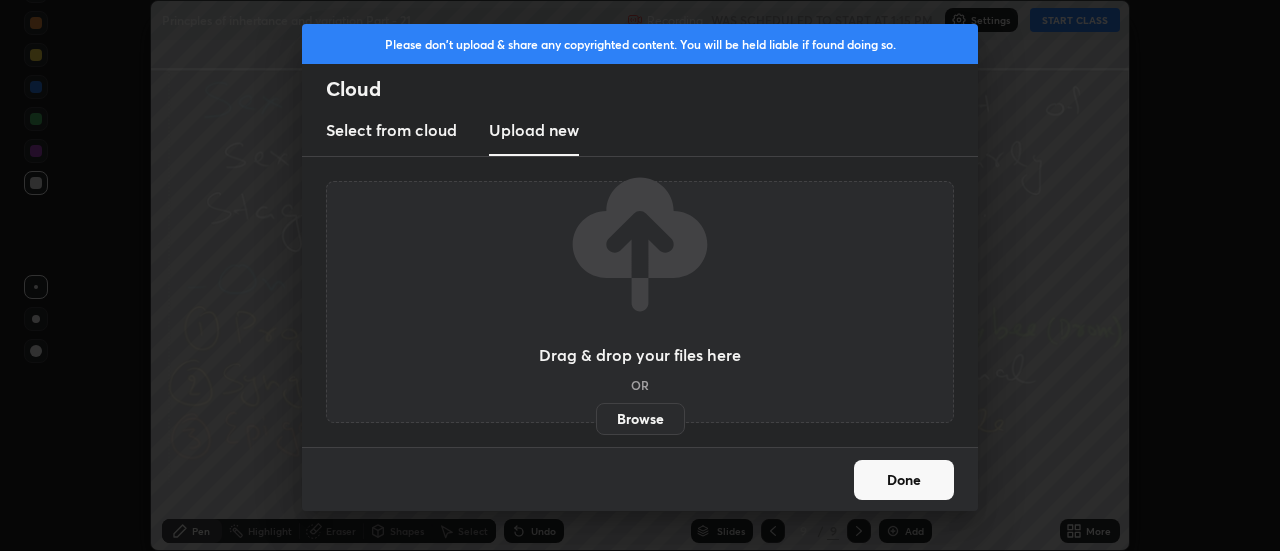 click on "Browse" at bounding box center [640, 419] 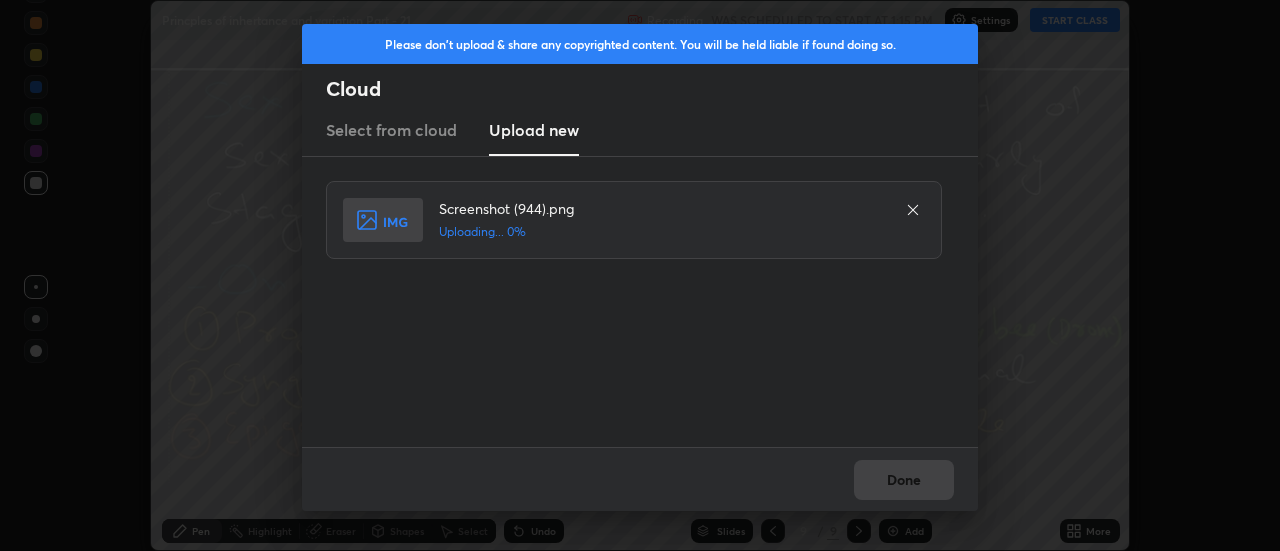 click on "Done" at bounding box center (640, 479) 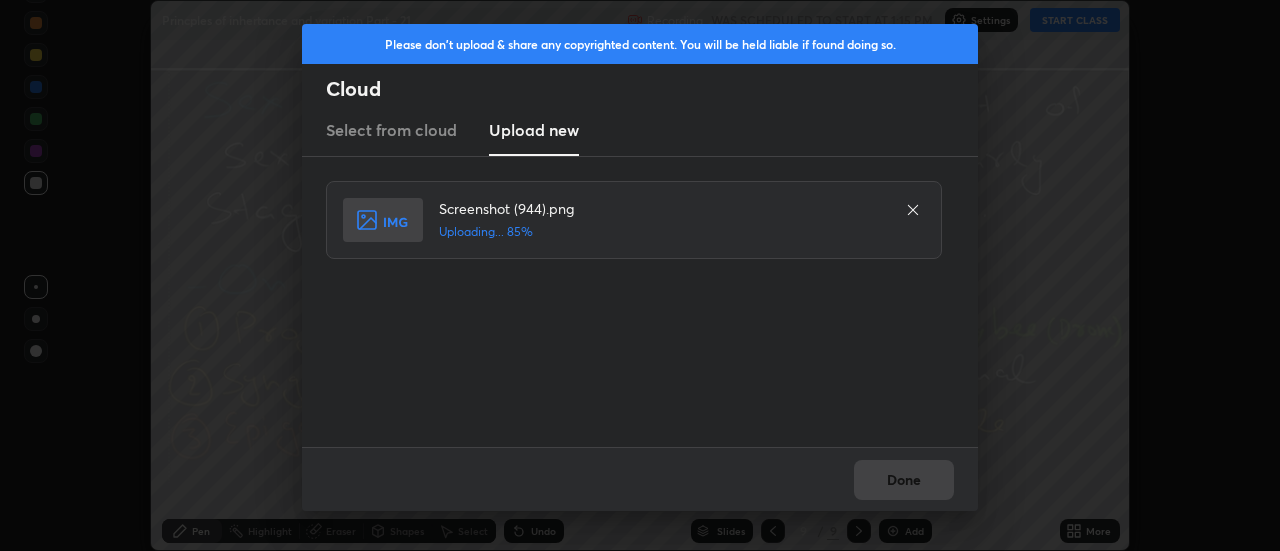 click on "Done" at bounding box center (640, 479) 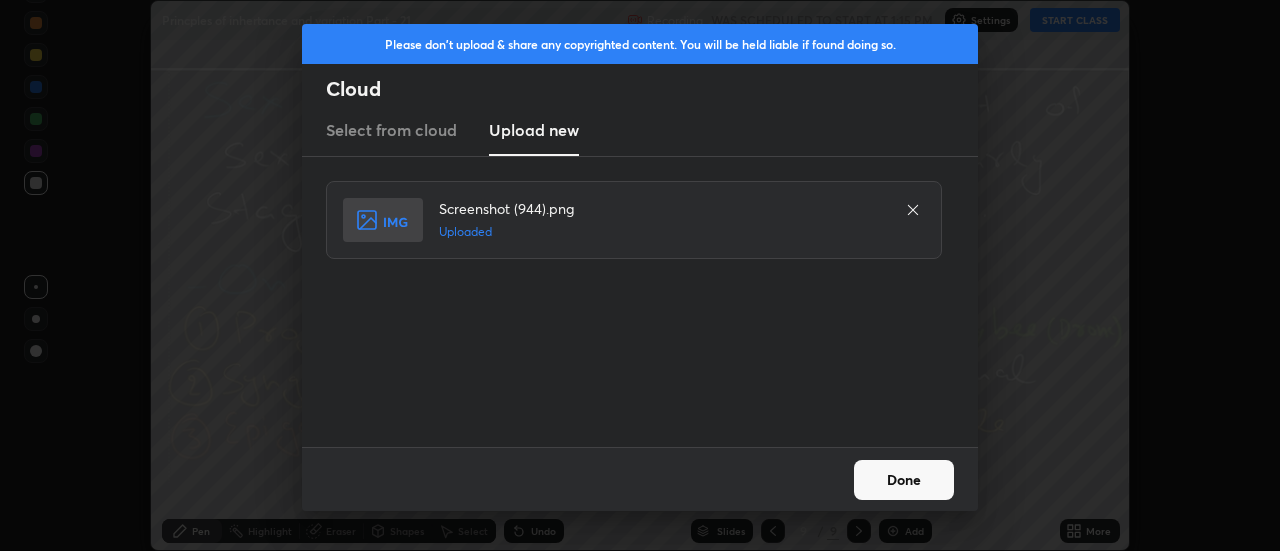 click on "Done" at bounding box center (904, 480) 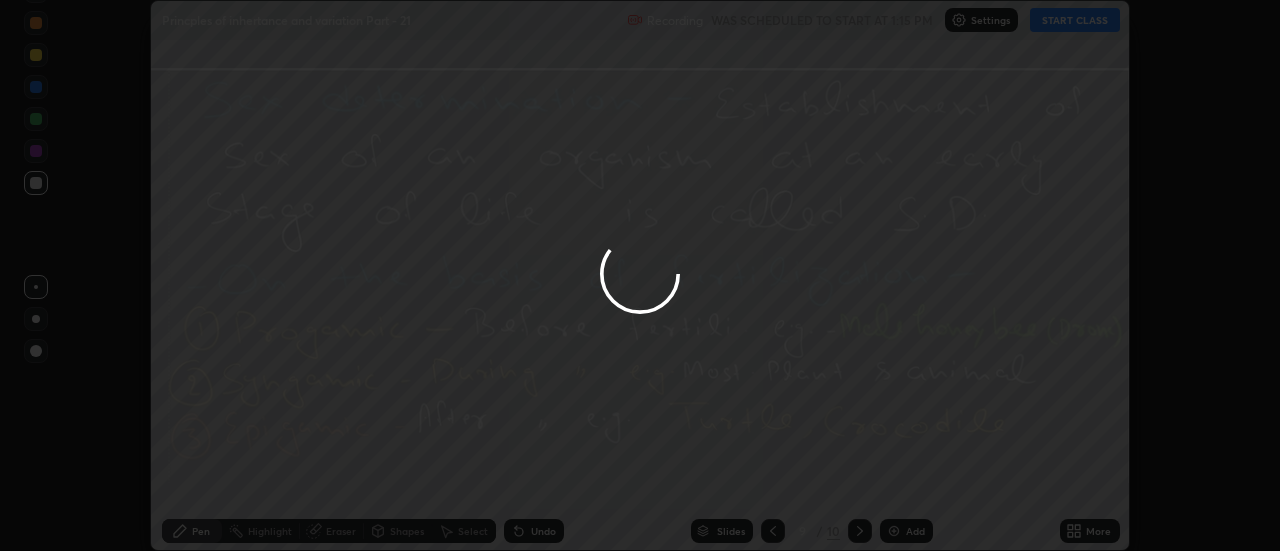 click on "Done" at bounding box center (904, 480) 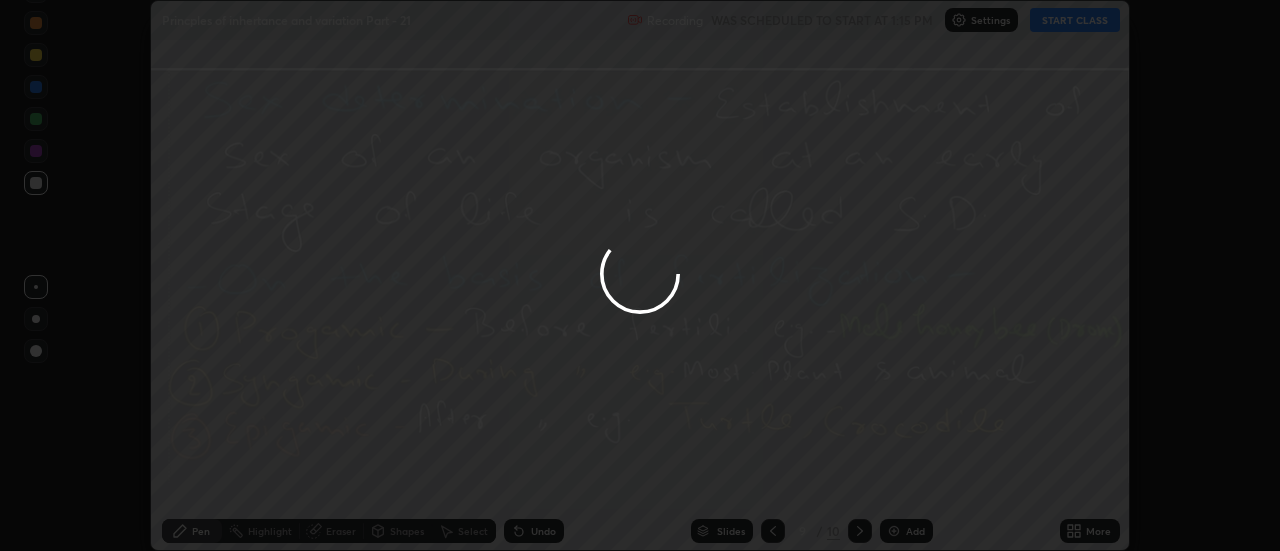 click 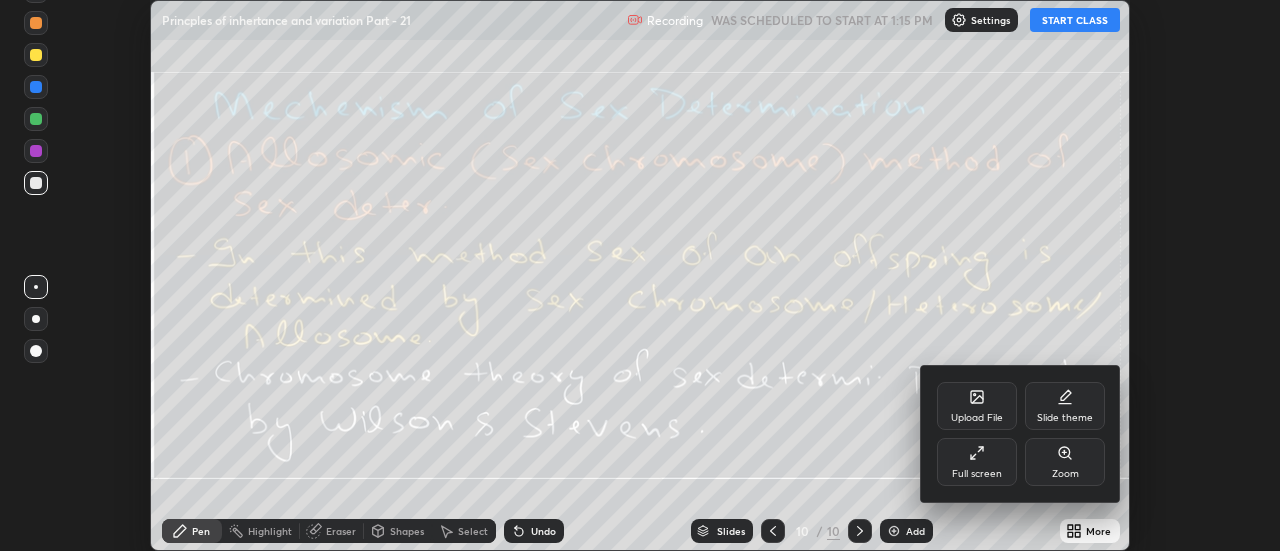 click on "Upload File" at bounding box center (977, 406) 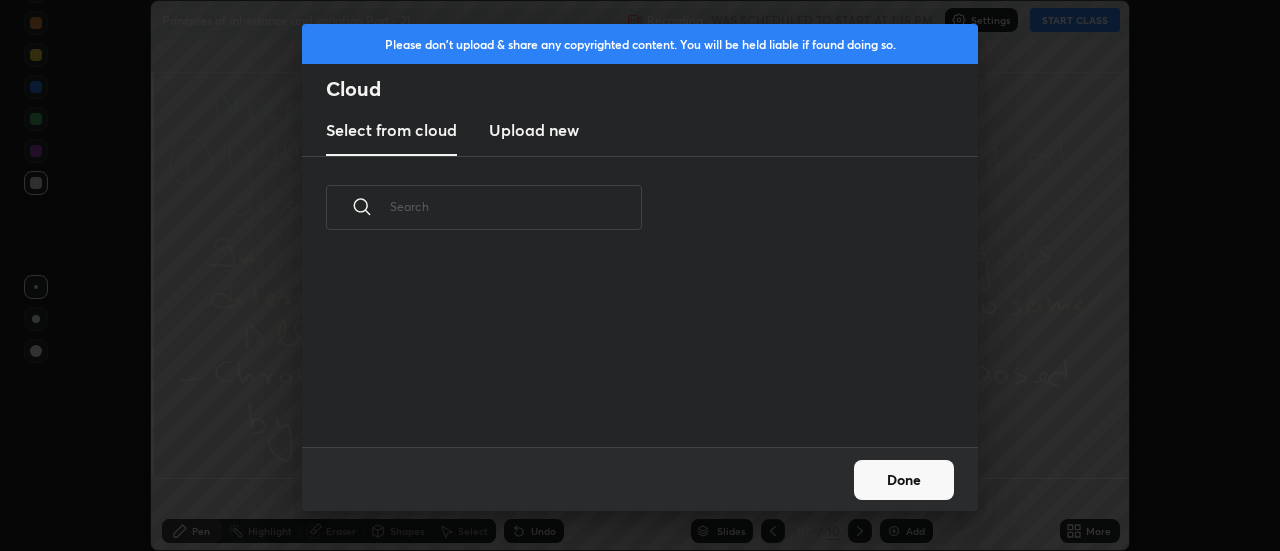 click on "Upload new" at bounding box center (534, 130) 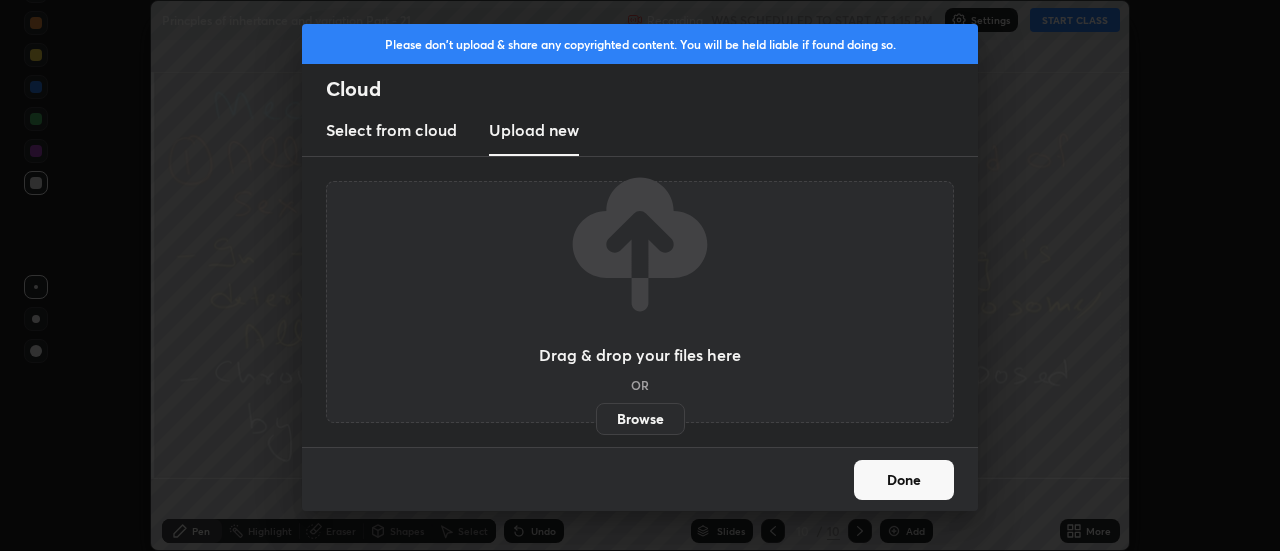click on "Browse" at bounding box center (640, 419) 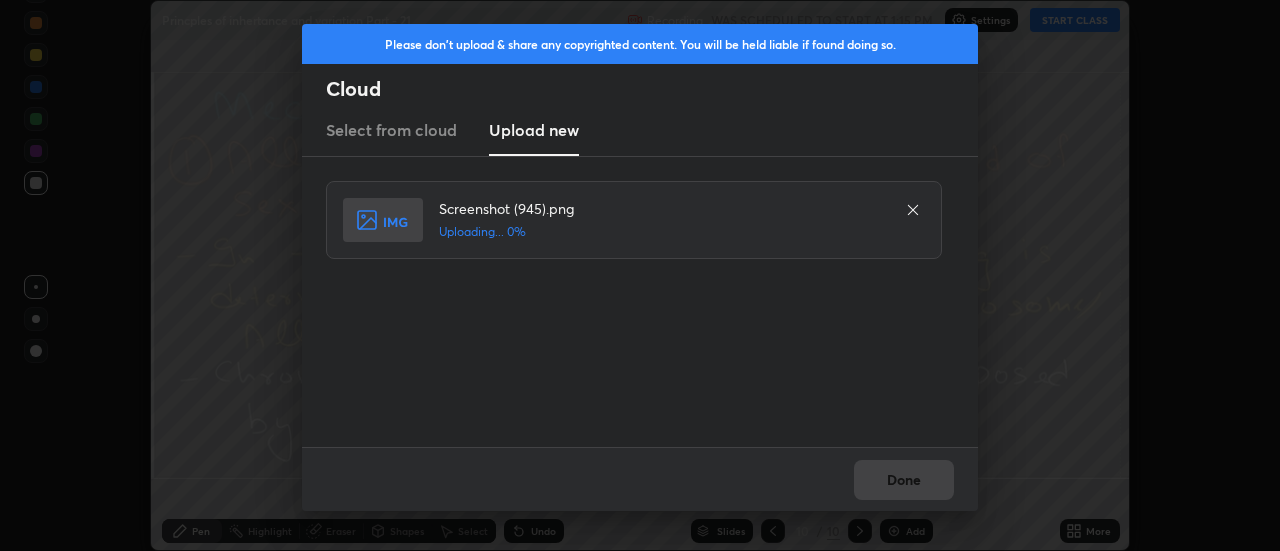 click on "Done" at bounding box center [640, 479] 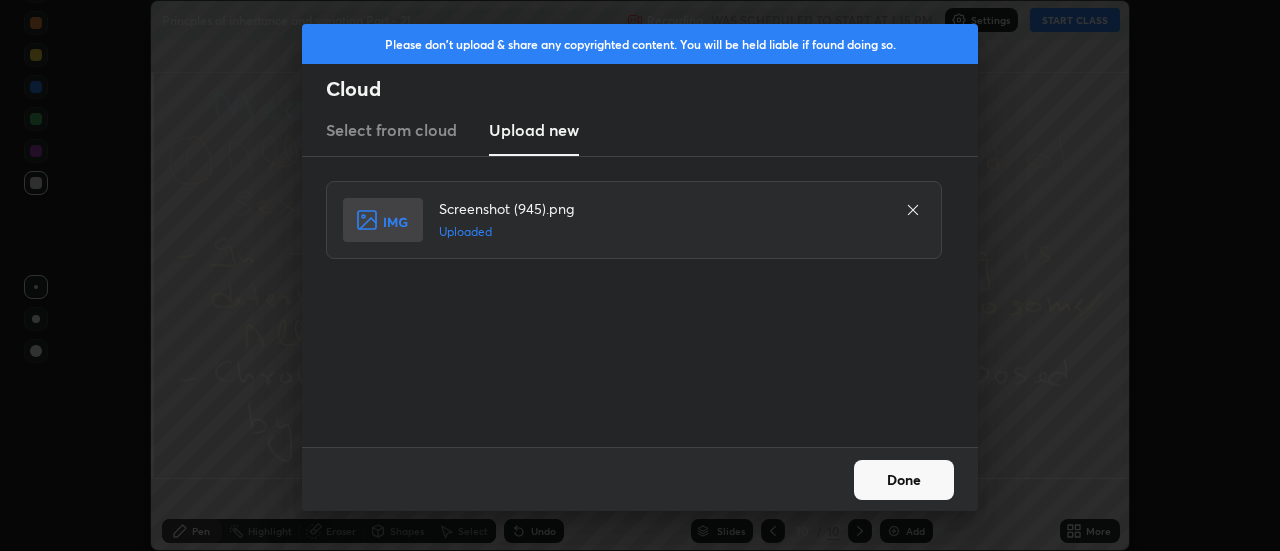 click on "Done" at bounding box center [904, 480] 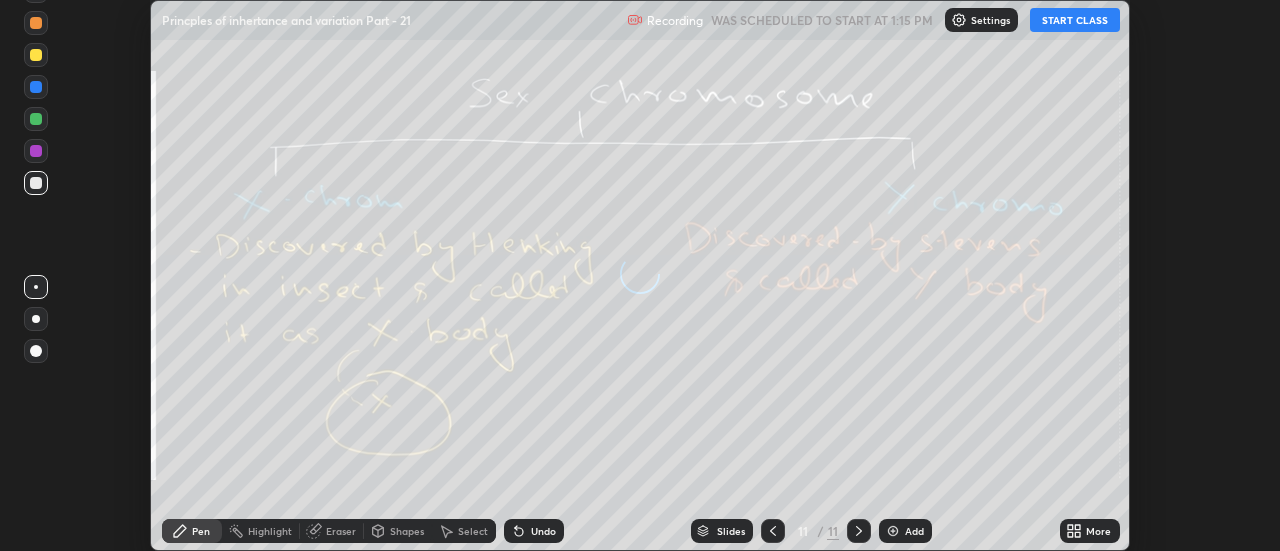 click on "More" at bounding box center [1090, 531] 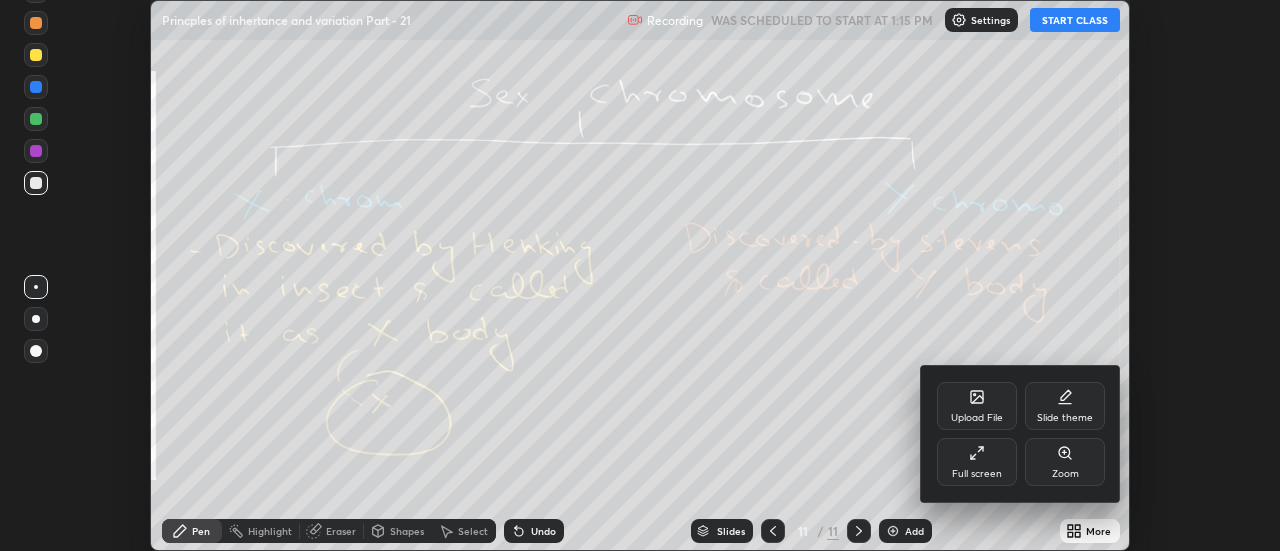 click on "Upload File" at bounding box center [977, 406] 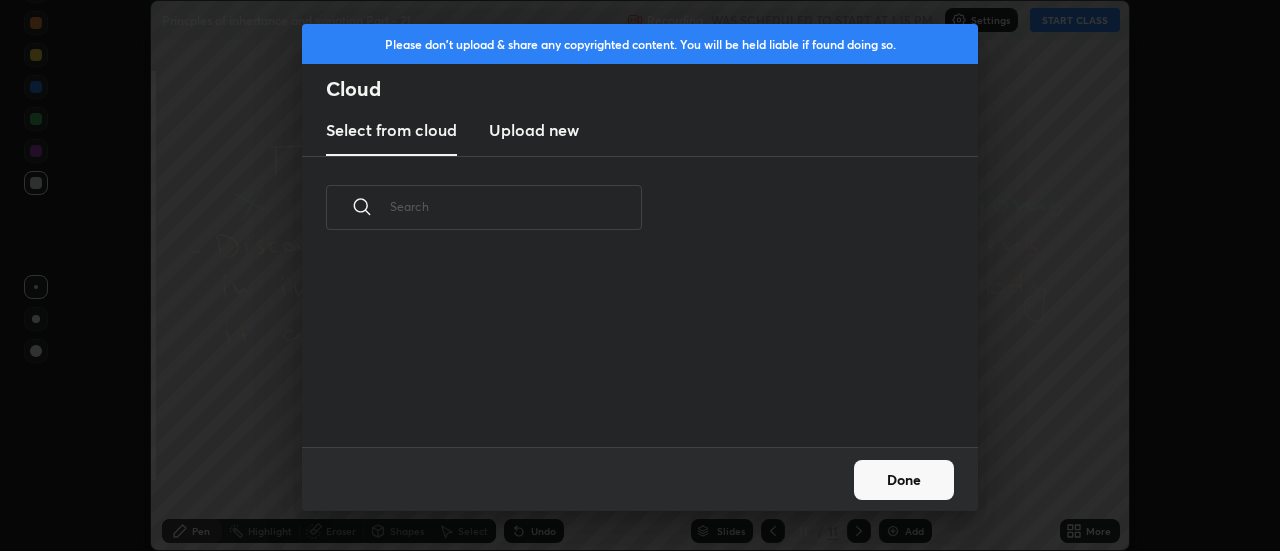 click on "Upload new" at bounding box center [534, 130] 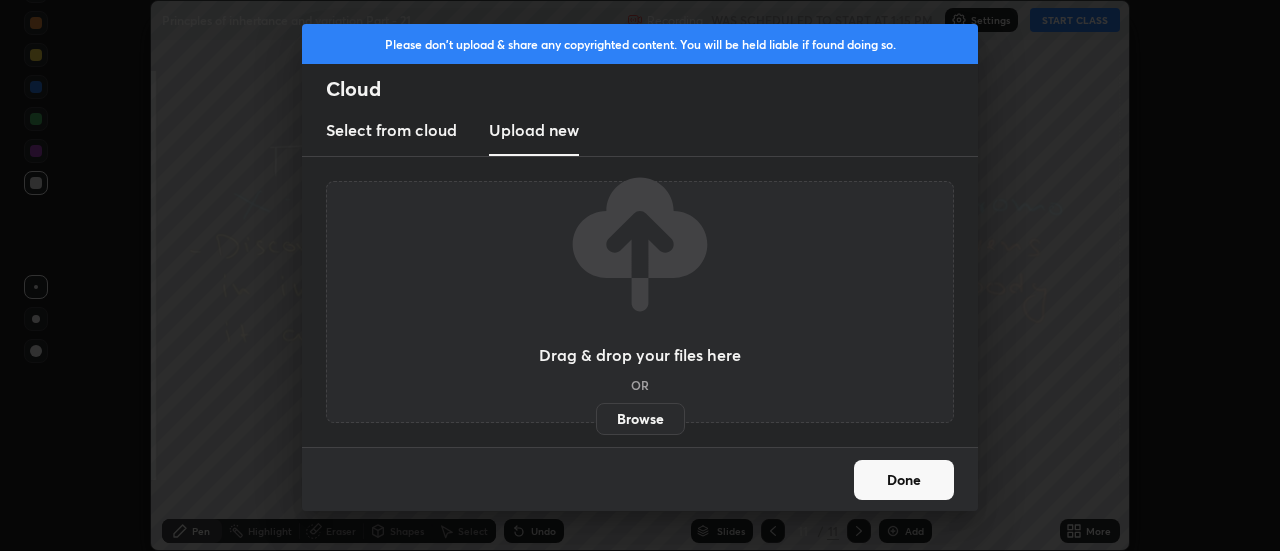 click on "Browse" at bounding box center (640, 419) 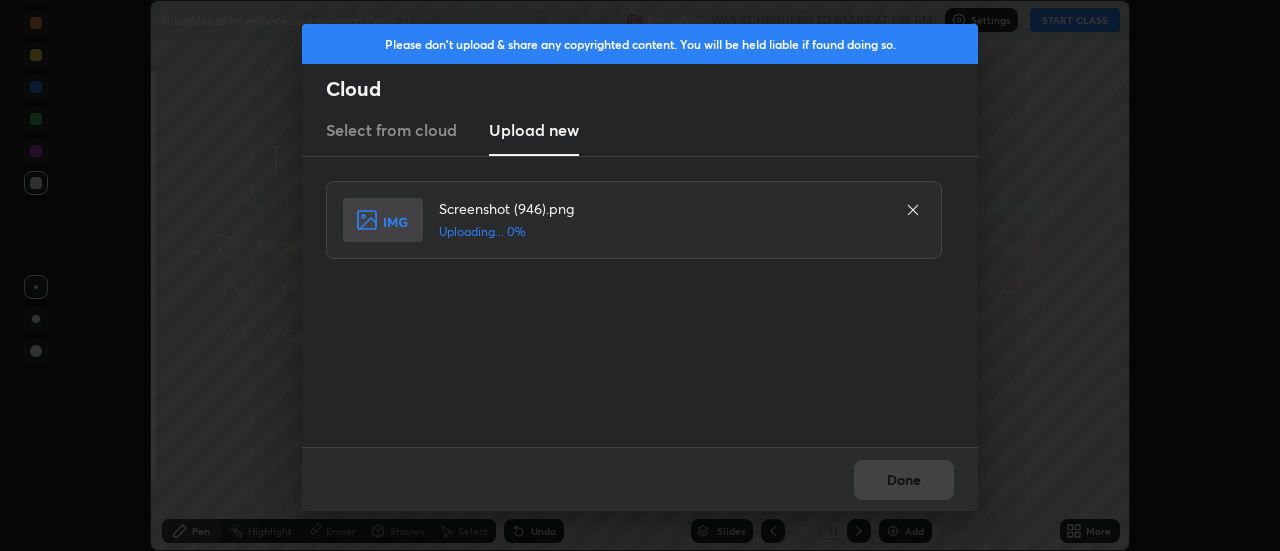 click on "Done" at bounding box center [640, 479] 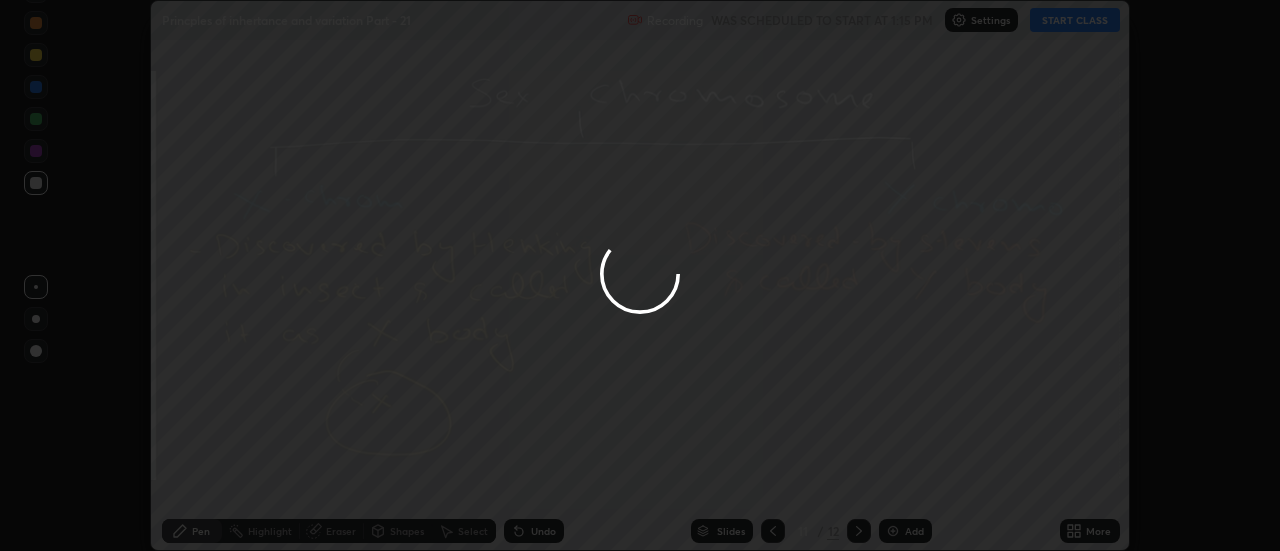 click on "Done" at bounding box center [904, 480] 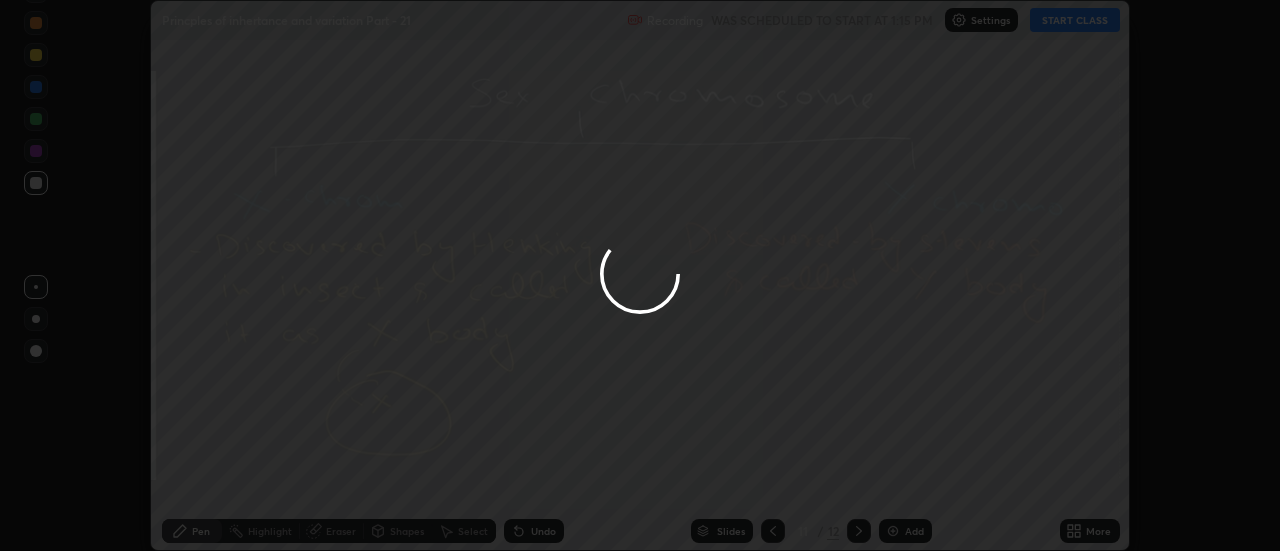 click at bounding box center [640, 275] 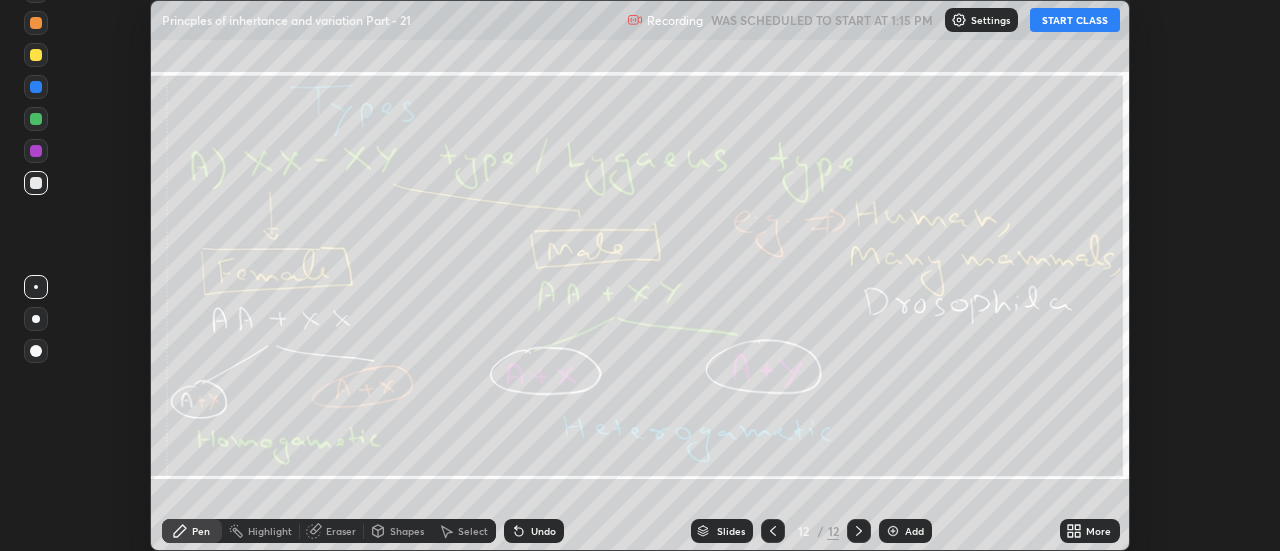 click on "More" at bounding box center (1098, 531) 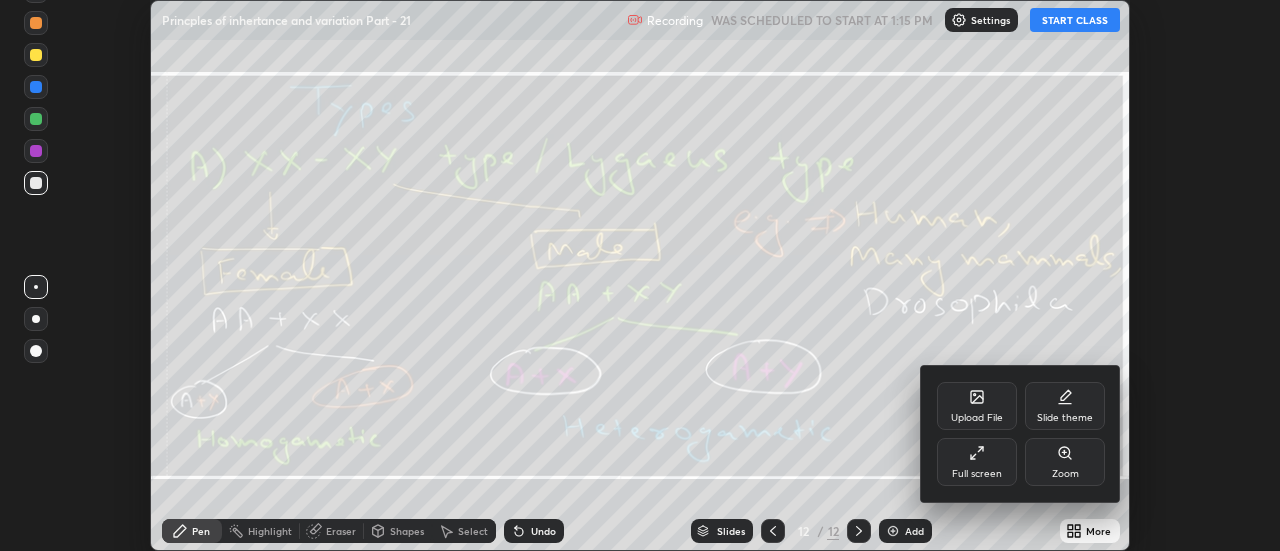 click 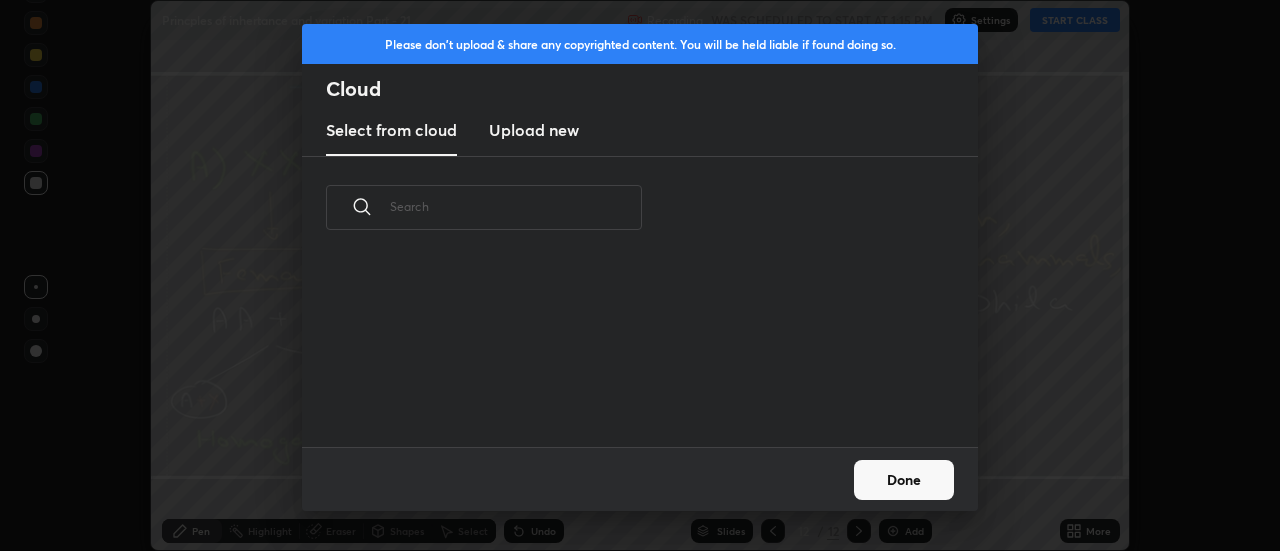 scroll, scrollTop: 7, scrollLeft: 11, axis: both 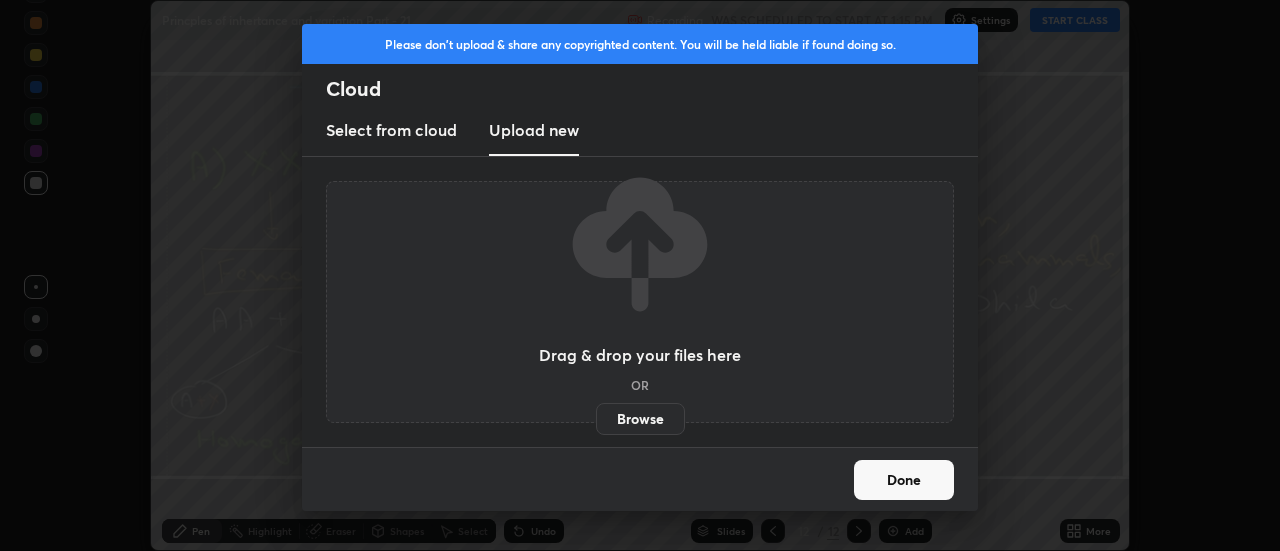 click on "Browse" at bounding box center [640, 419] 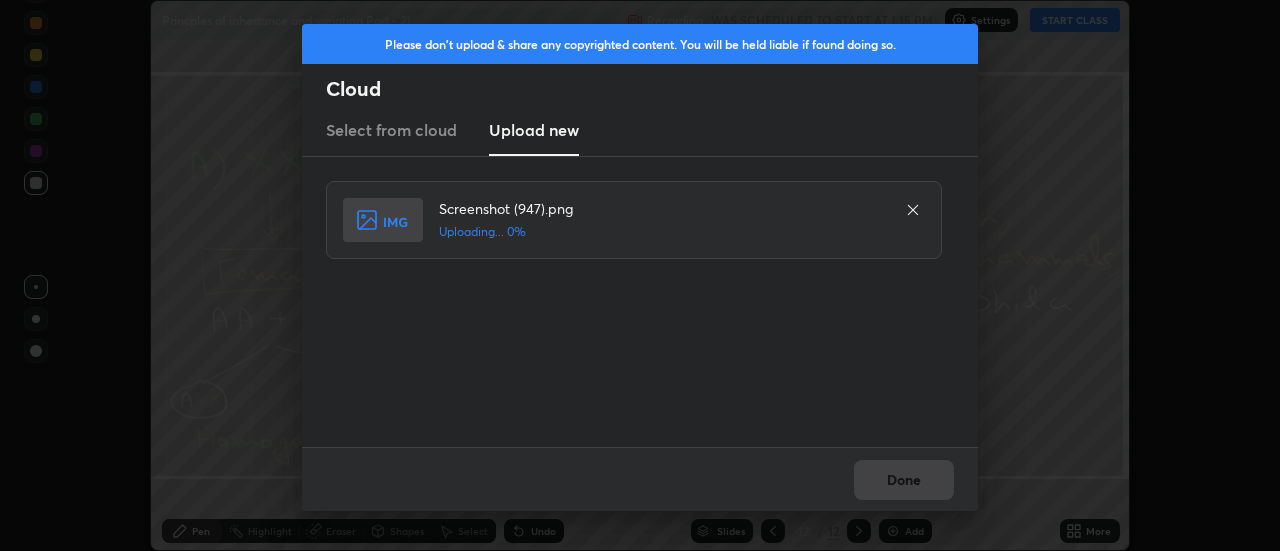 click on "Done" at bounding box center [640, 479] 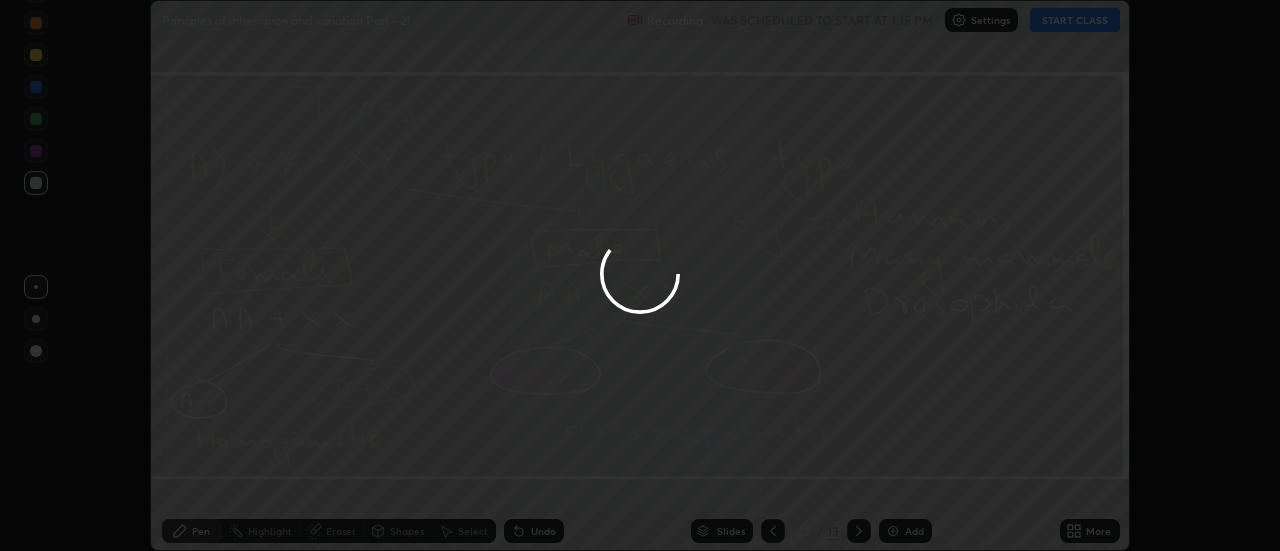 click on "Done" at bounding box center [904, 480] 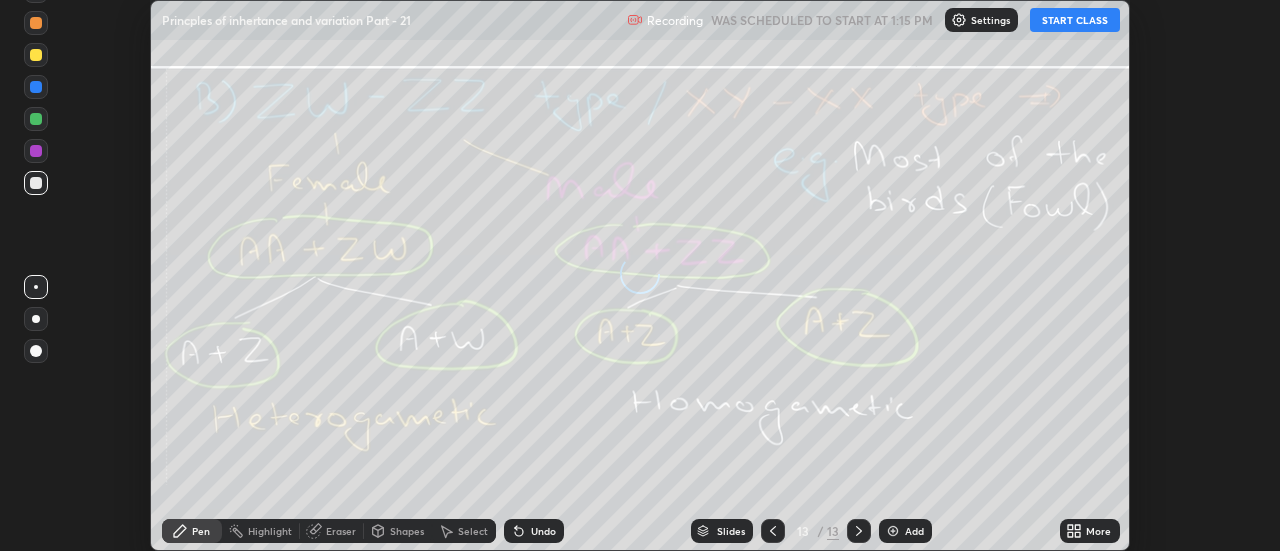 click on "More" at bounding box center (1098, 531) 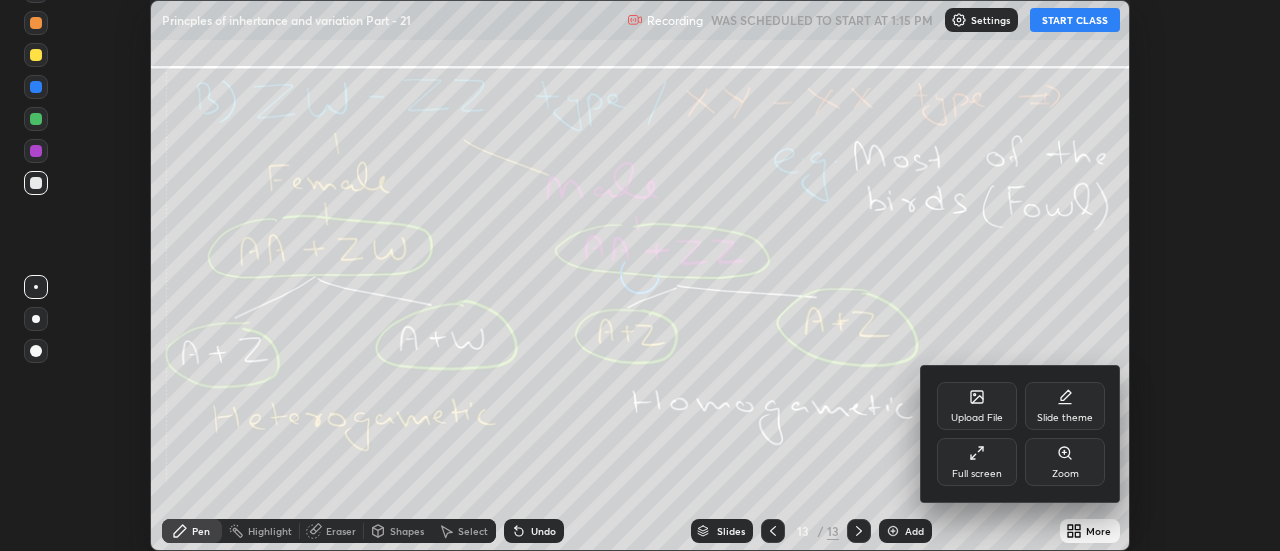 click on "Upload File" at bounding box center [977, 406] 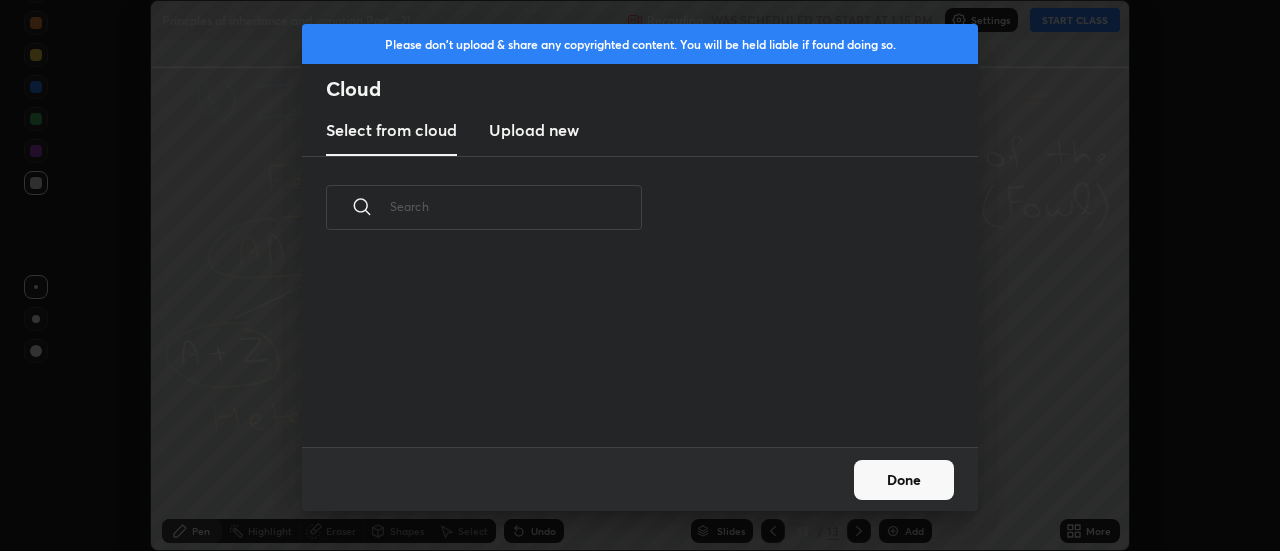 scroll, scrollTop: 7, scrollLeft: 11, axis: both 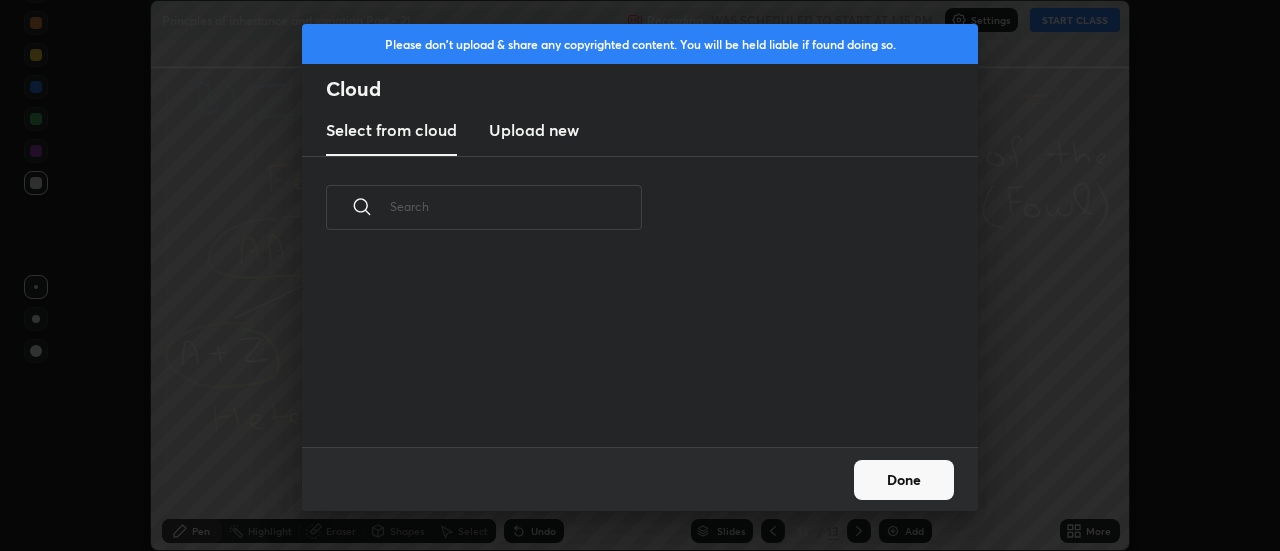 click on "Upload new" at bounding box center [534, 130] 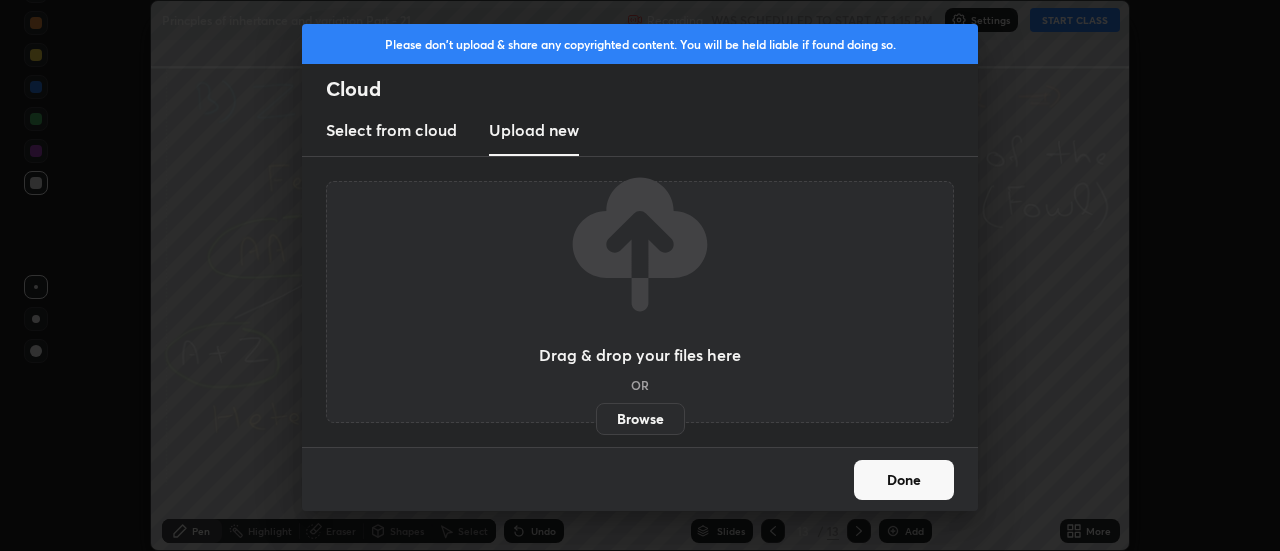 click on "Browse" at bounding box center (640, 419) 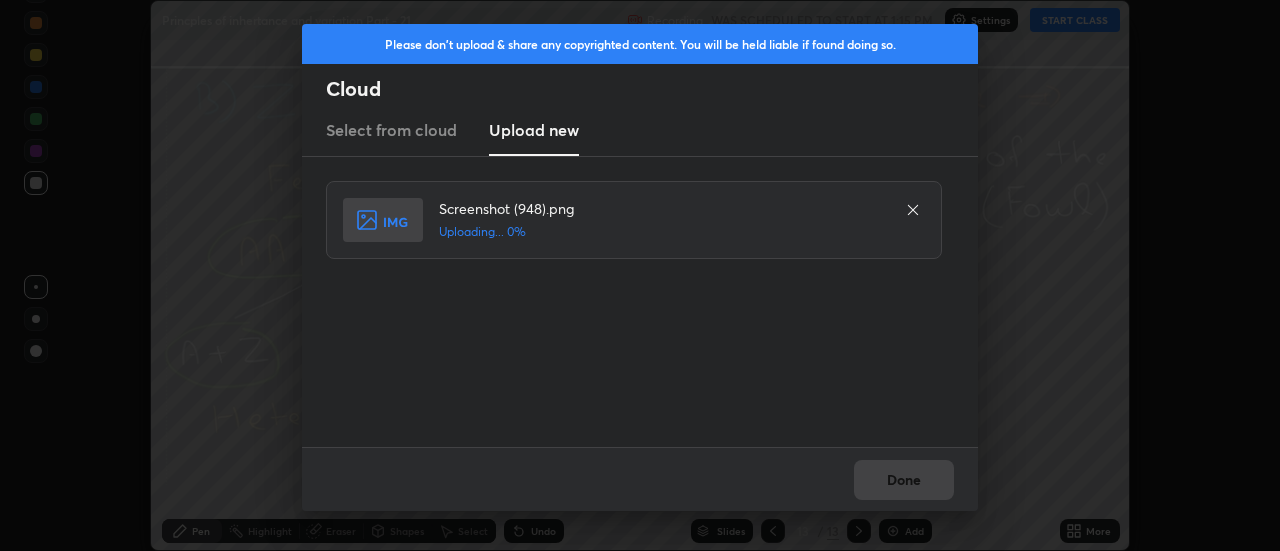 click on "Done" at bounding box center (640, 479) 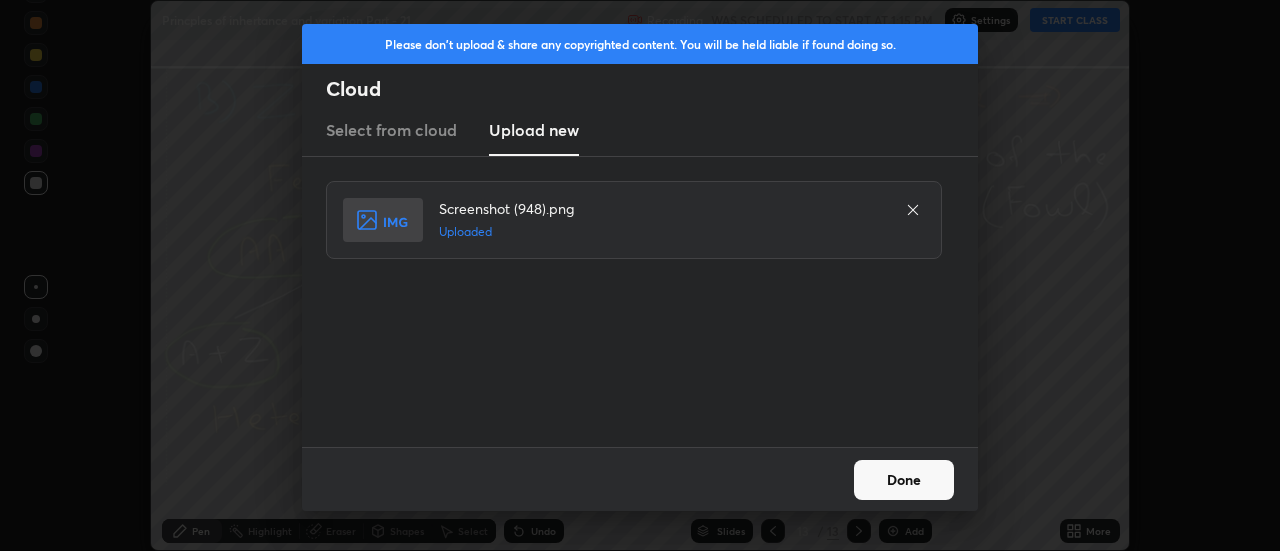 click on "Done" at bounding box center [904, 480] 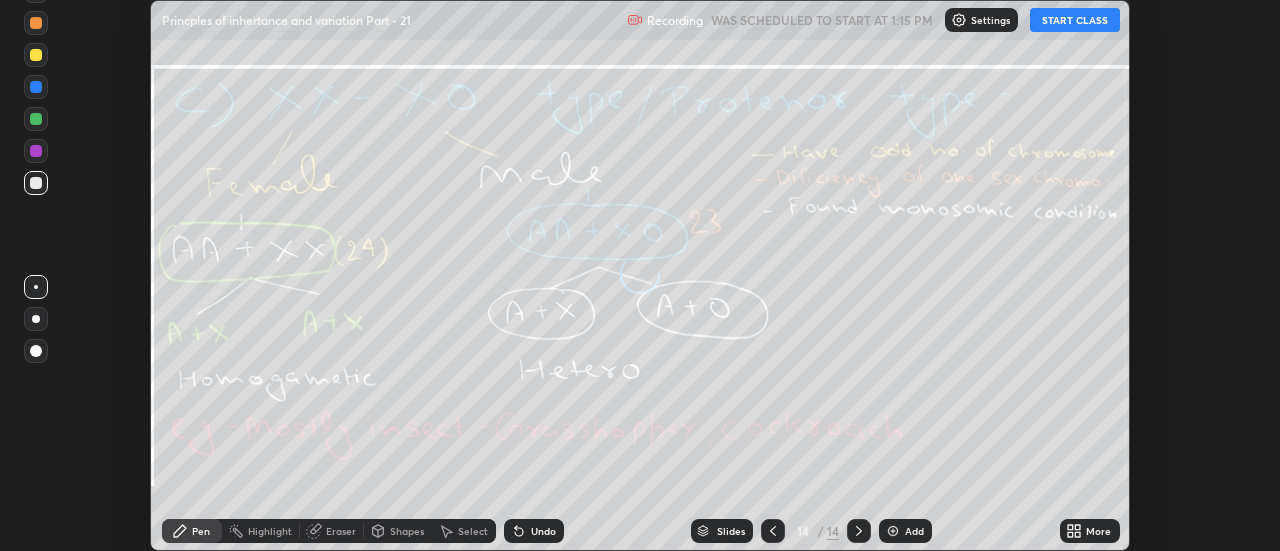 click 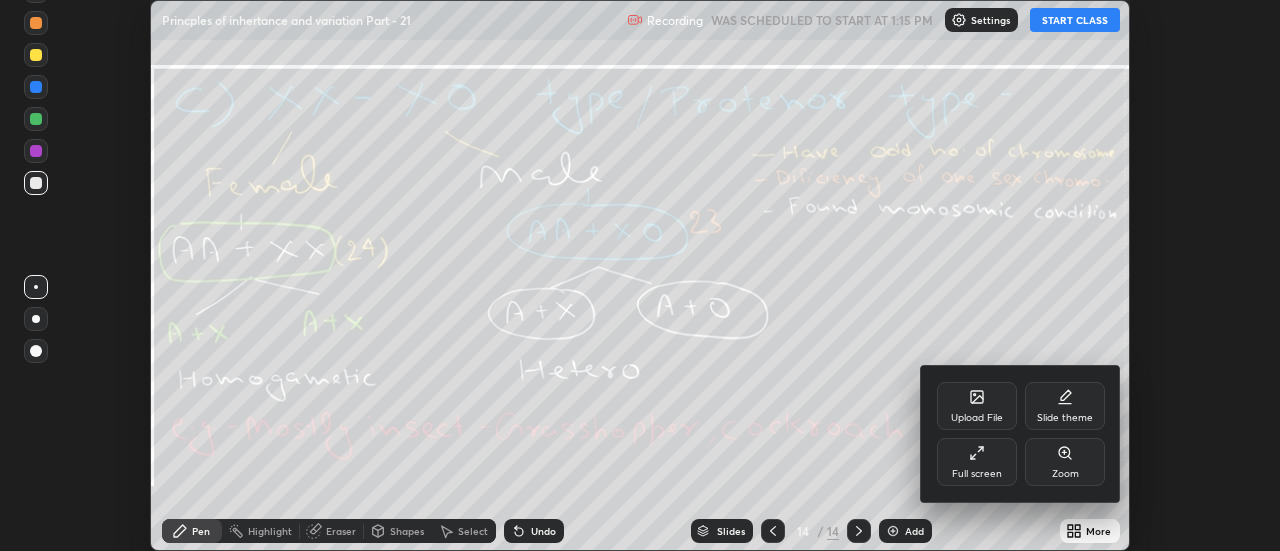 click on "Upload File" at bounding box center (977, 406) 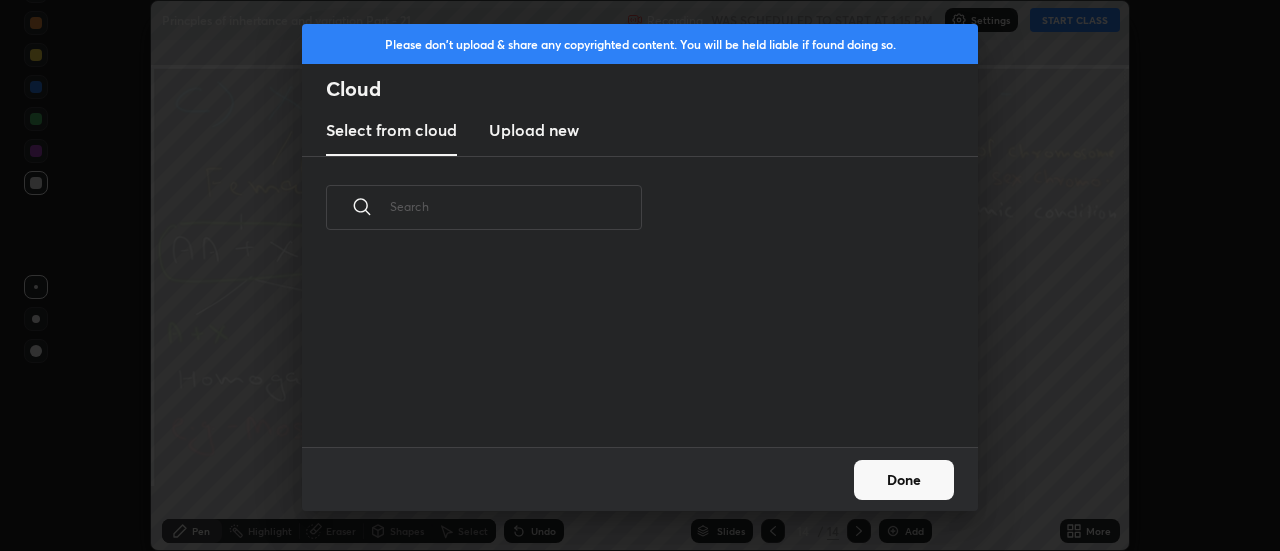scroll, scrollTop: 7, scrollLeft: 11, axis: both 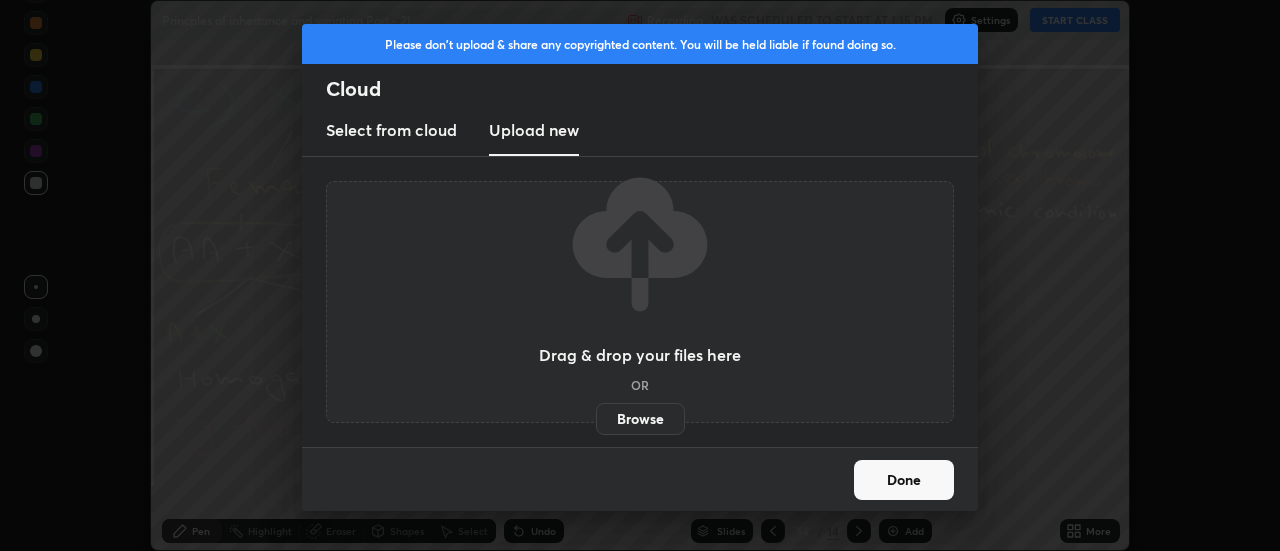 click on "Browse" at bounding box center (640, 419) 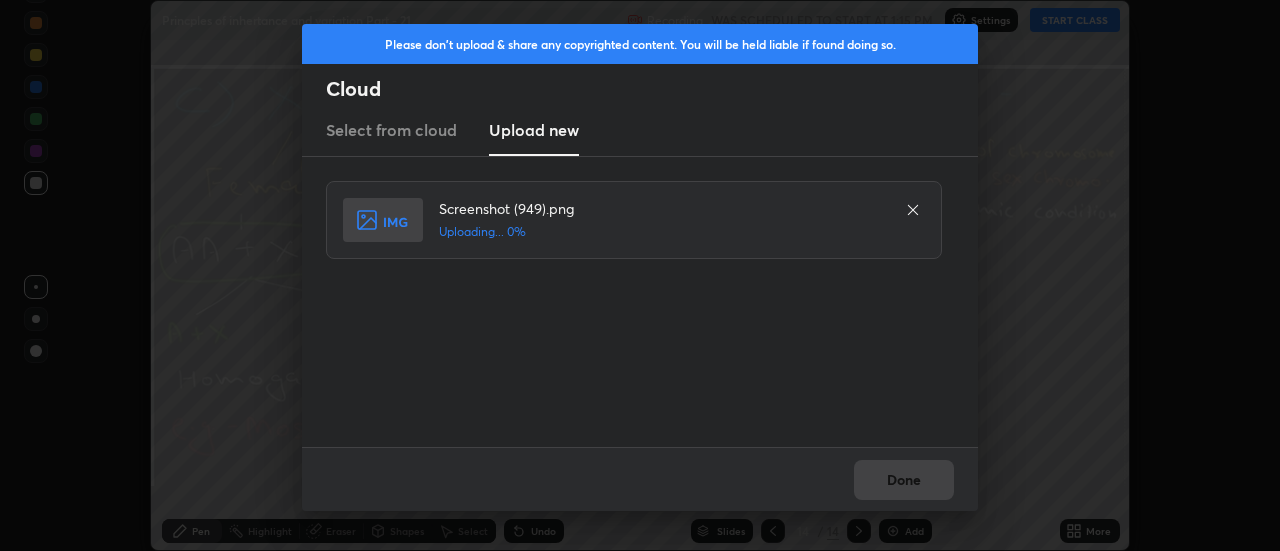 click on "Done" at bounding box center [640, 479] 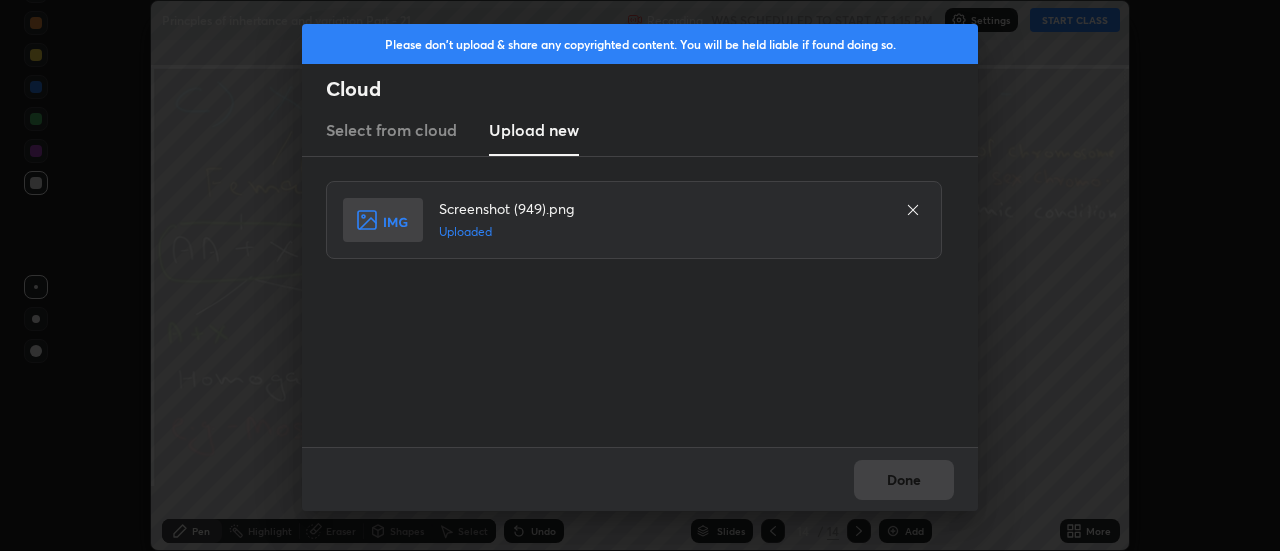 click on "Done" at bounding box center [640, 479] 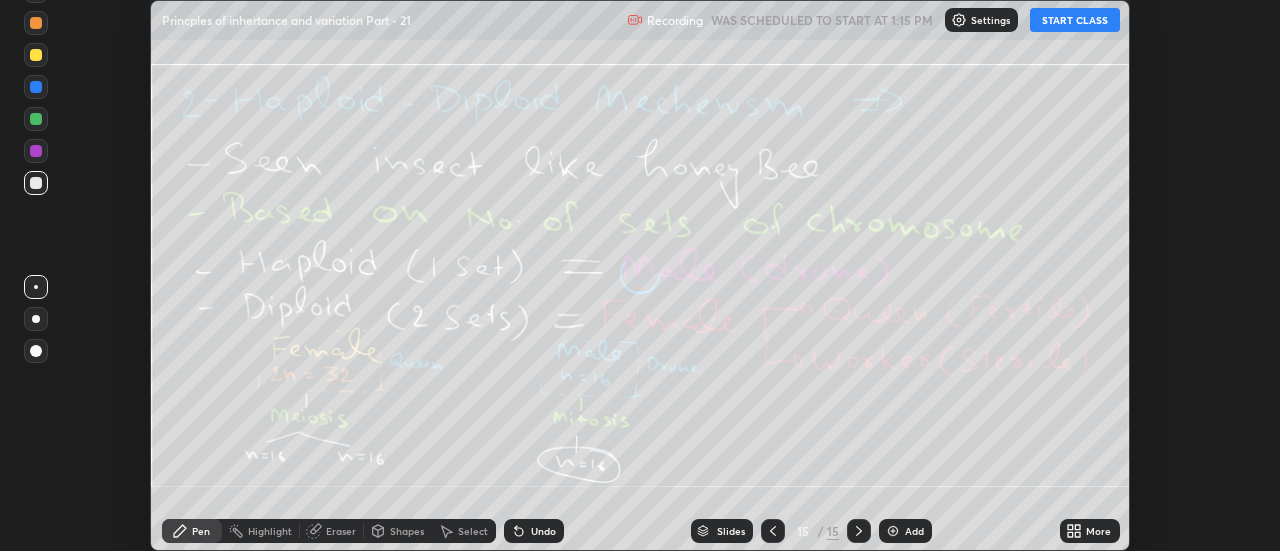 click on "More" at bounding box center (1098, 531) 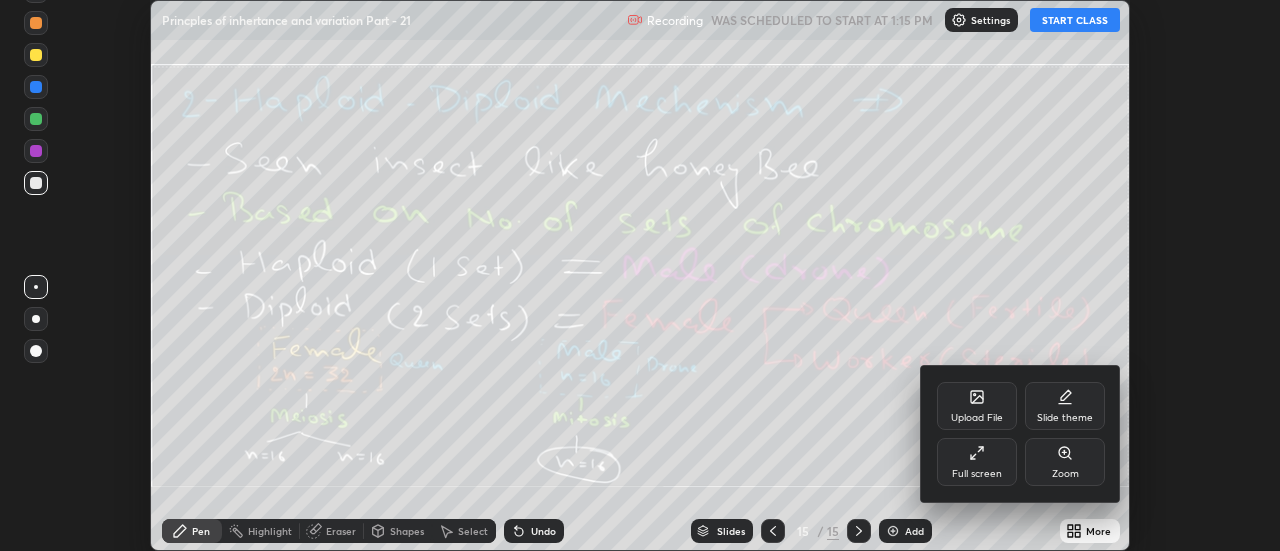click on "Upload File" at bounding box center (977, 406) 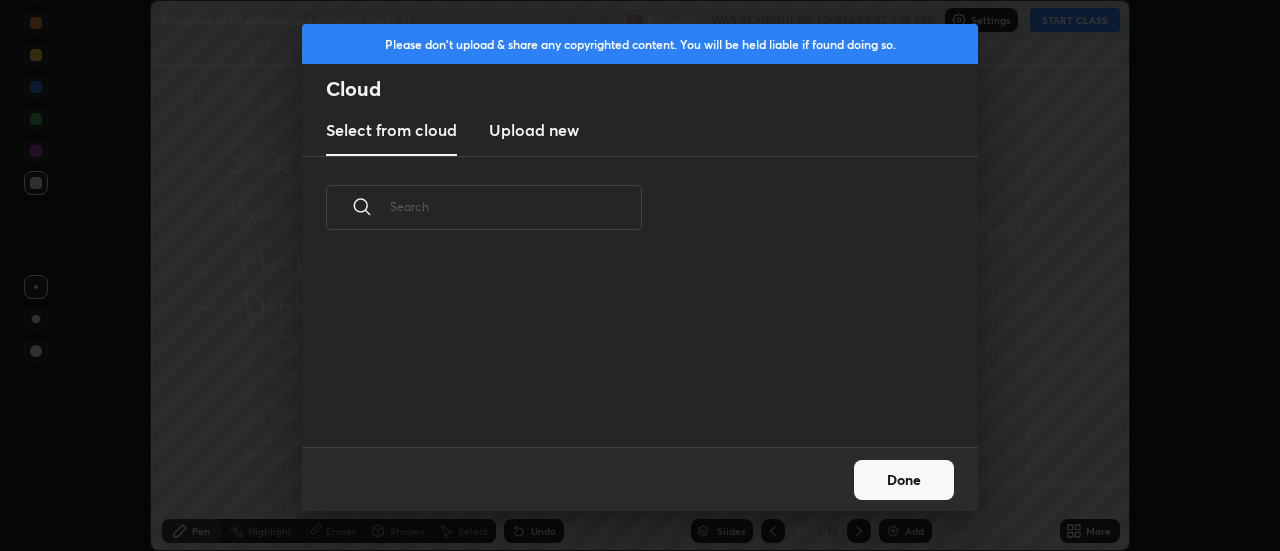 scroll, scrollTop: 188, scrollLeft: 642, axis: both 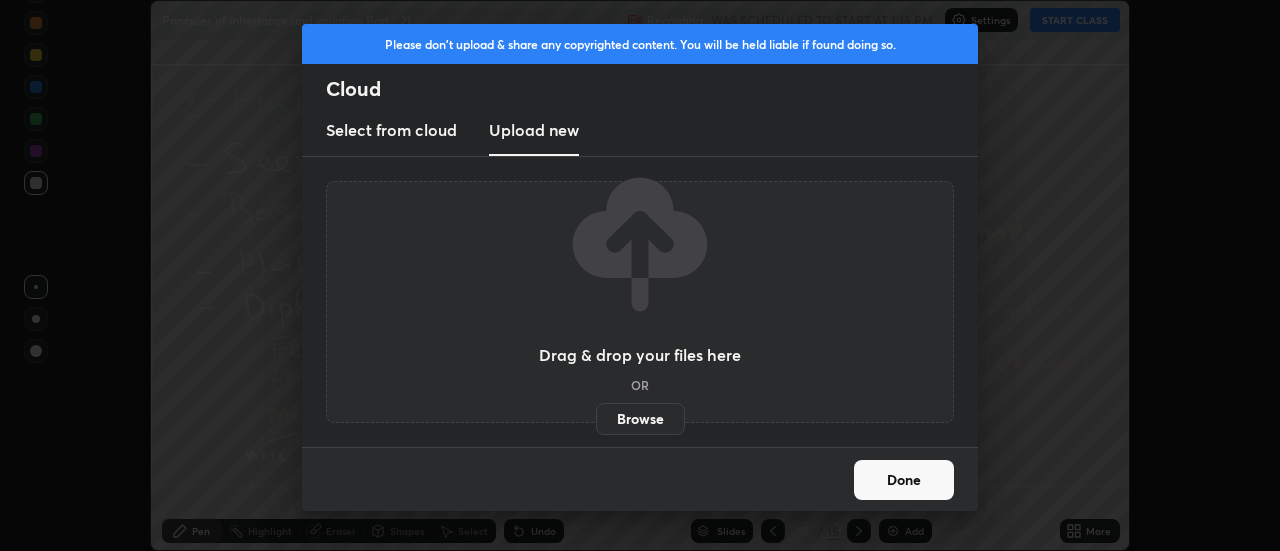 click on "Browse" at bounding box center (640, 419) 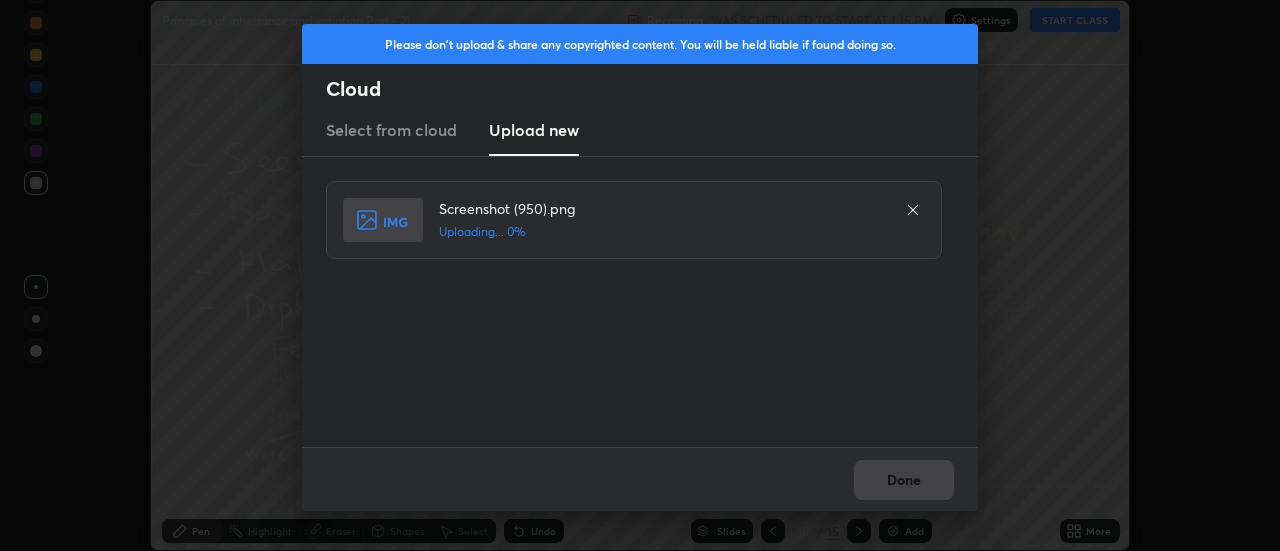 click on "Done" at bounding box center [904, 480] 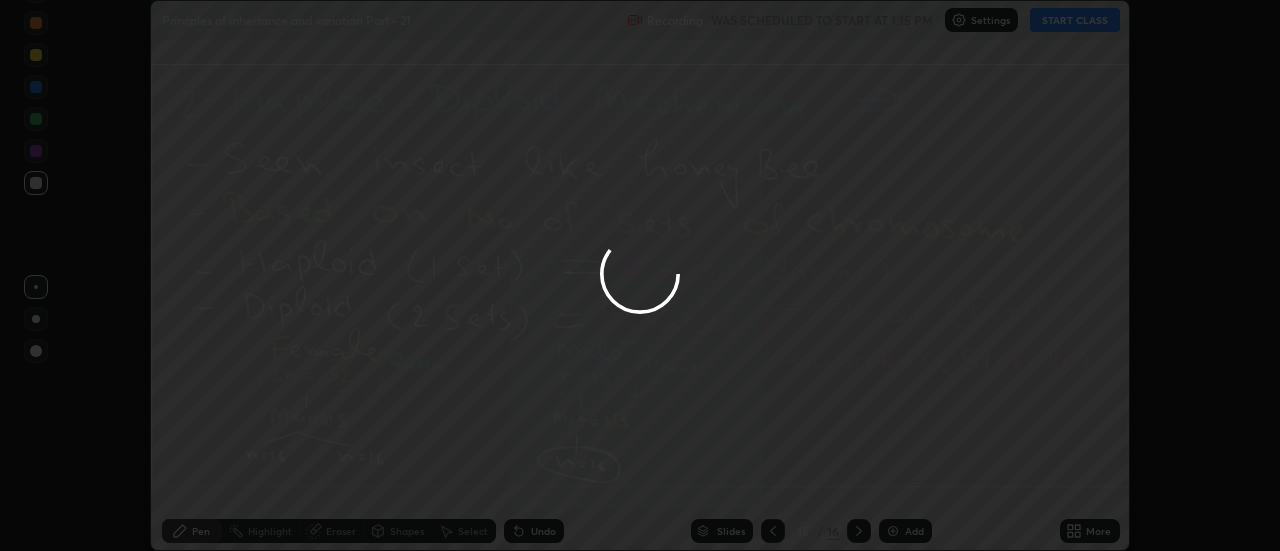 click at bounding box center [640, 275] 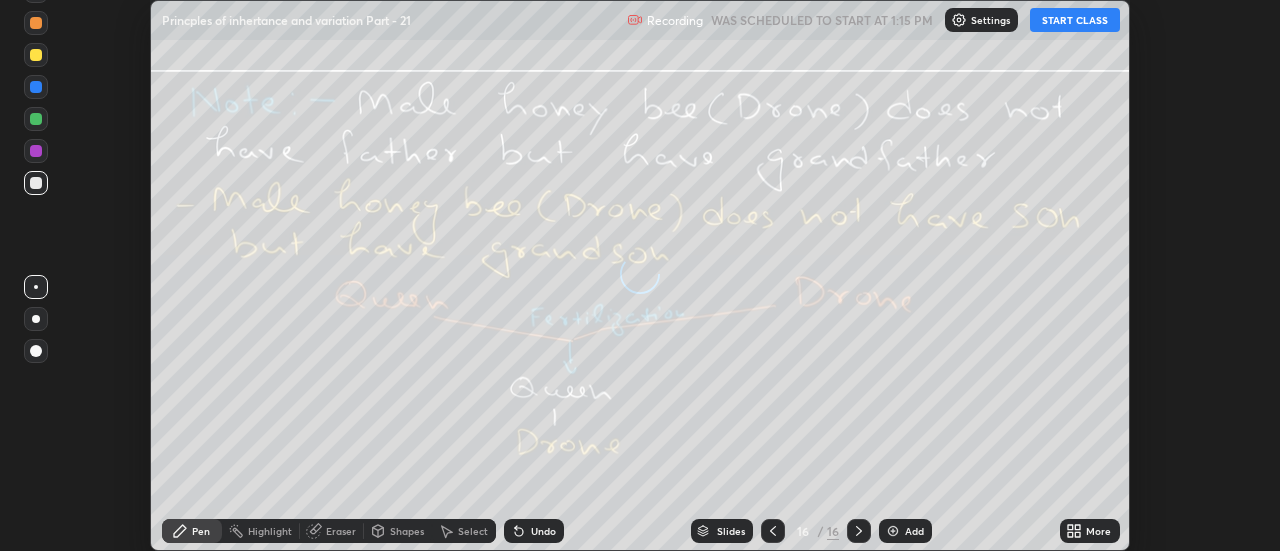 click on "More" at bounding box center [1098, 531] 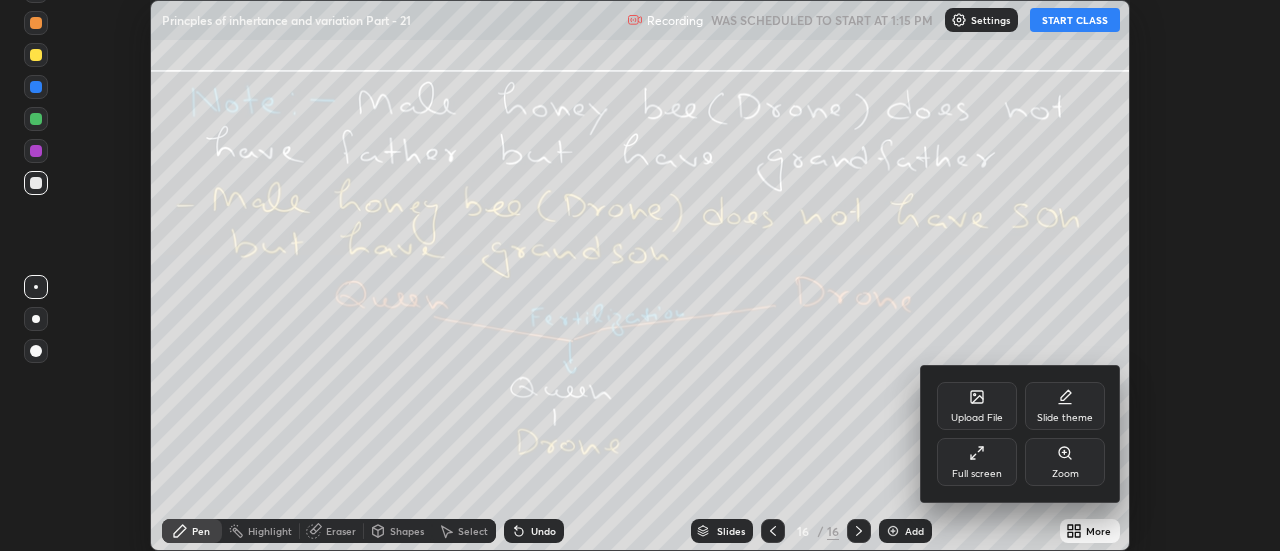 click 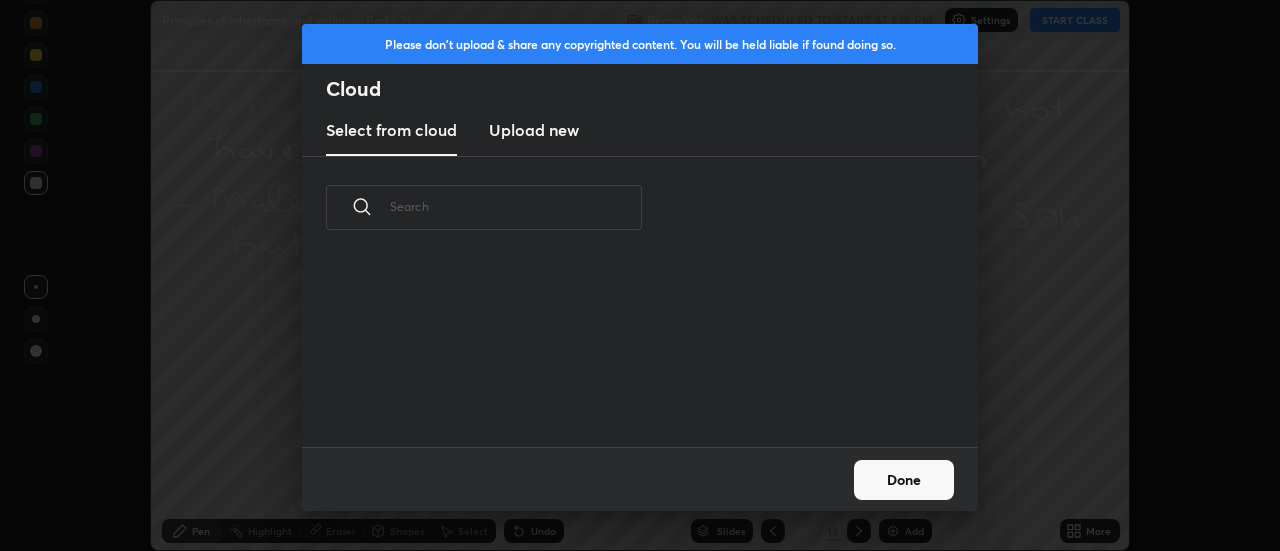 scroll, scrollTop: 7, scrollLeft: 11, axis: both 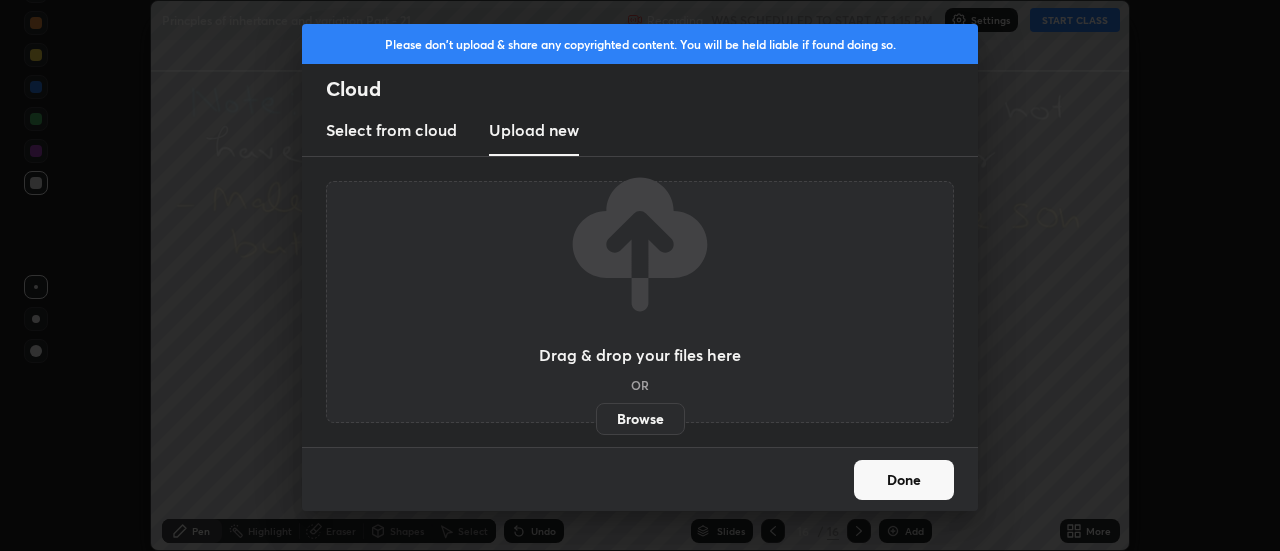 click on "Browse" at bounding box center (640, 419) 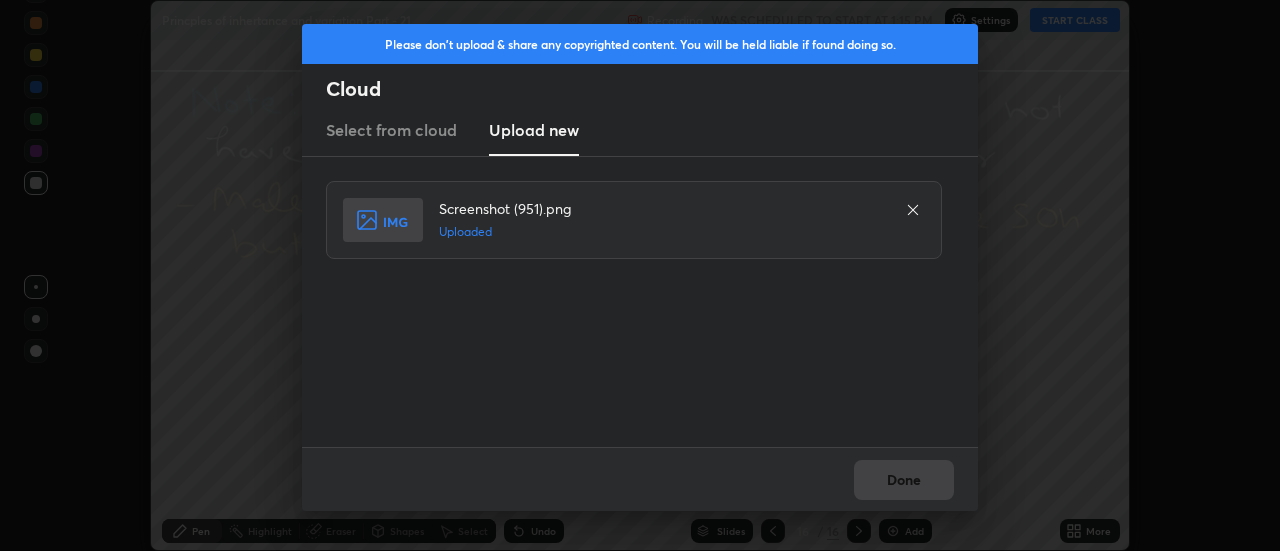 click on "Done" at bounding box center (904, 480) 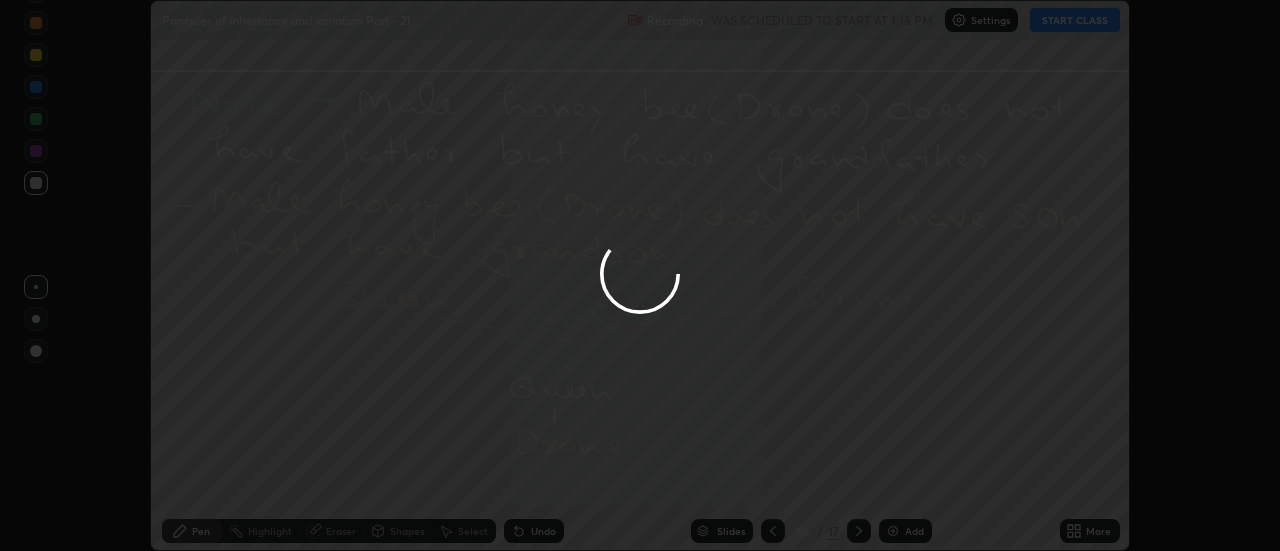 click on "Done" at bounding box center [904, 480] 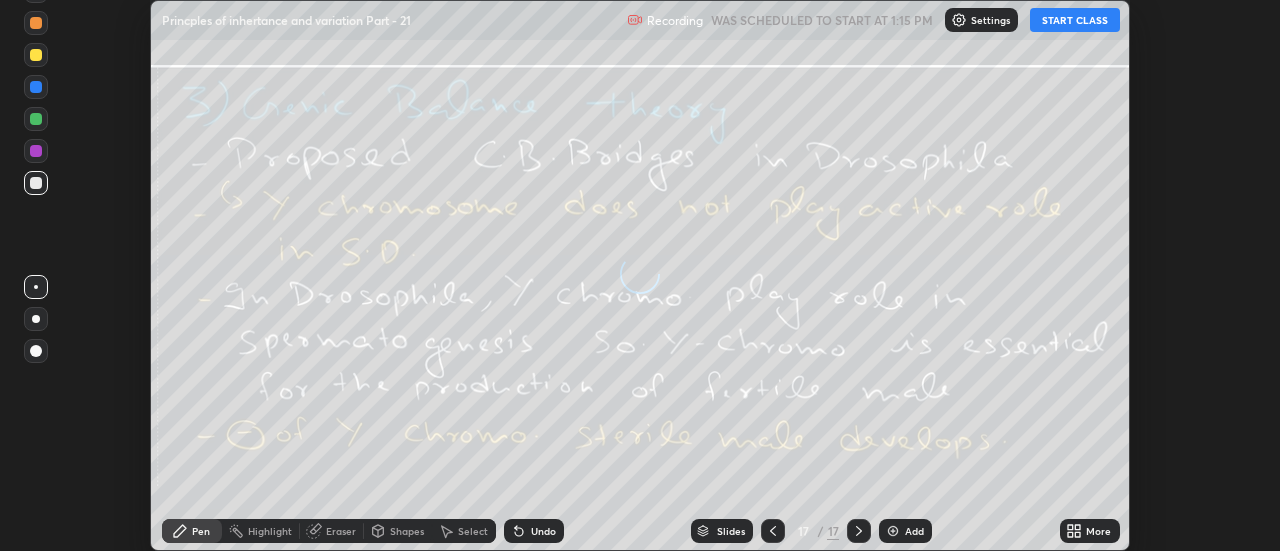 click on "More" at bounding box center (1098, 531) 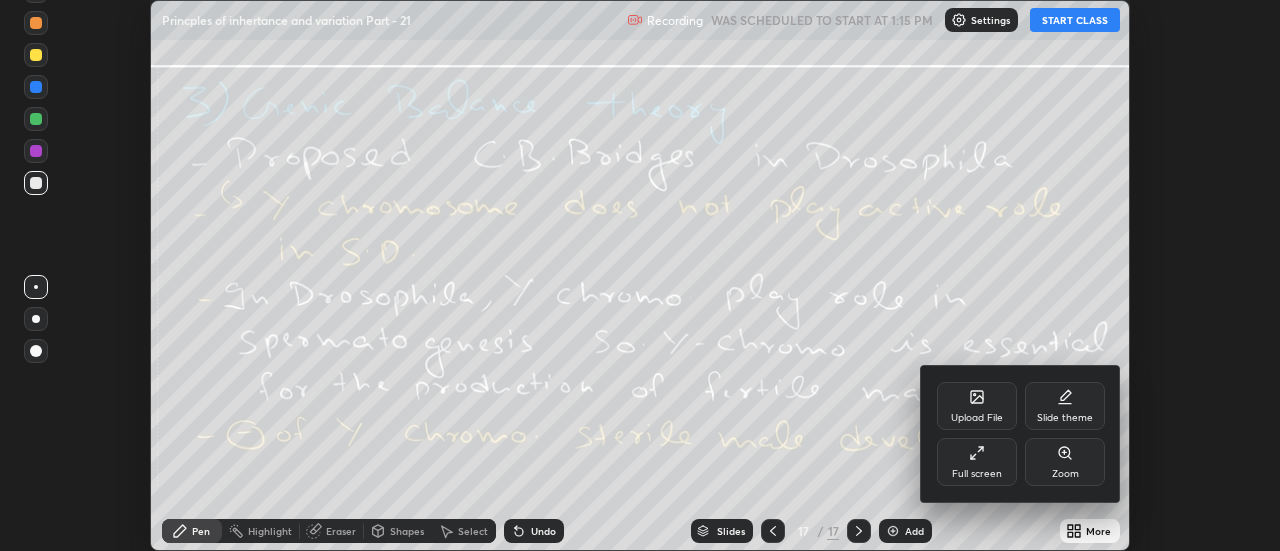 click on "Upload File" at bounding box center (977, 406) 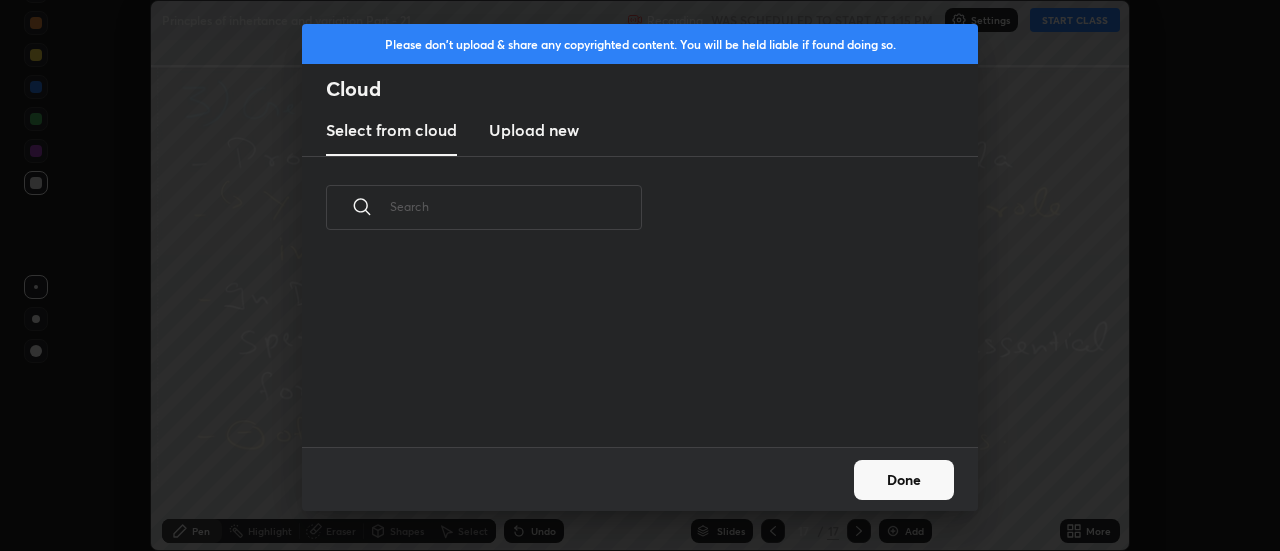 scroll, scrollTop: 7, scrollLeft: 11, axis: both 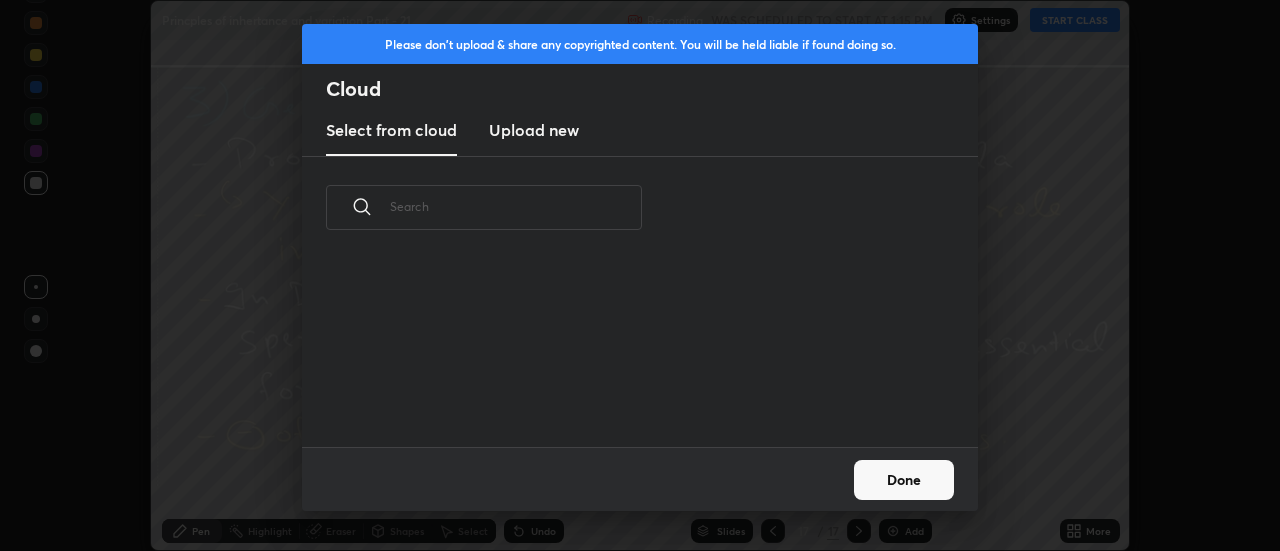 click on "Upload new" at bounding box center [534, 130] 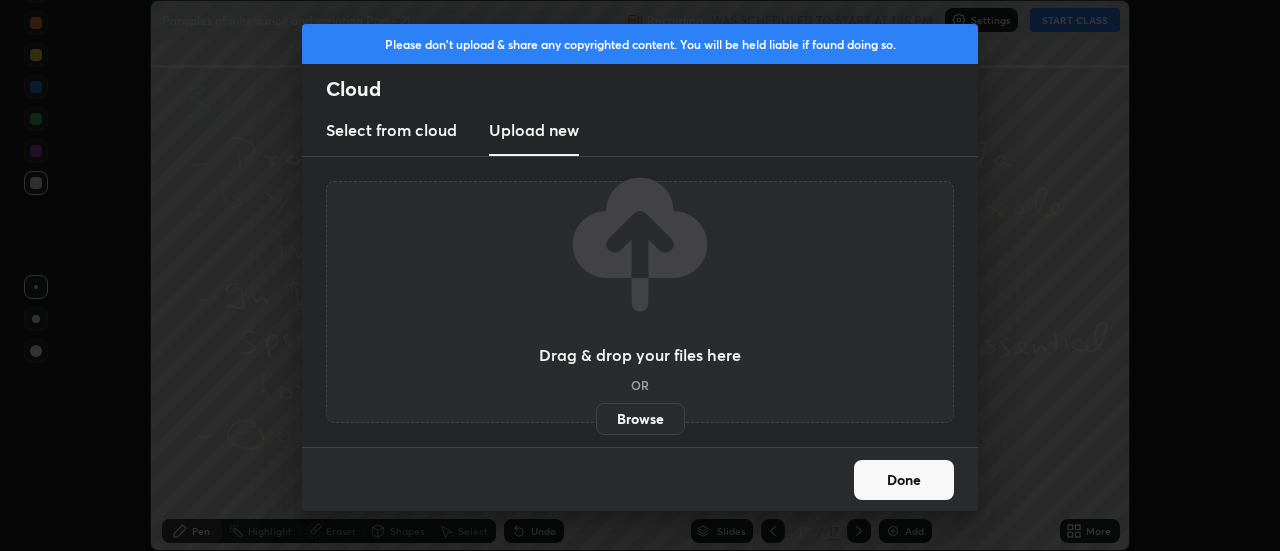 click on "Browse" at bounding box center [640, 419] 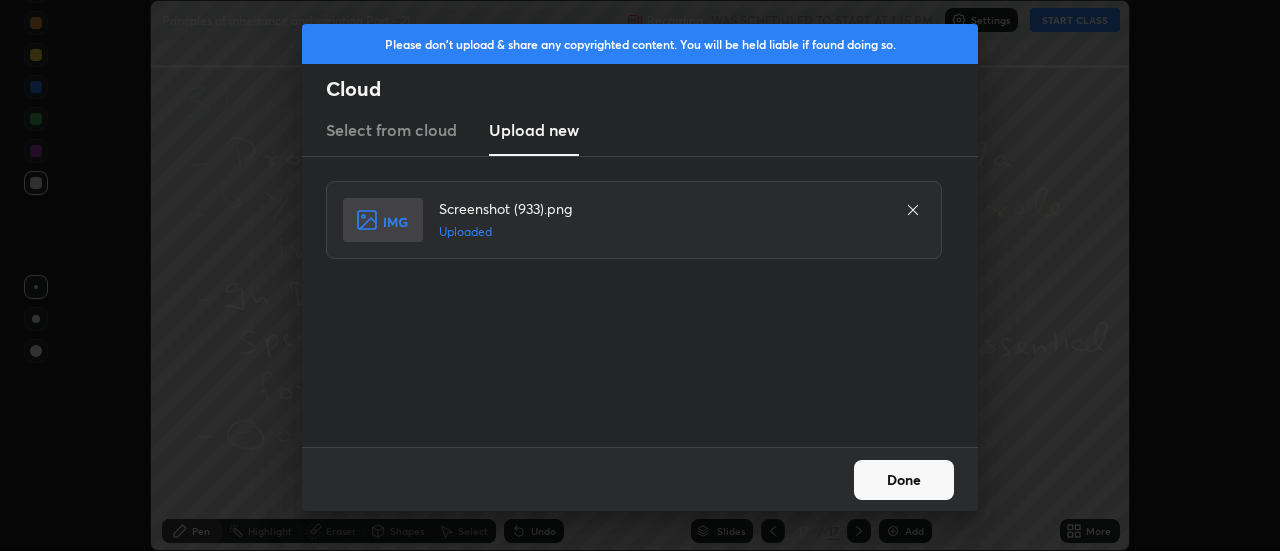 click 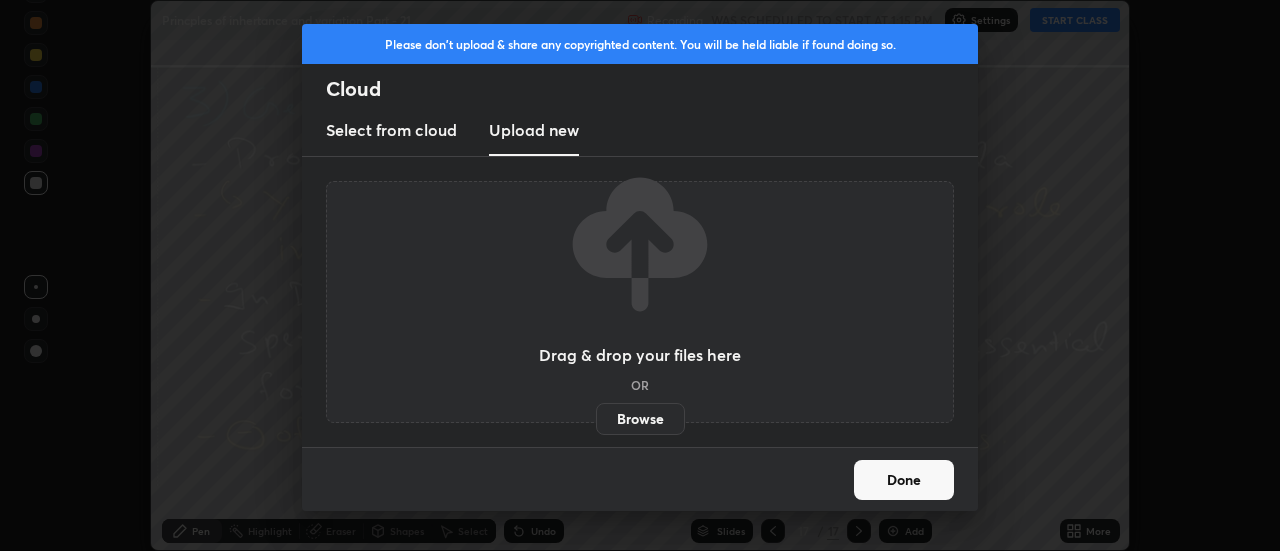click on "Browse" at bounding box center [640, 419] 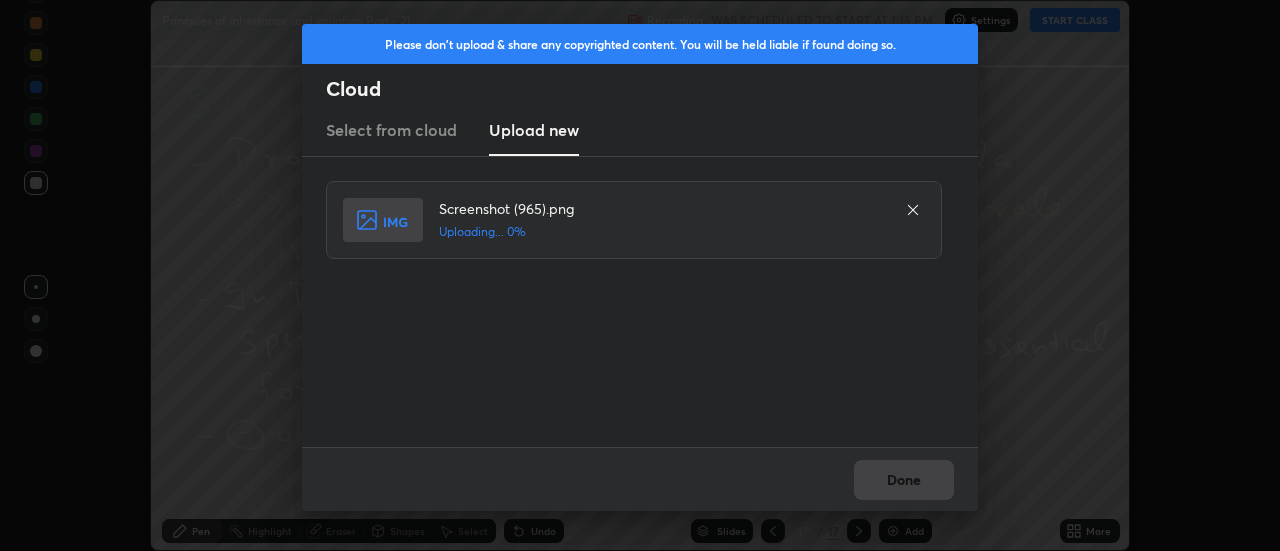 click on "Done" at bounding box center [640, 479] 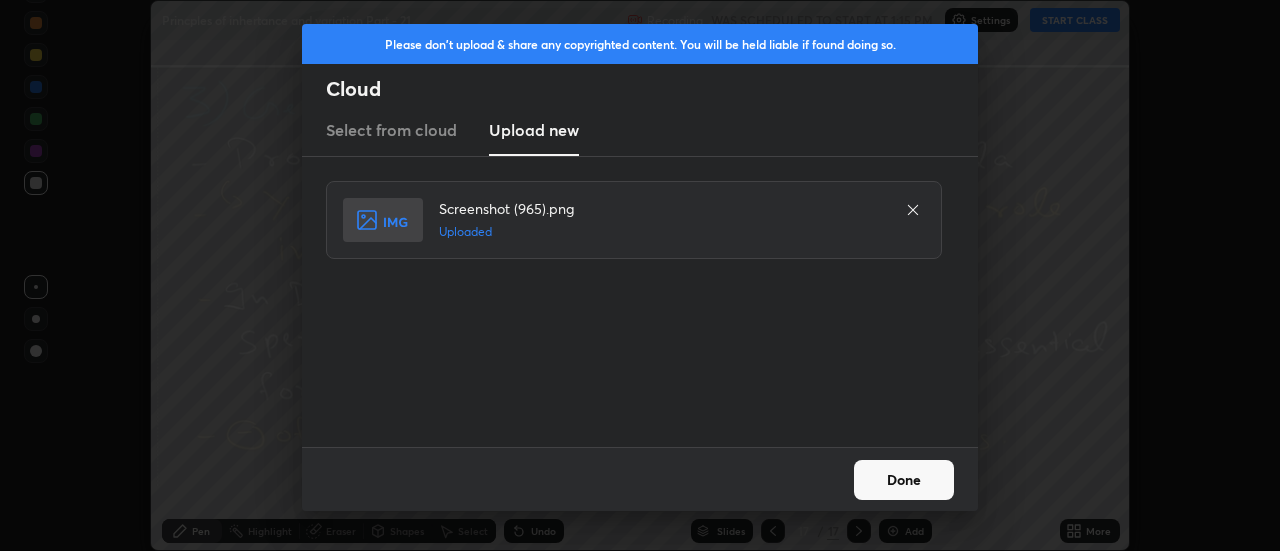 click on "Done" at bounding box center (904, 480) 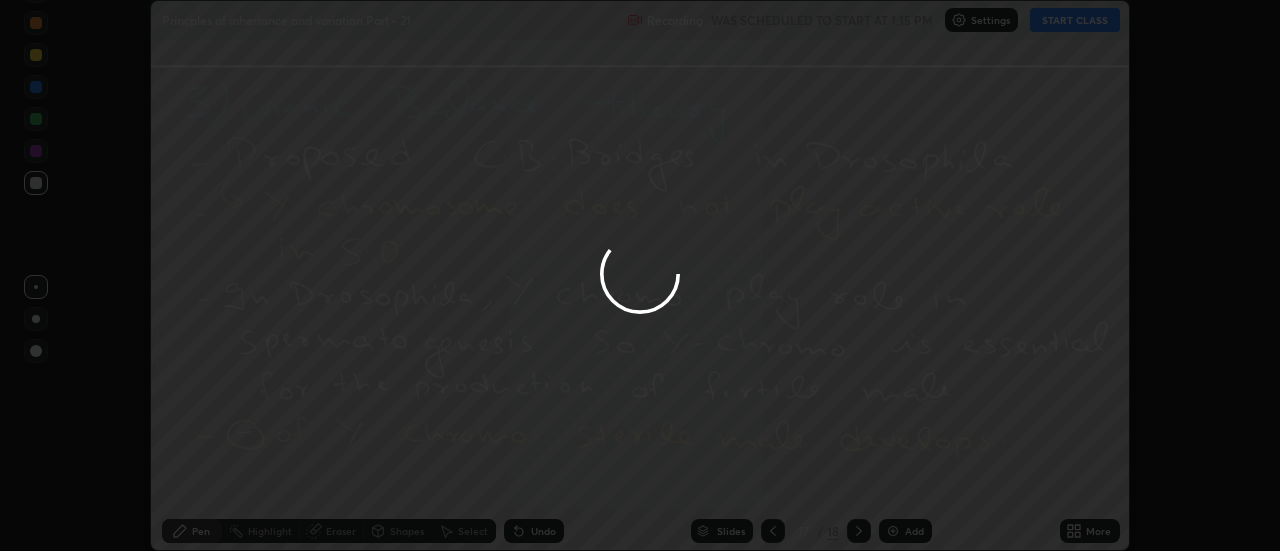 click on "Done" at bounding box center (904, 480) 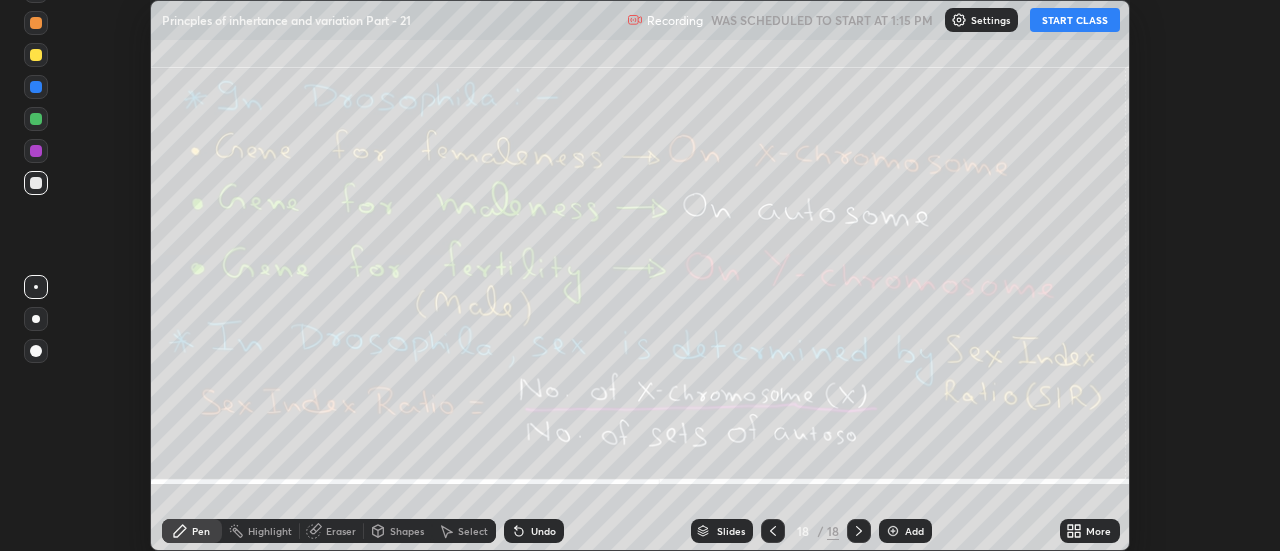 click on "More" at bounding box center [1098, 531] 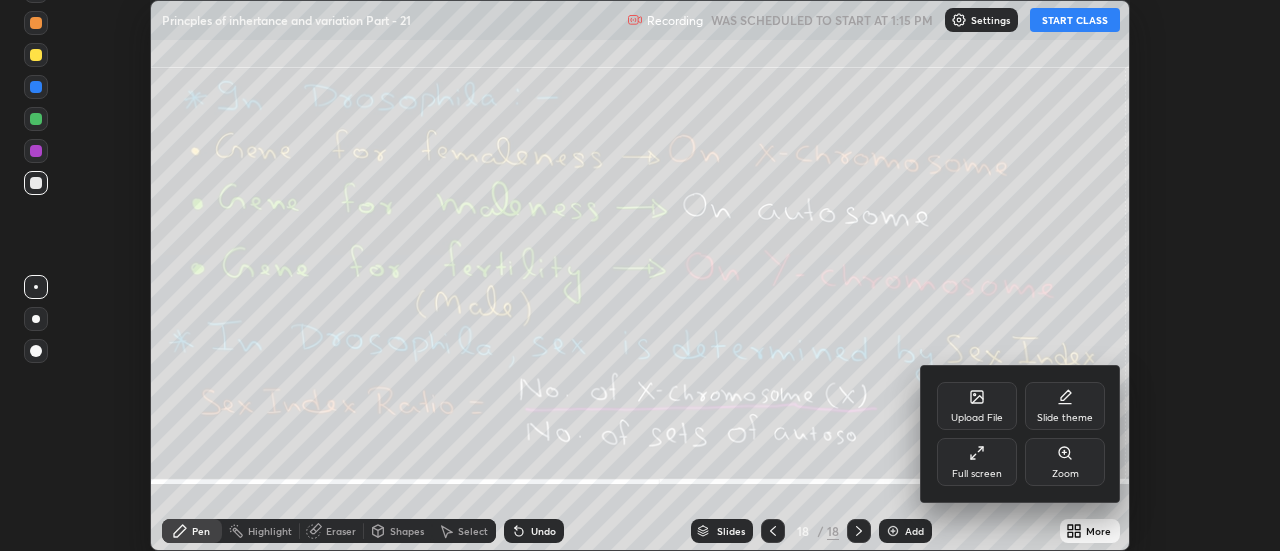 click on "Upload File" at bounding box center [977, 406] 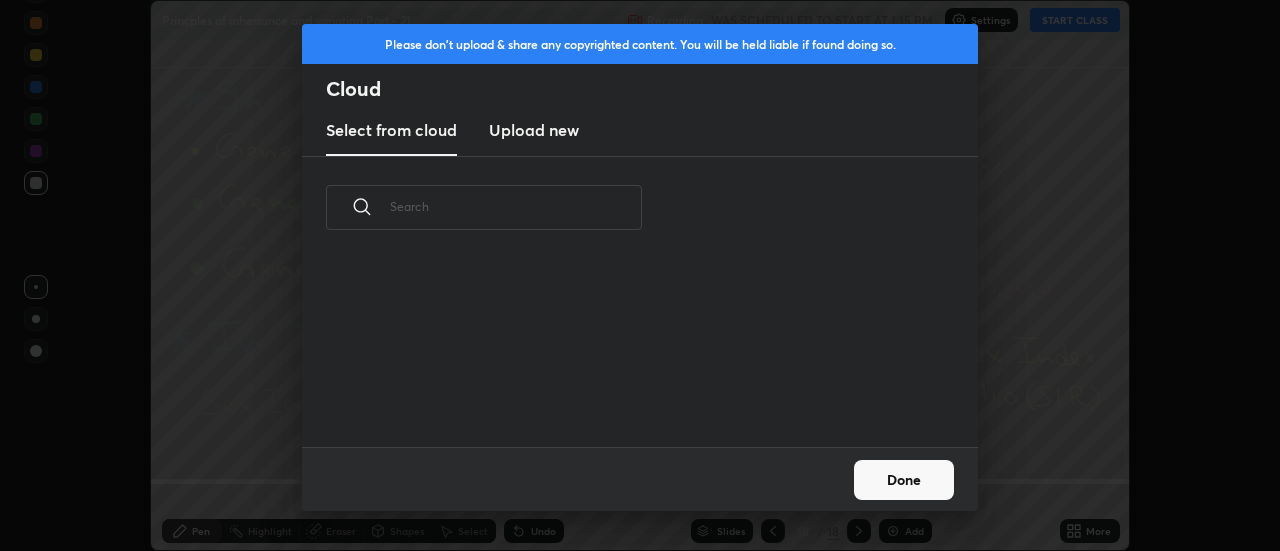 scroll, scrollTop: 7, scrollLeft: 11, axis: both 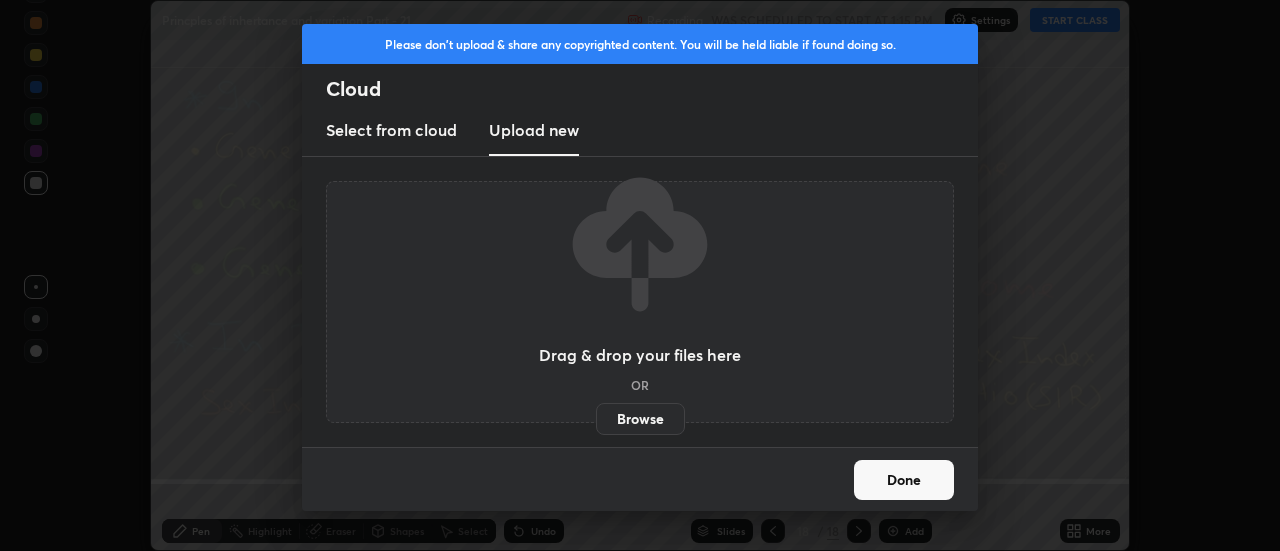 click on "Browse" at bounding box center (640, 419) 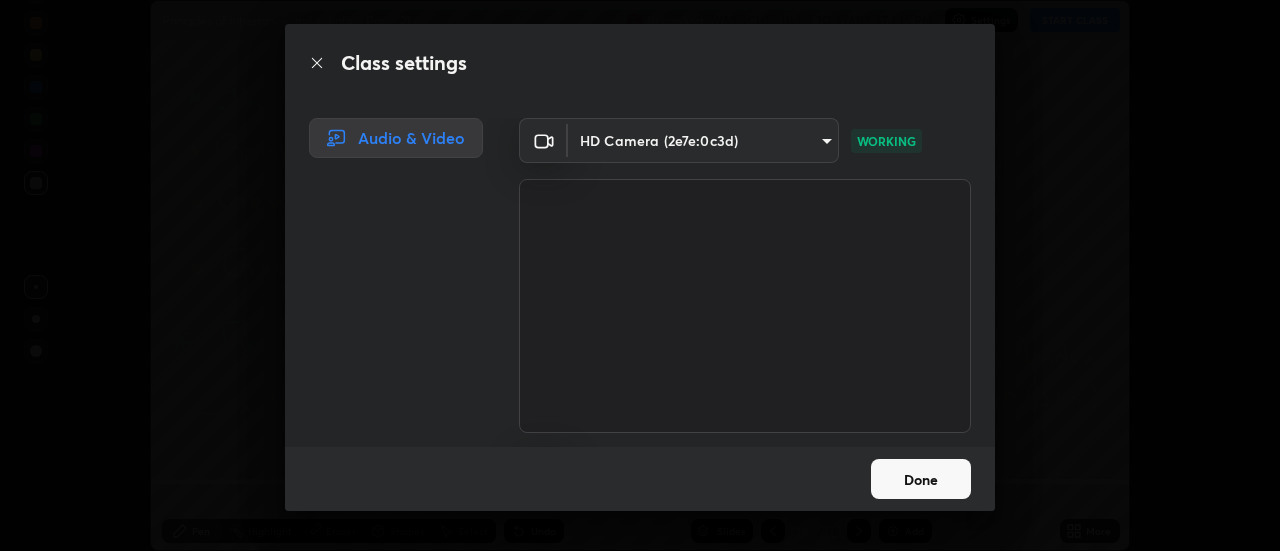 click on "Done" at bounding box center [921, 479] 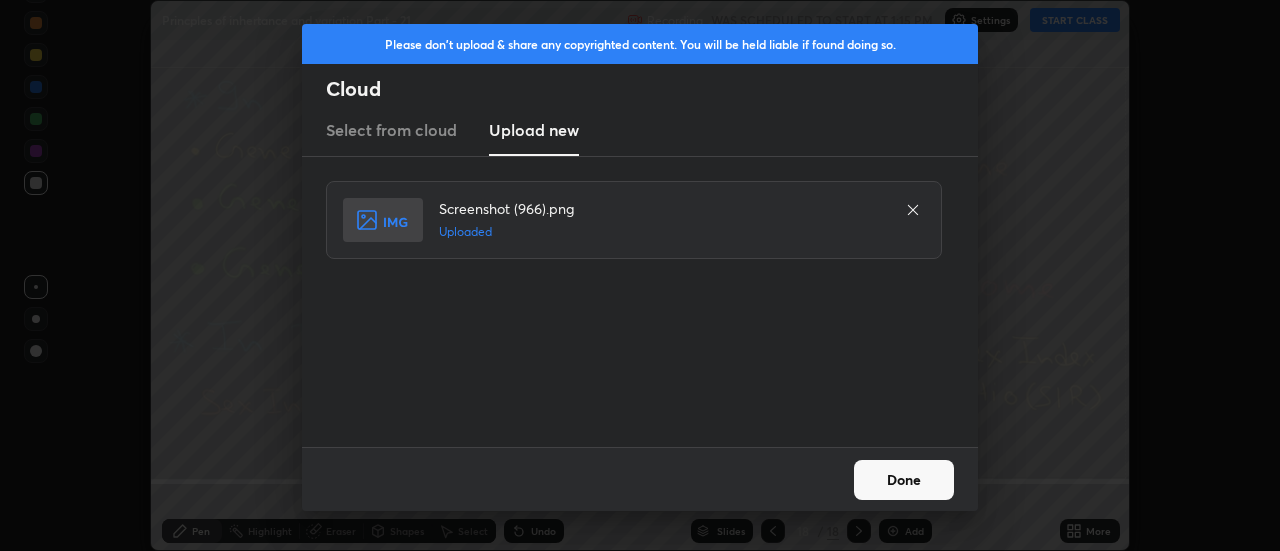 click on "Done" at bounding box center (904, 480) 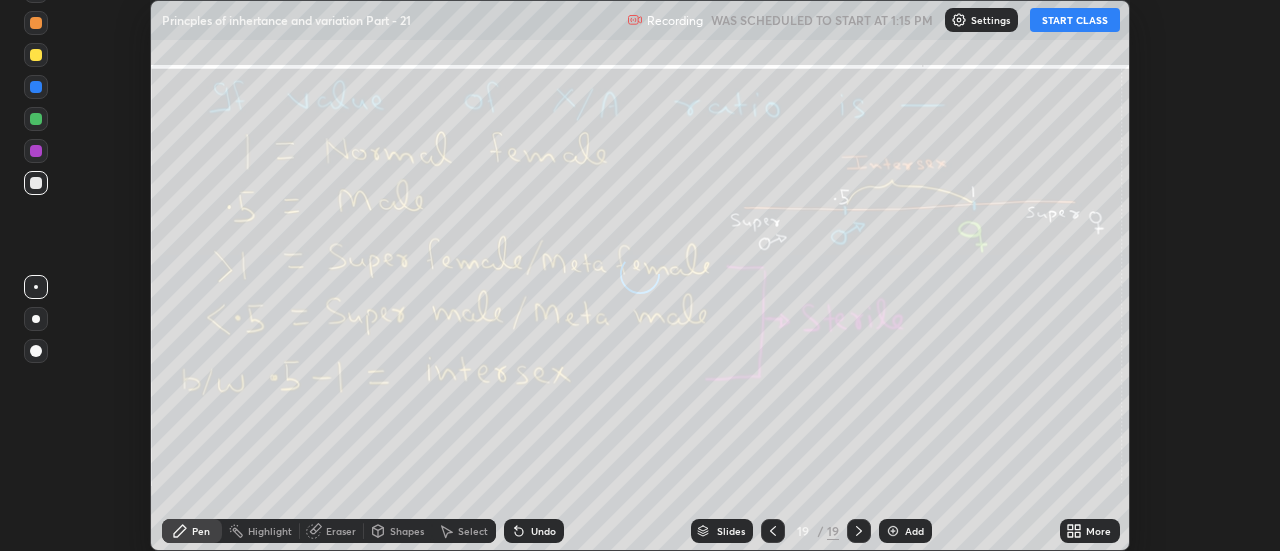 click 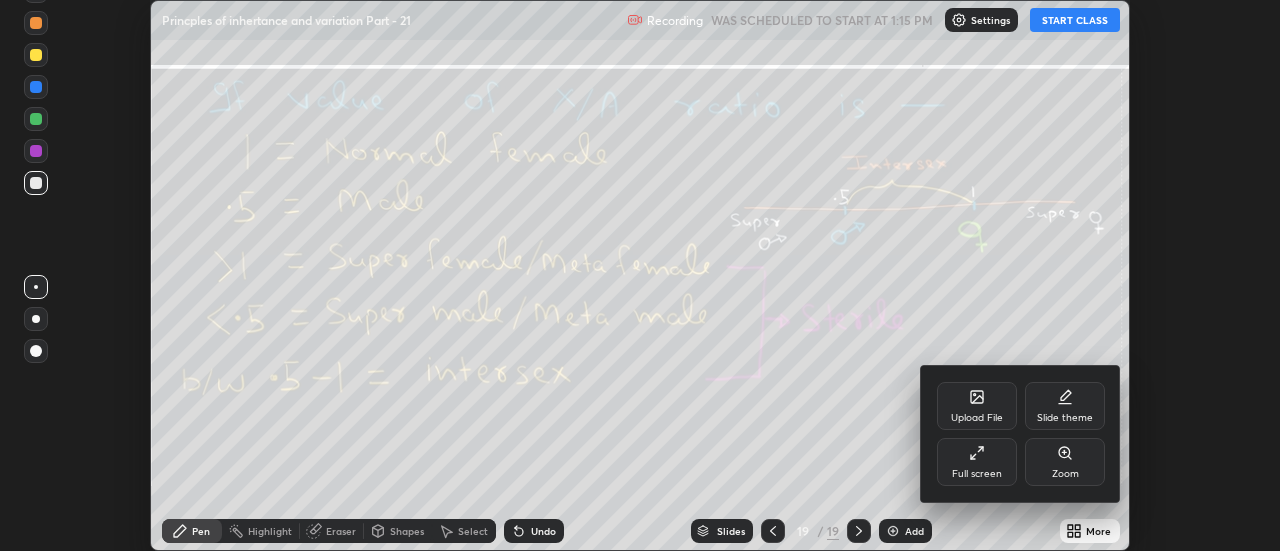 click on "Upload File" at bounding box center (977, 406) 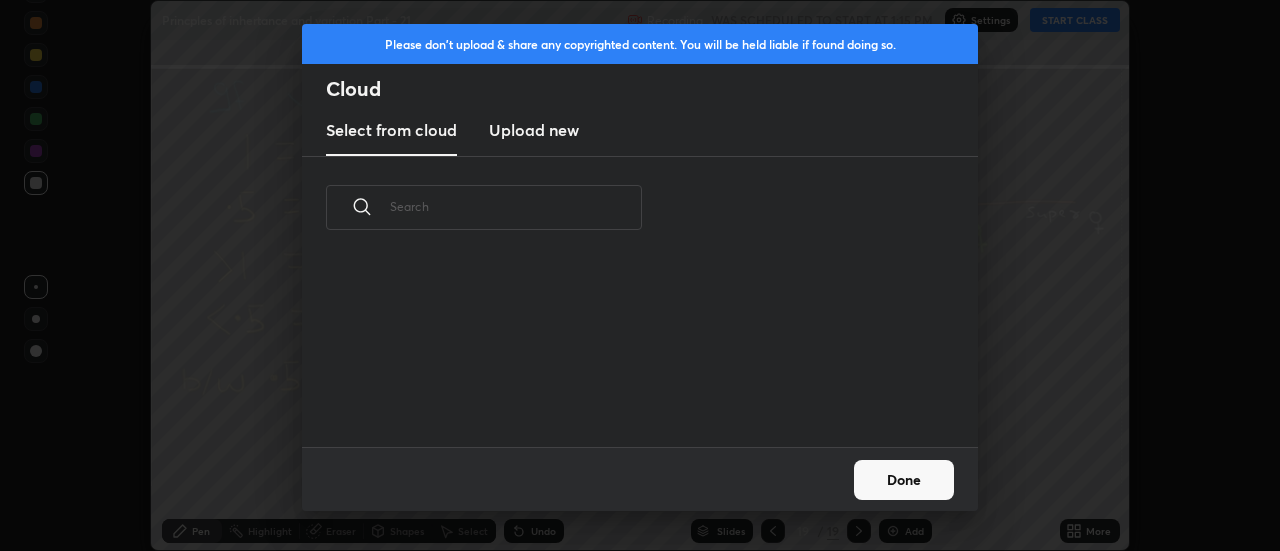 scroll, scrollTop: 7, scrollLeft: 11, axis: both 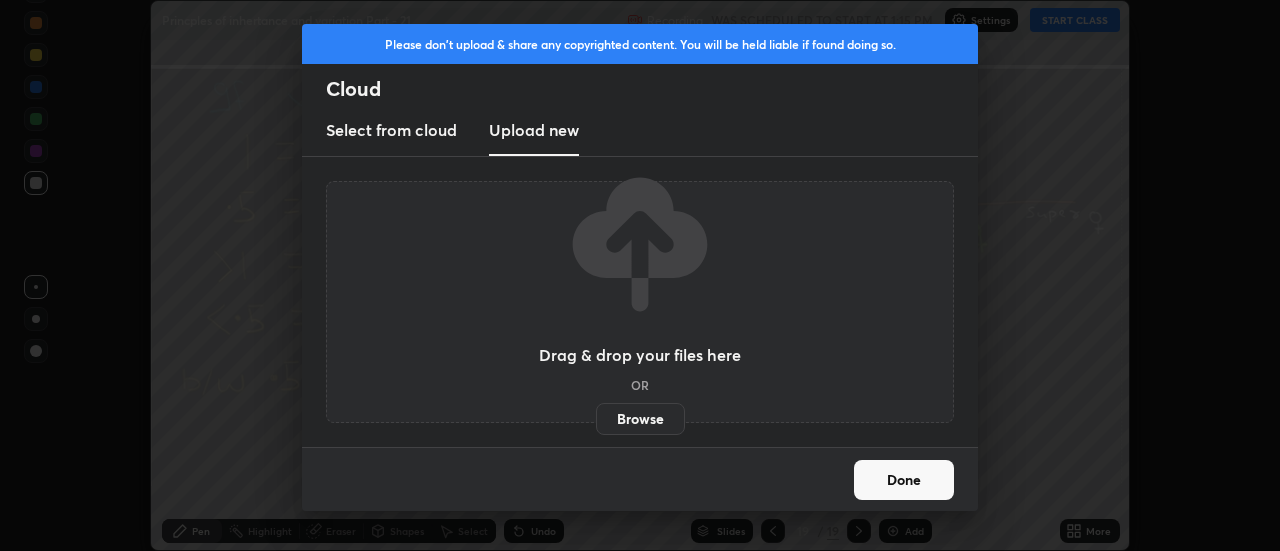 click on "Browse" at bounding box center (640, 419) 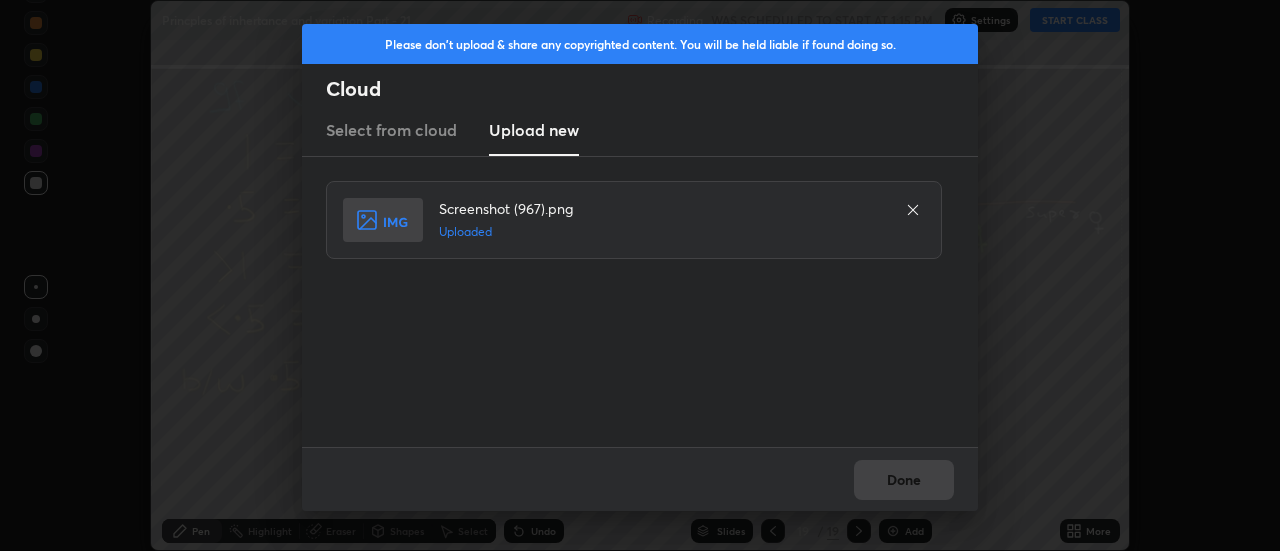 click on "Done" at bounding box center (904, 480) 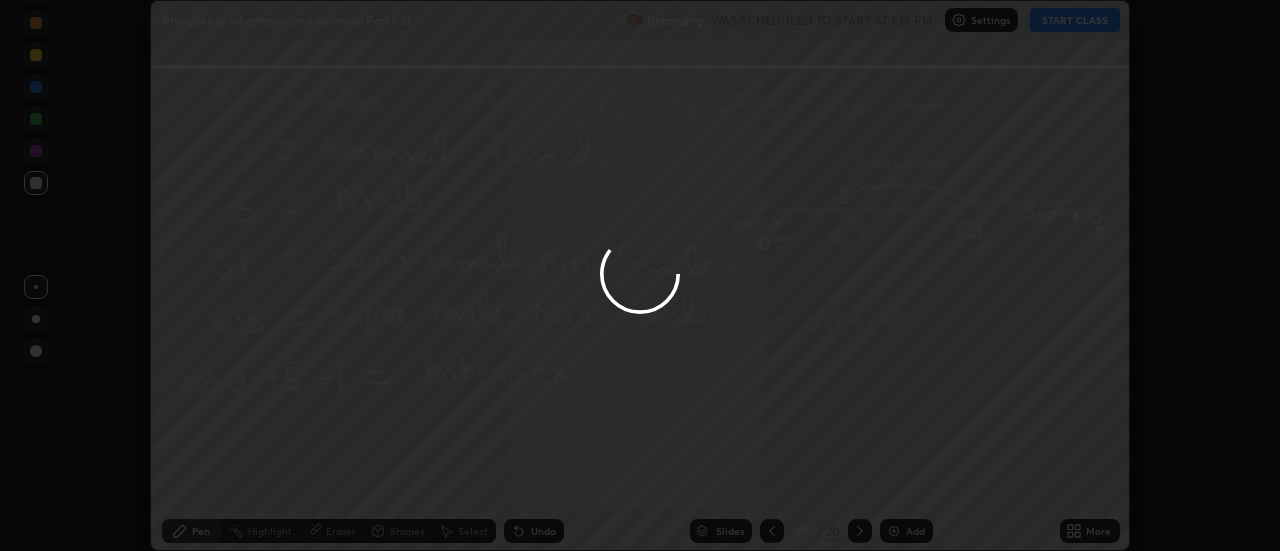 click on "Done" at bounding box center (904, 480) 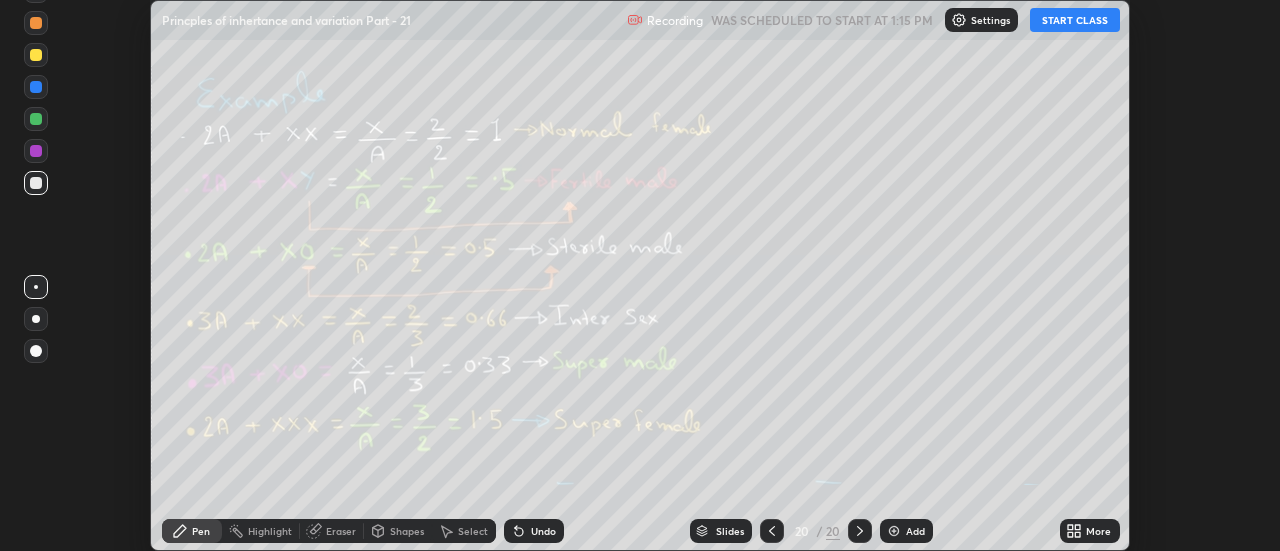 click on "More" at bounding box center [1090, 531] 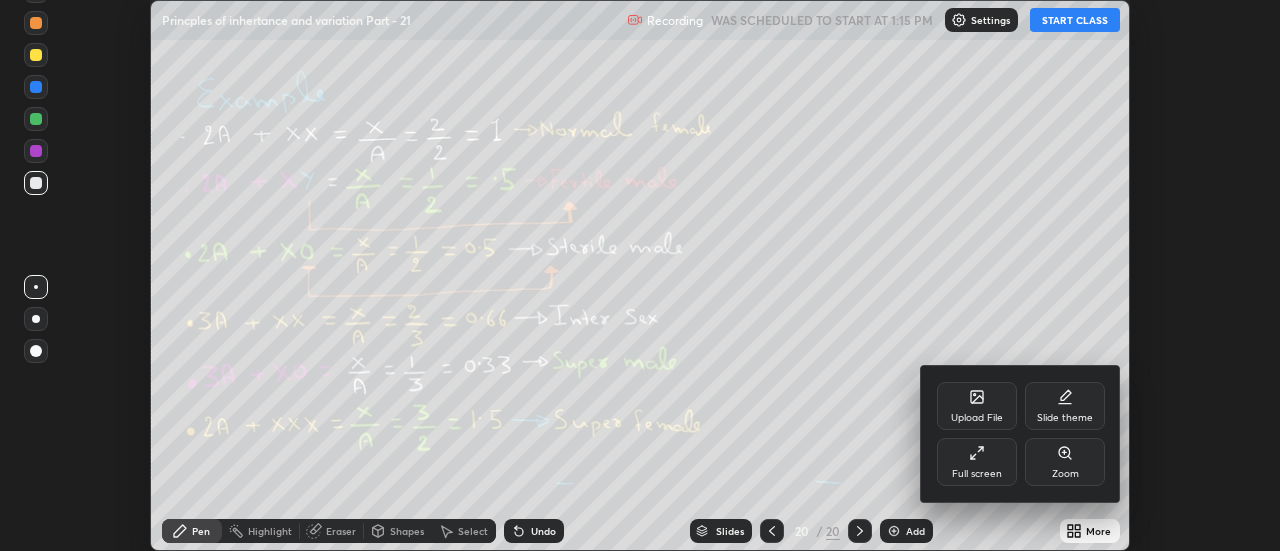 click on "Upload File" at bounding box center [977, 406] 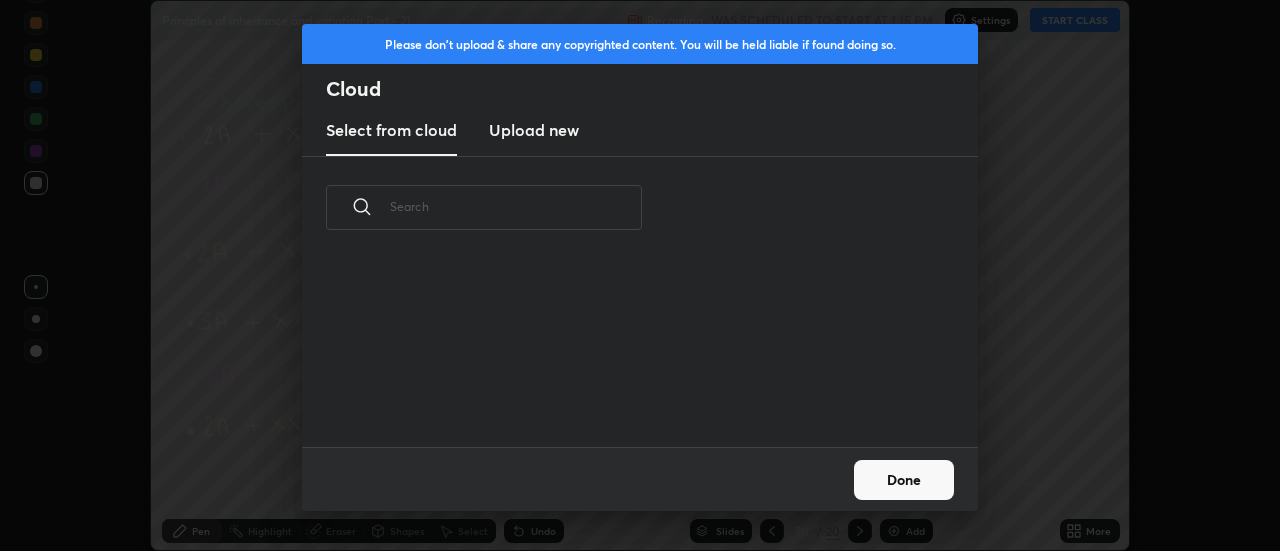 scroll, scrollTop: 7, scrollLeft: 11, axis: both 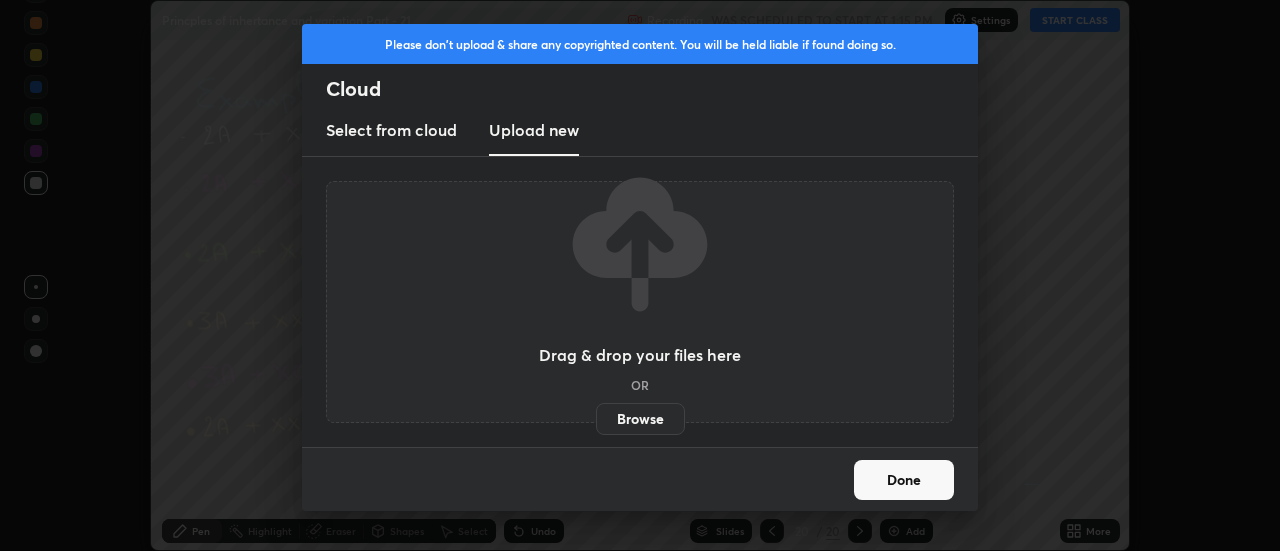 click on "Browse" at bounding box center [640, 419] 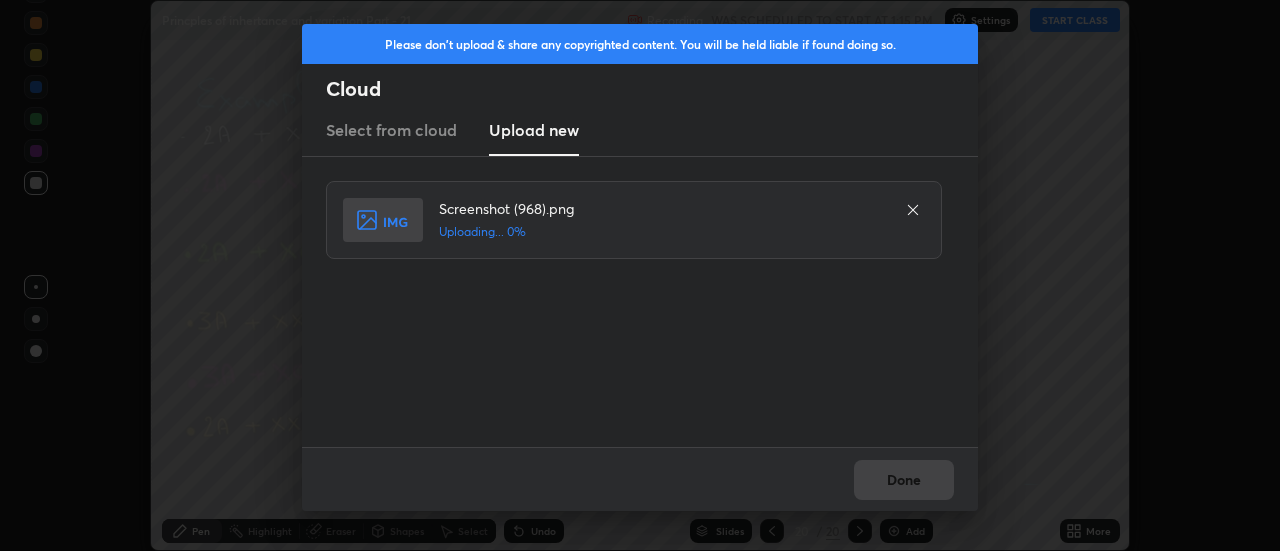 click on "Done" at bounding box center (640, 479) 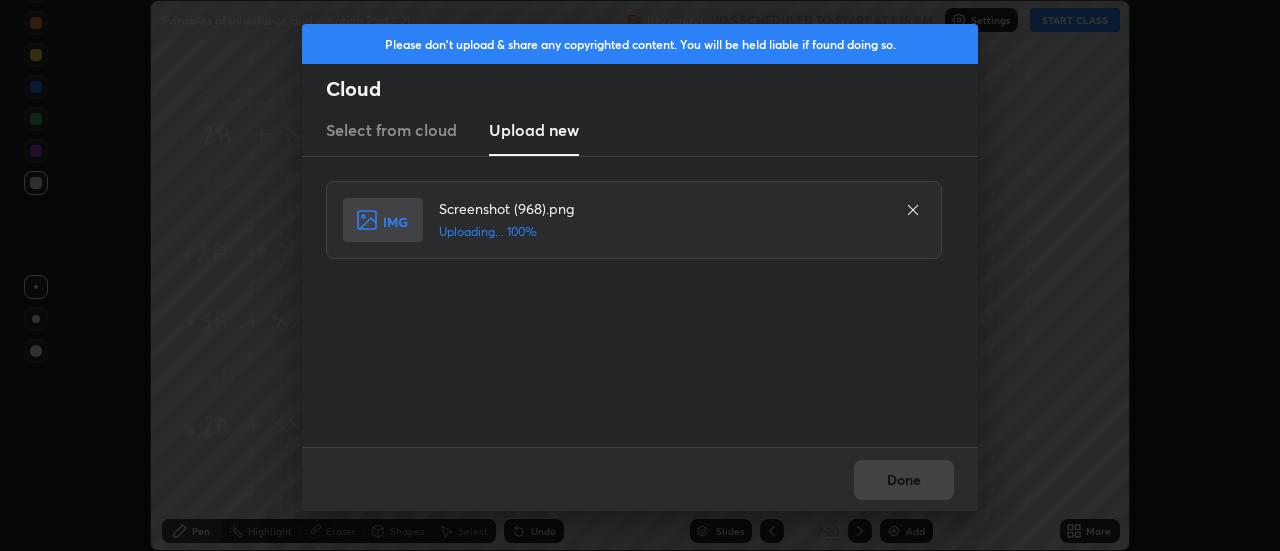 click on "Done" at bounding box center (904, 480) 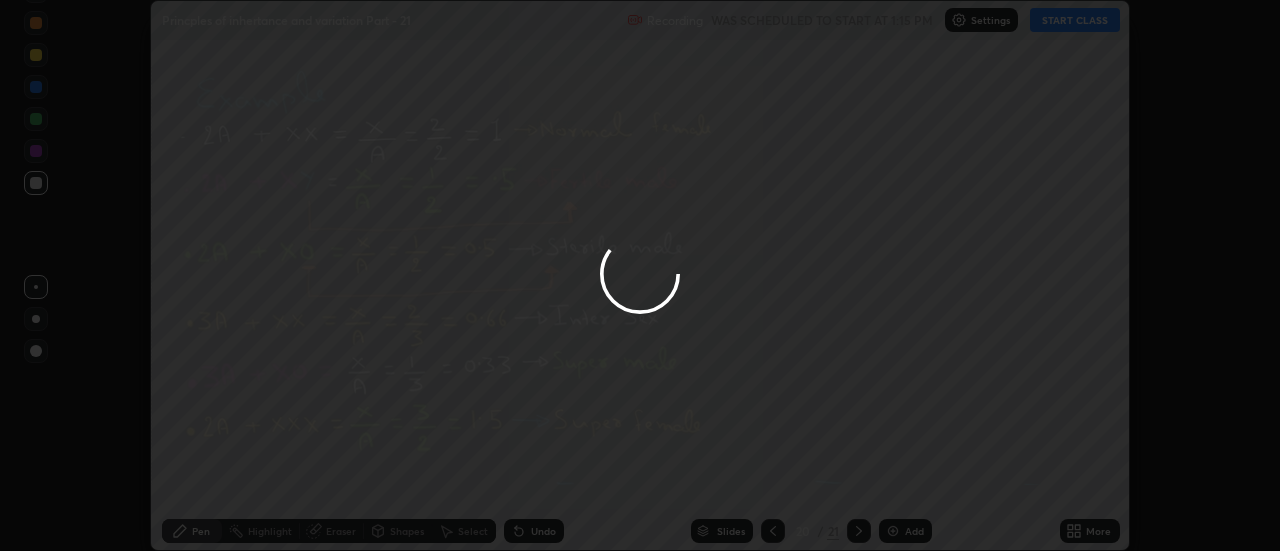 click on "Done" at bounding box center [904, 480] 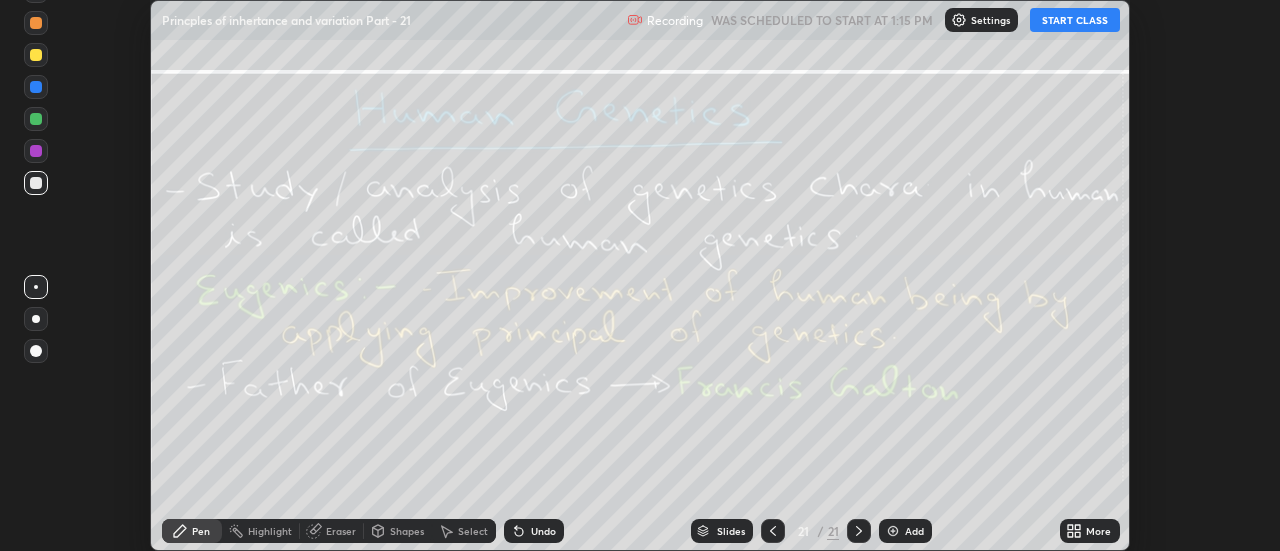 click 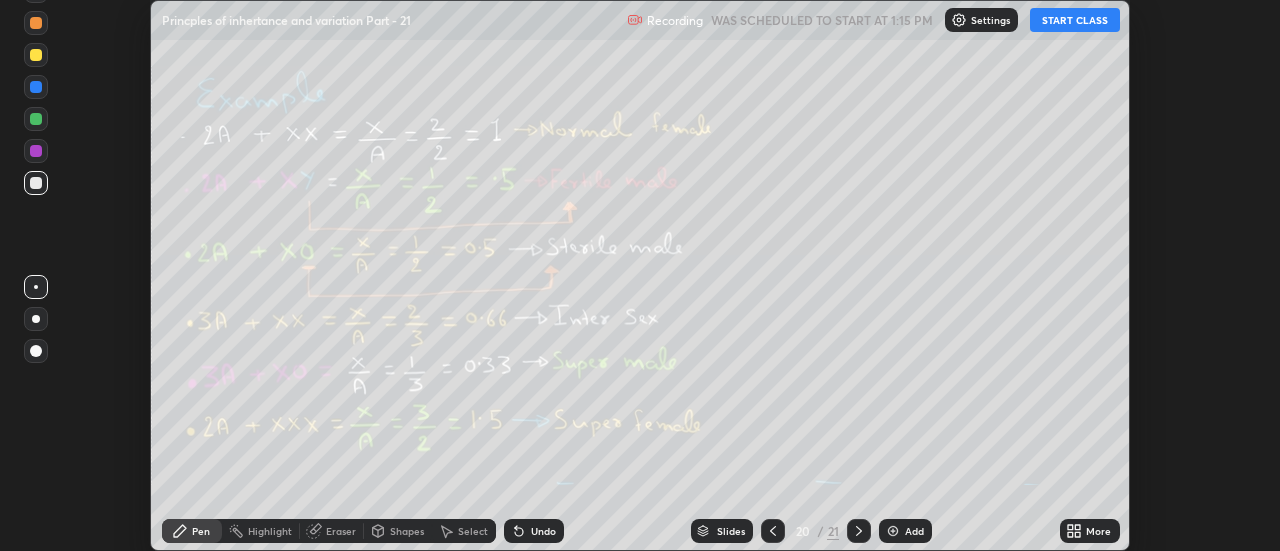 click 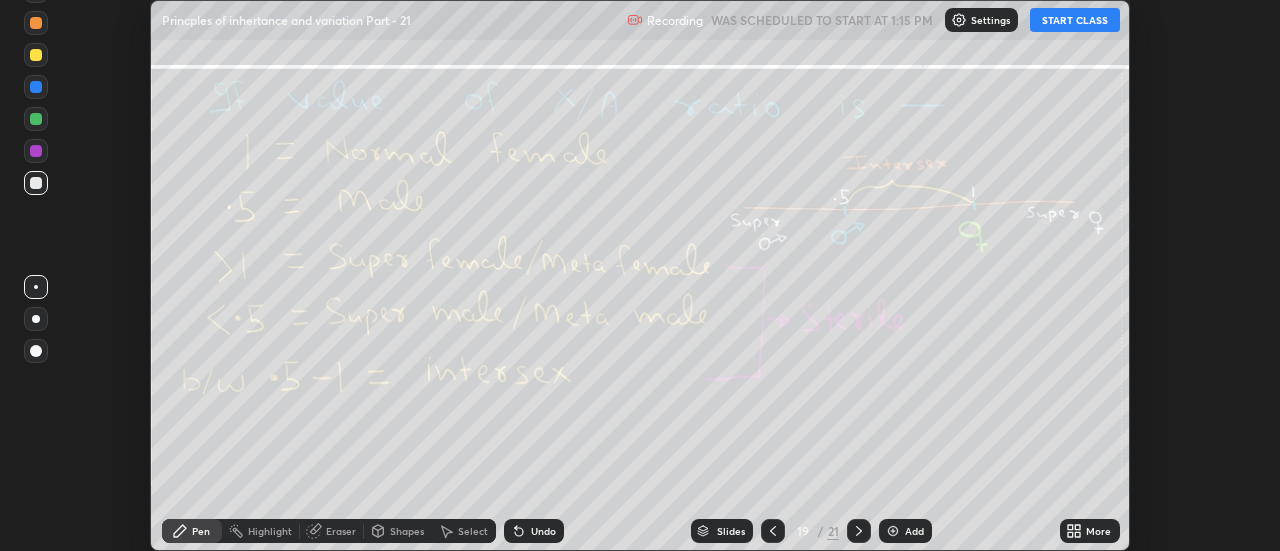 click 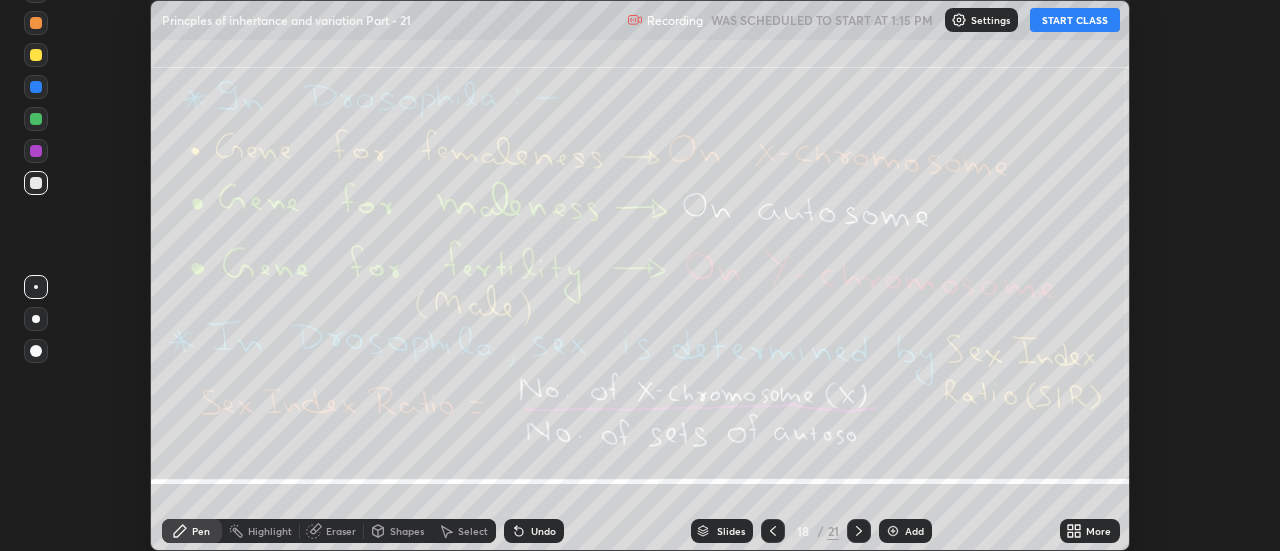 click 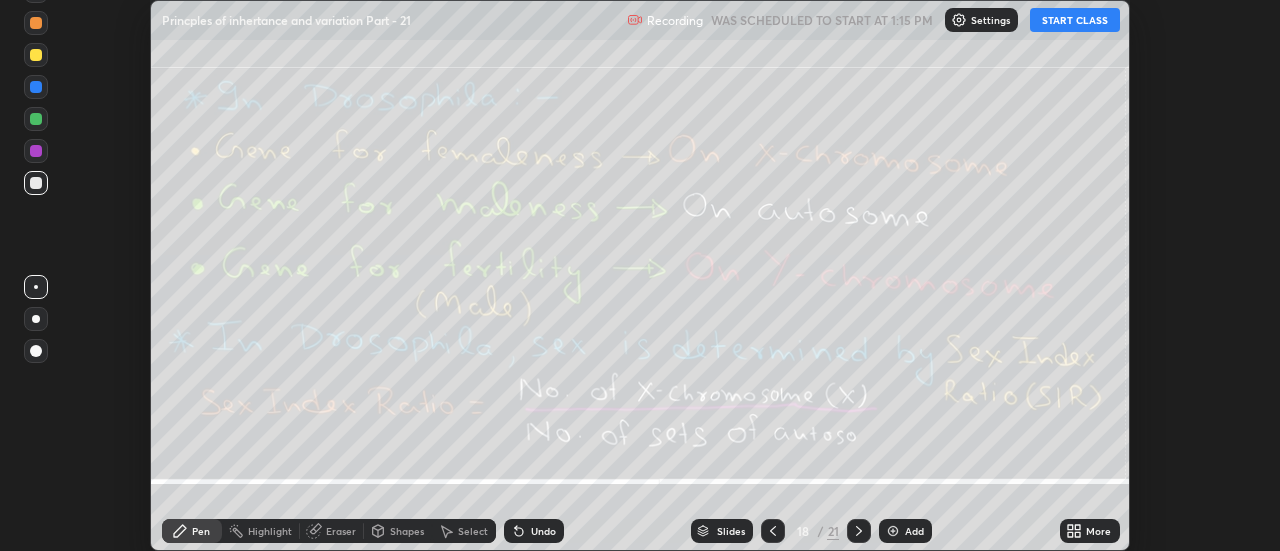 click 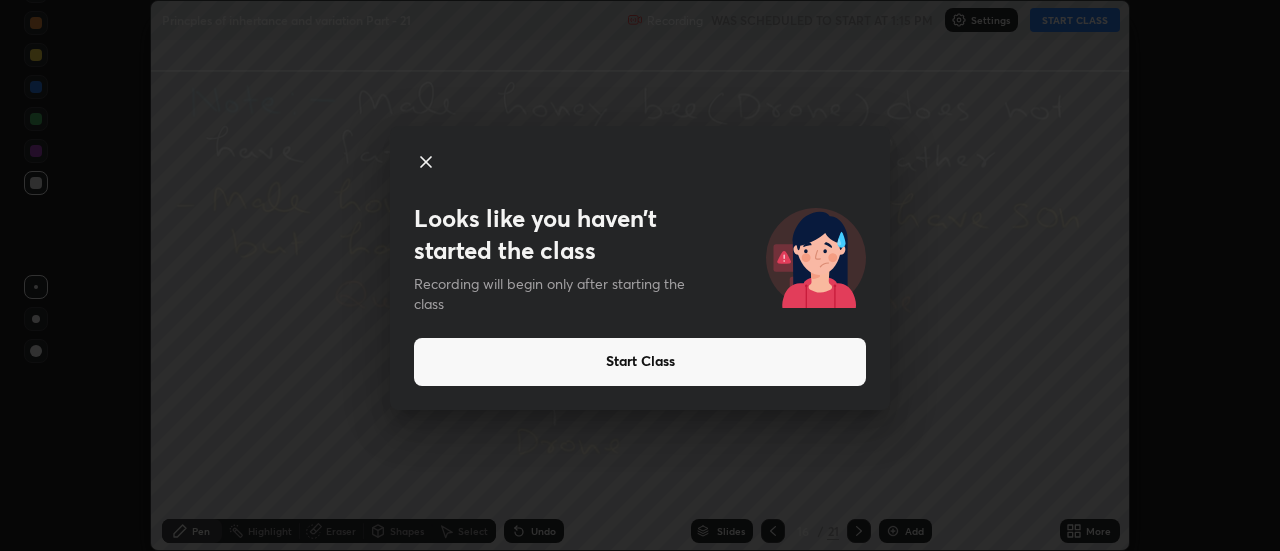 click on "Looks like you haven’t started the class Recording will begin only after starting the class Start Class" at bounding box center [640, 275] 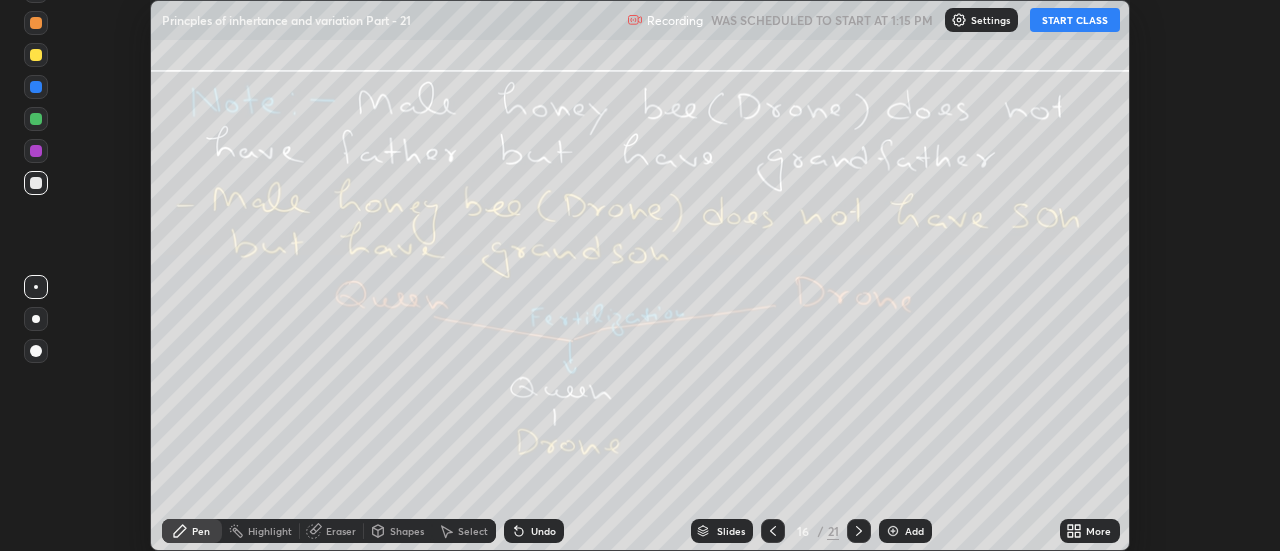 click 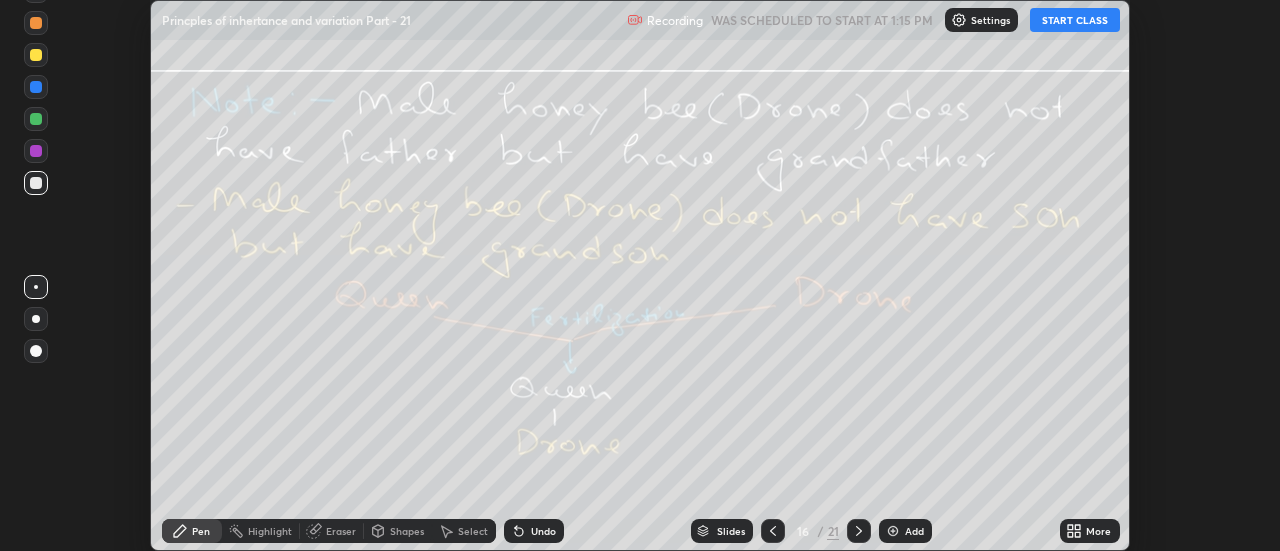 click 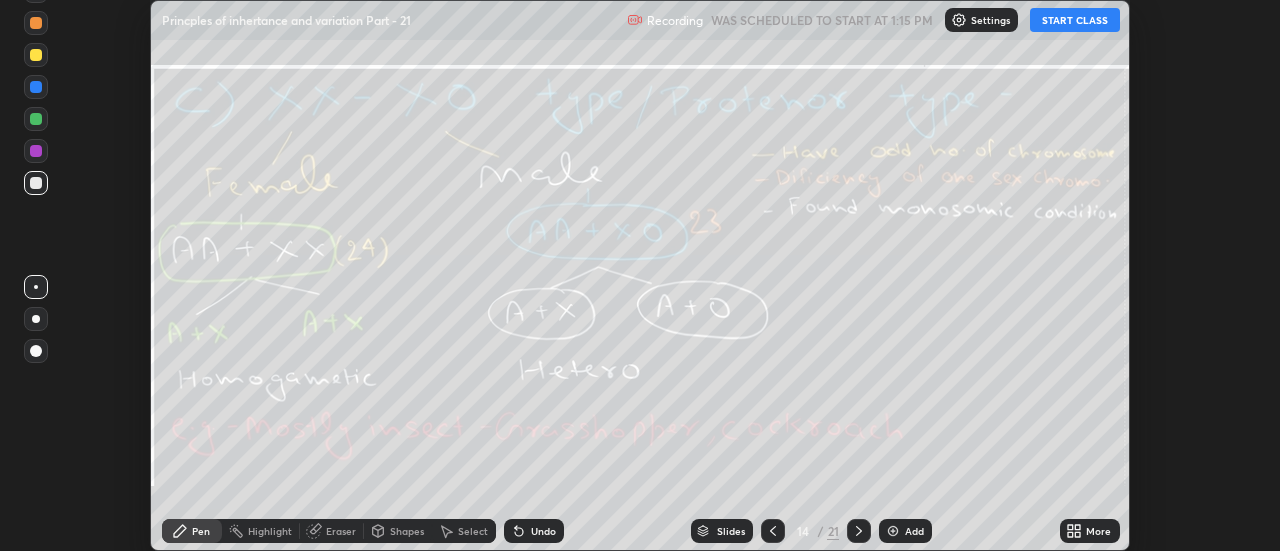 click 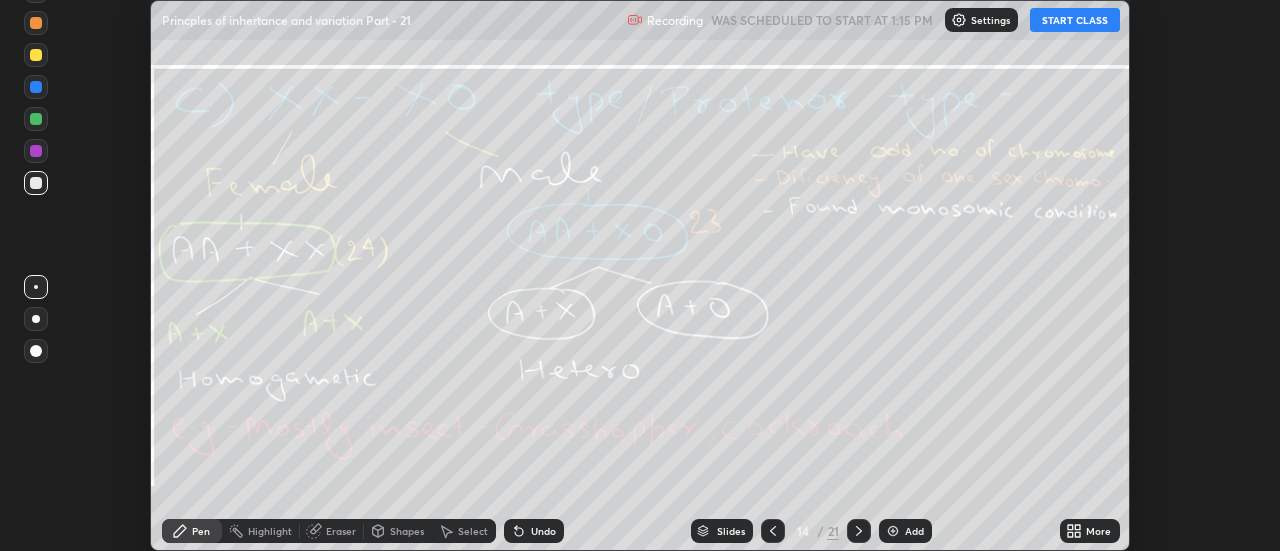 click 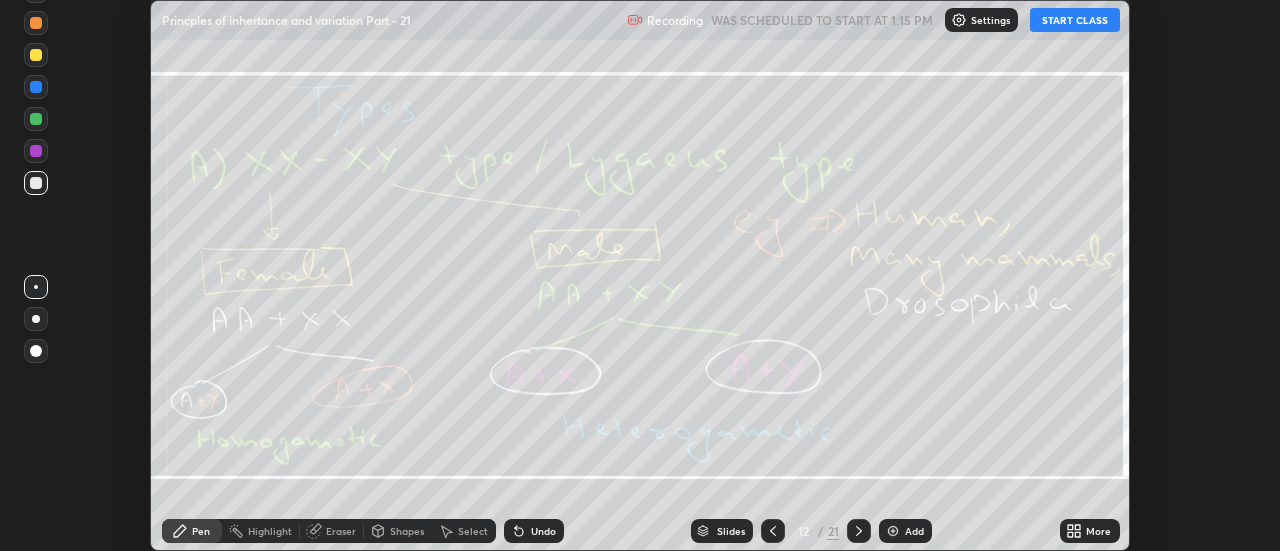 click 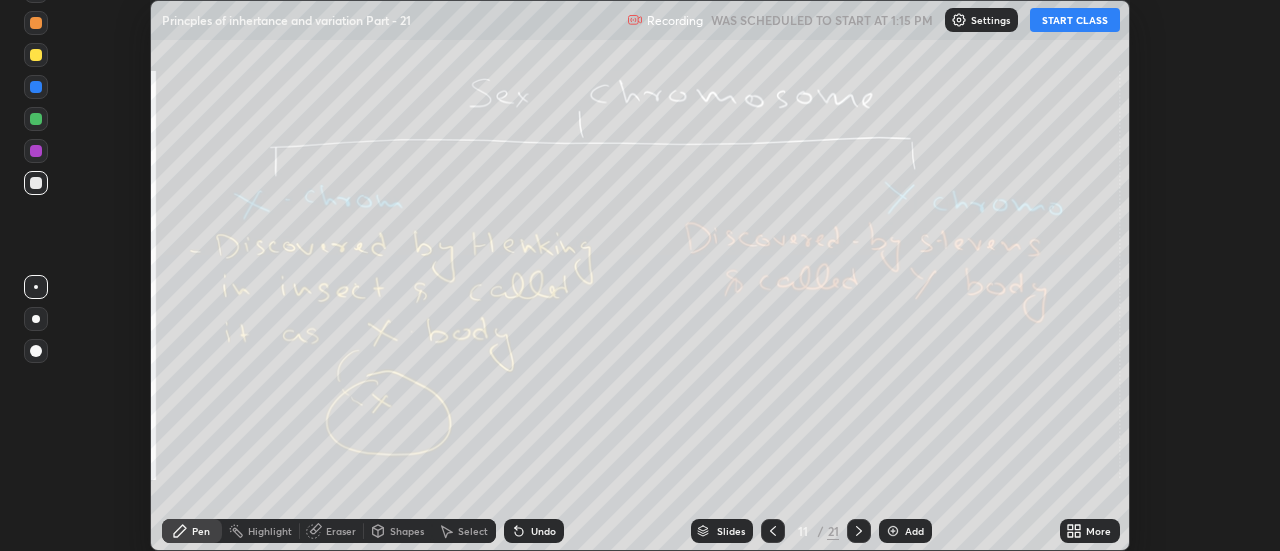 click 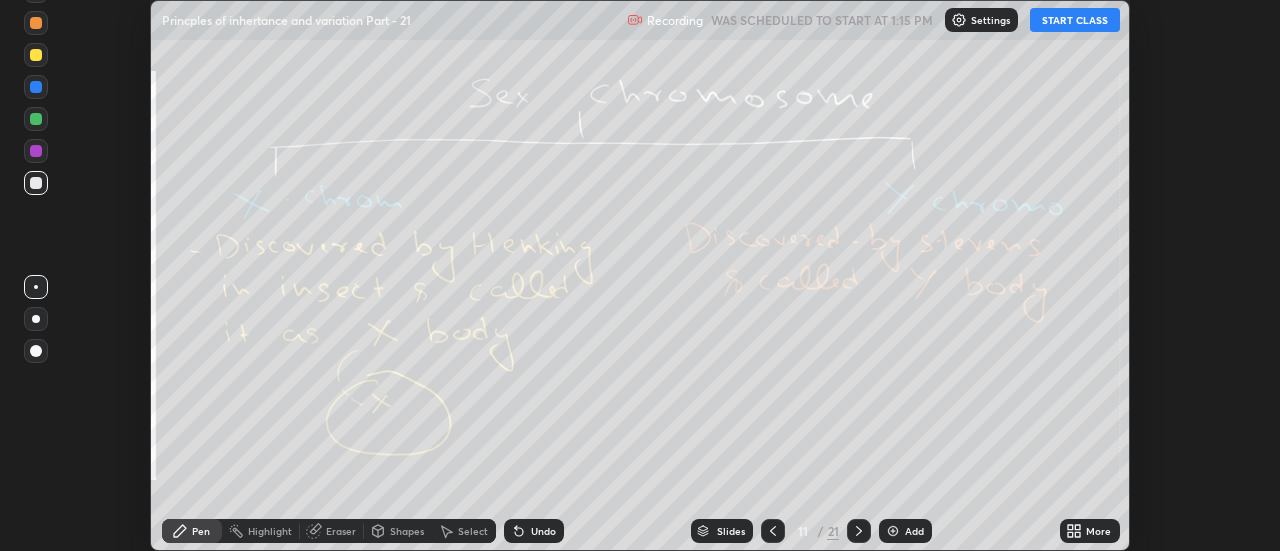 click 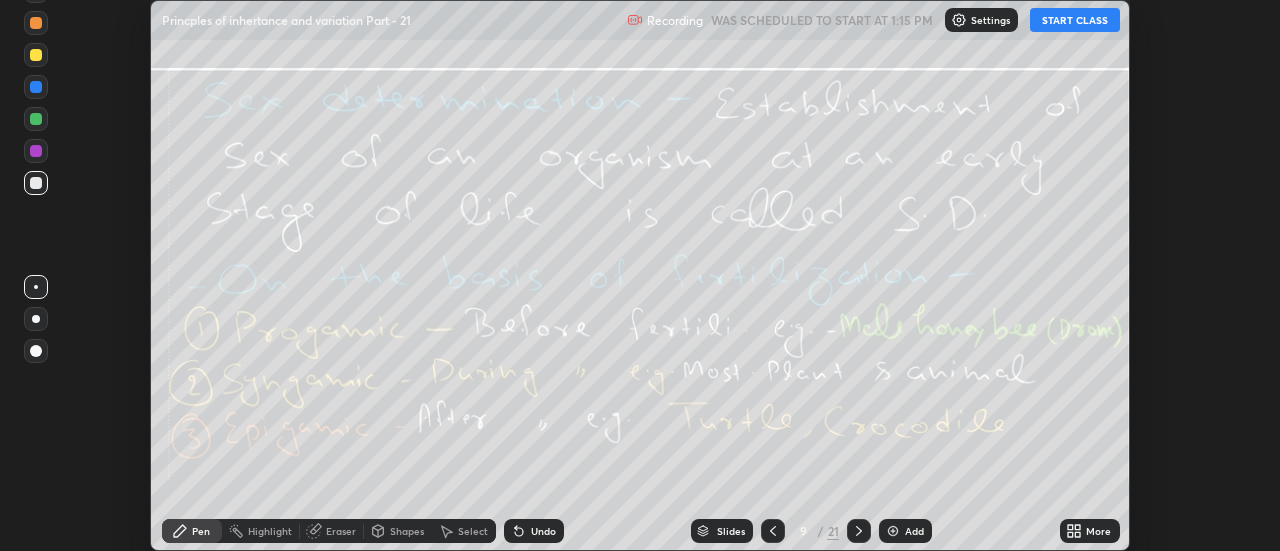 click 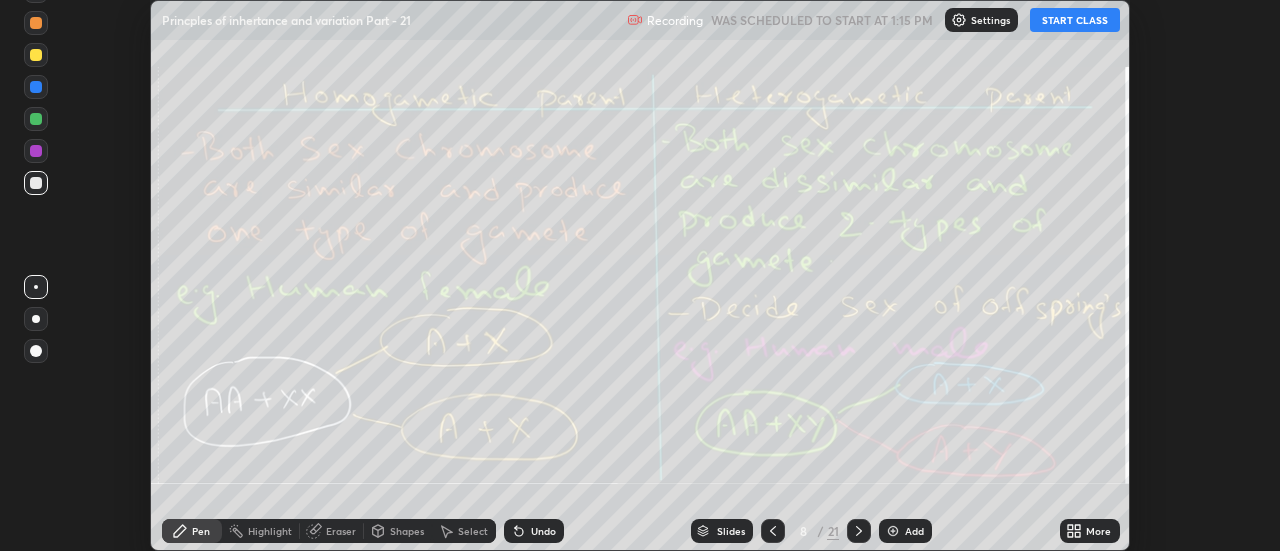 click 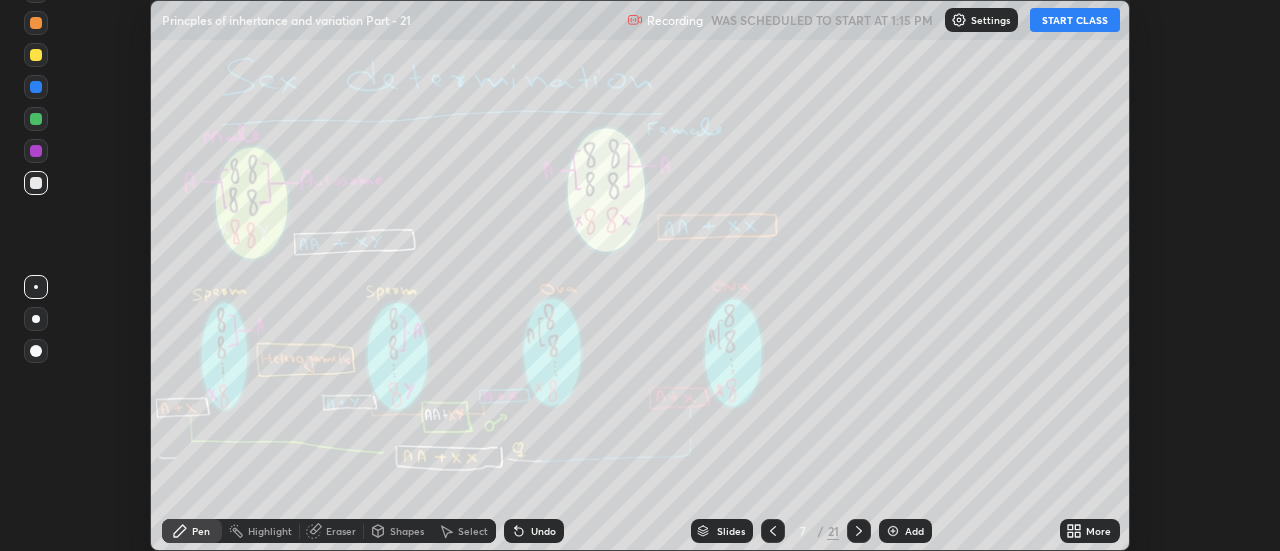 click 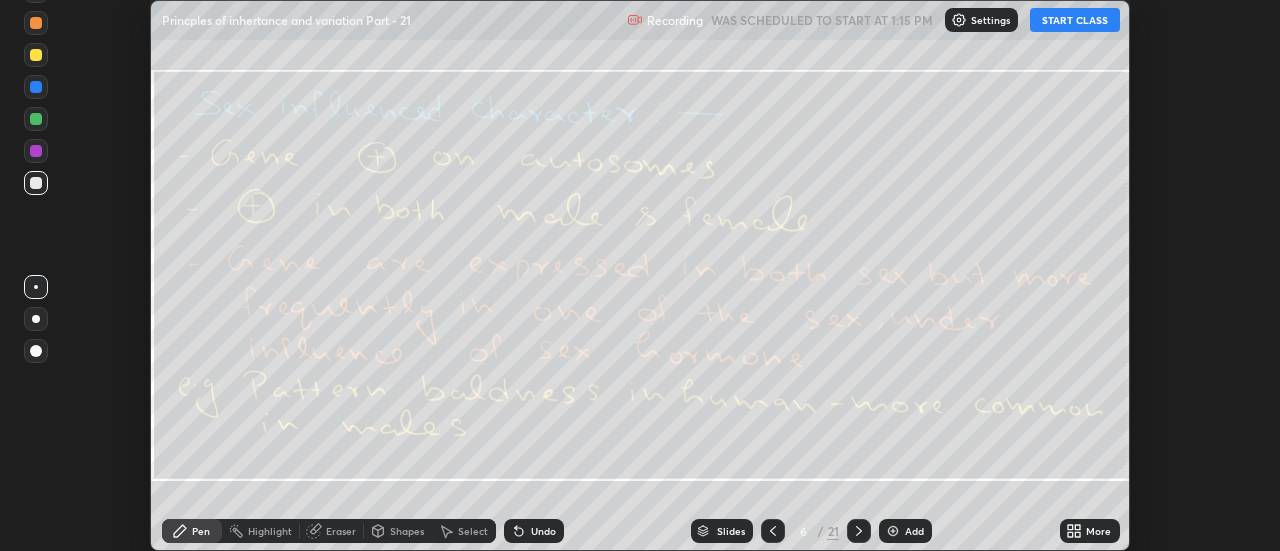 click 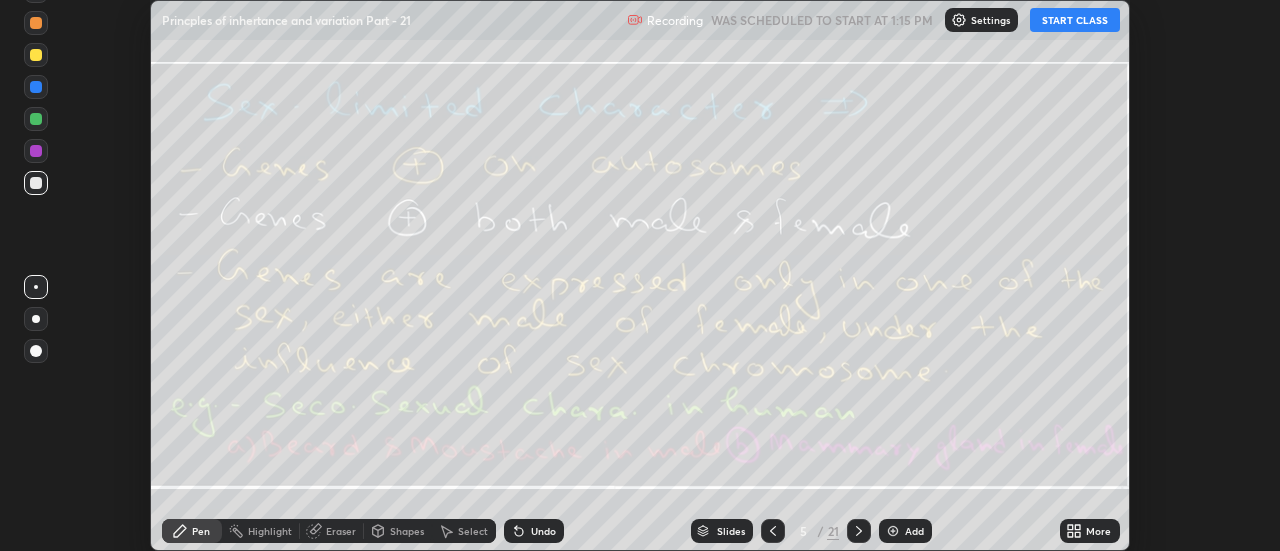 click 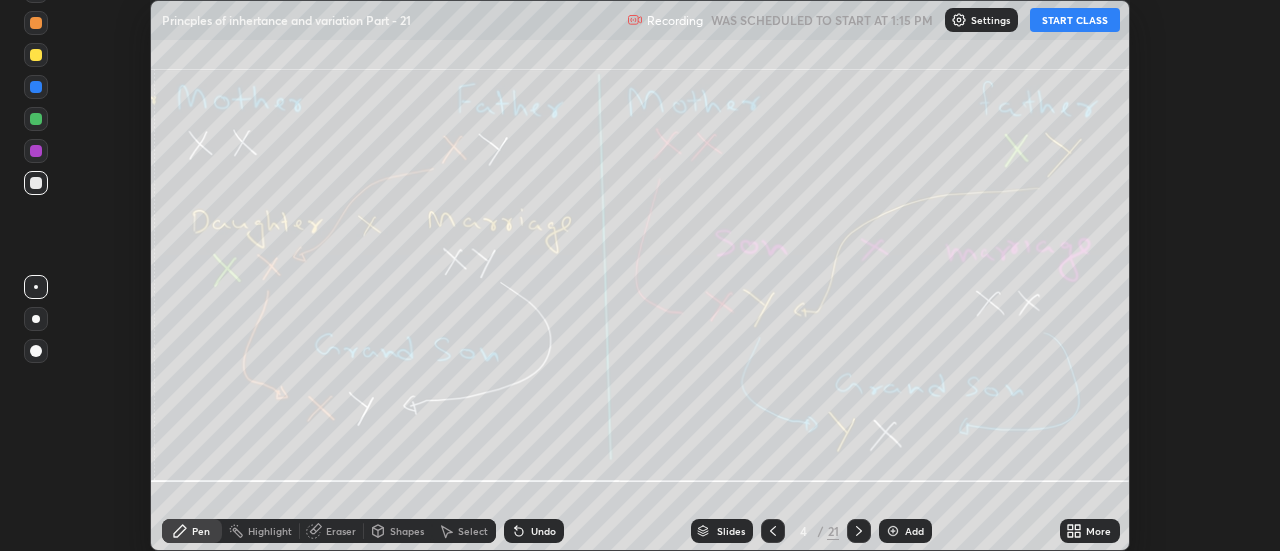 click 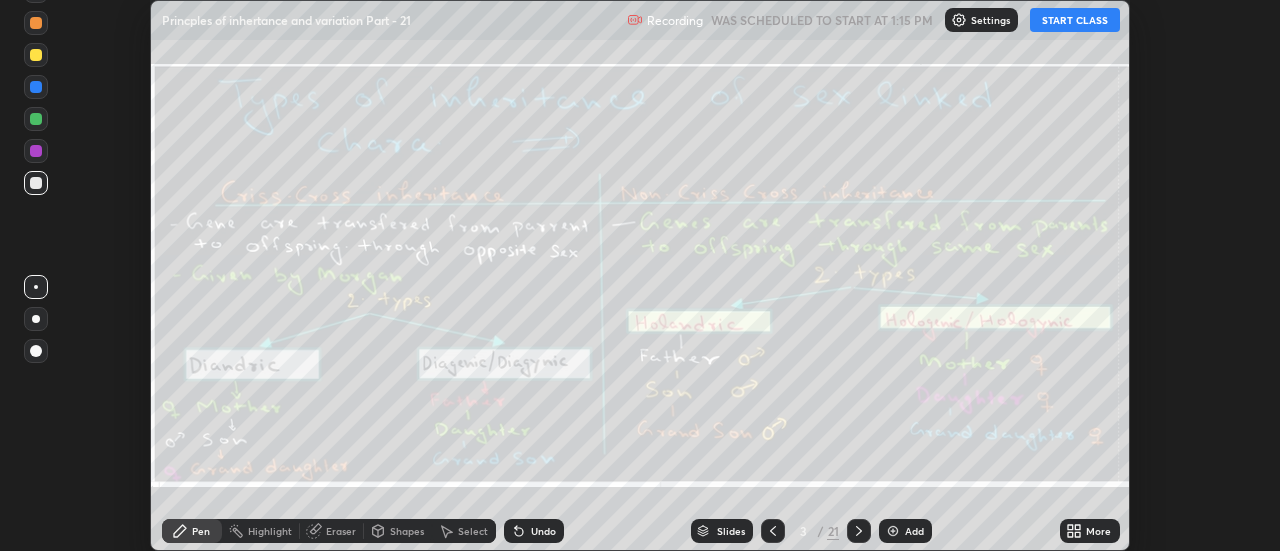 click 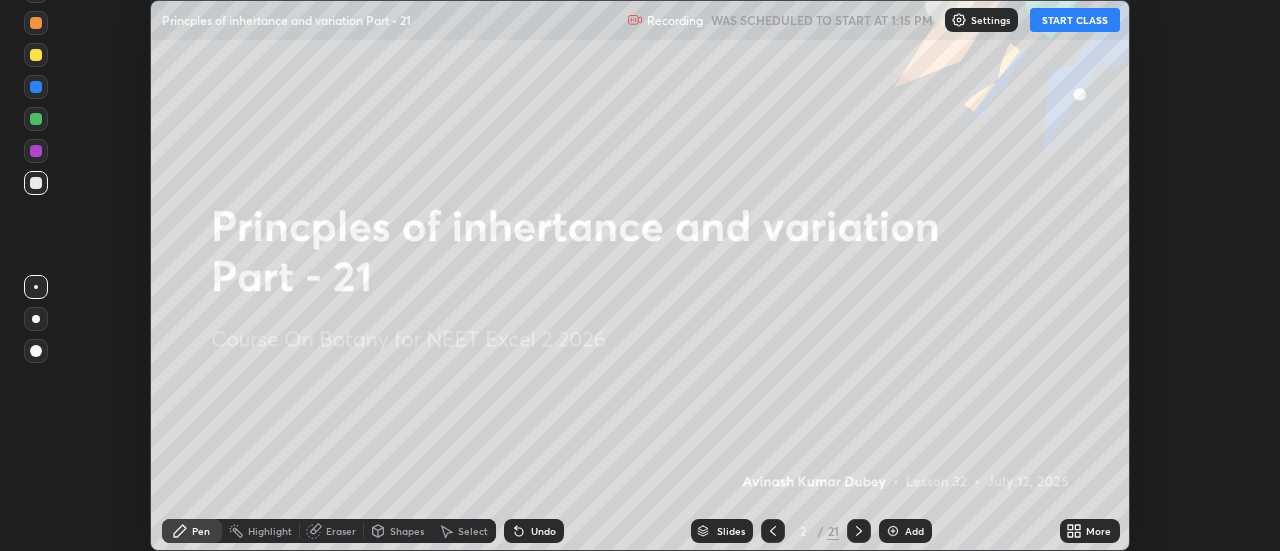 click 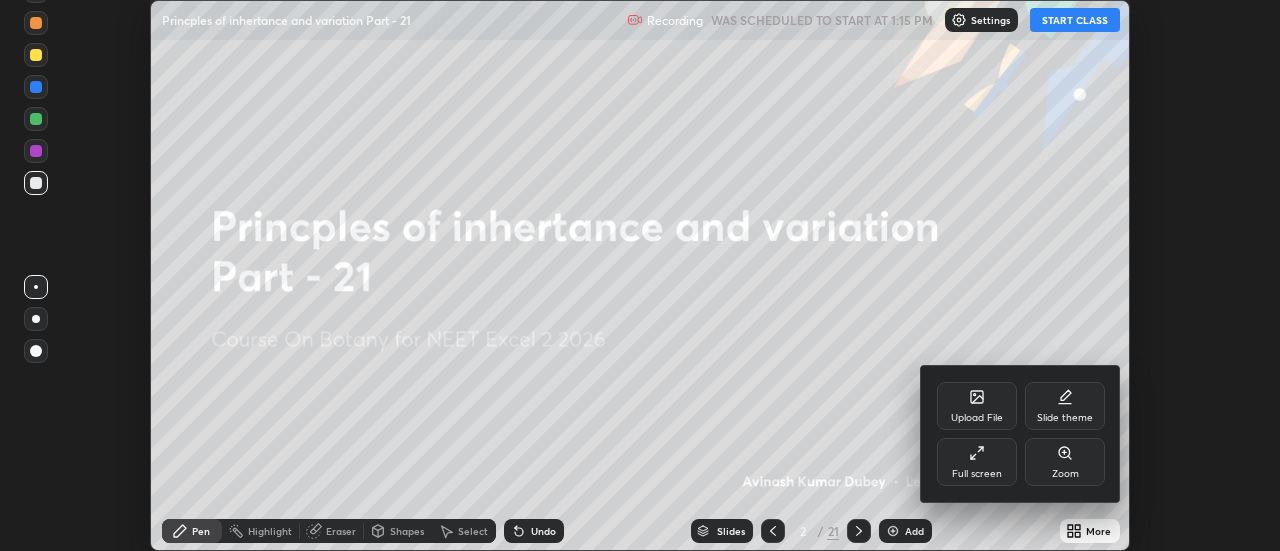 click on "Full screen" at bounding box center (977, 462) 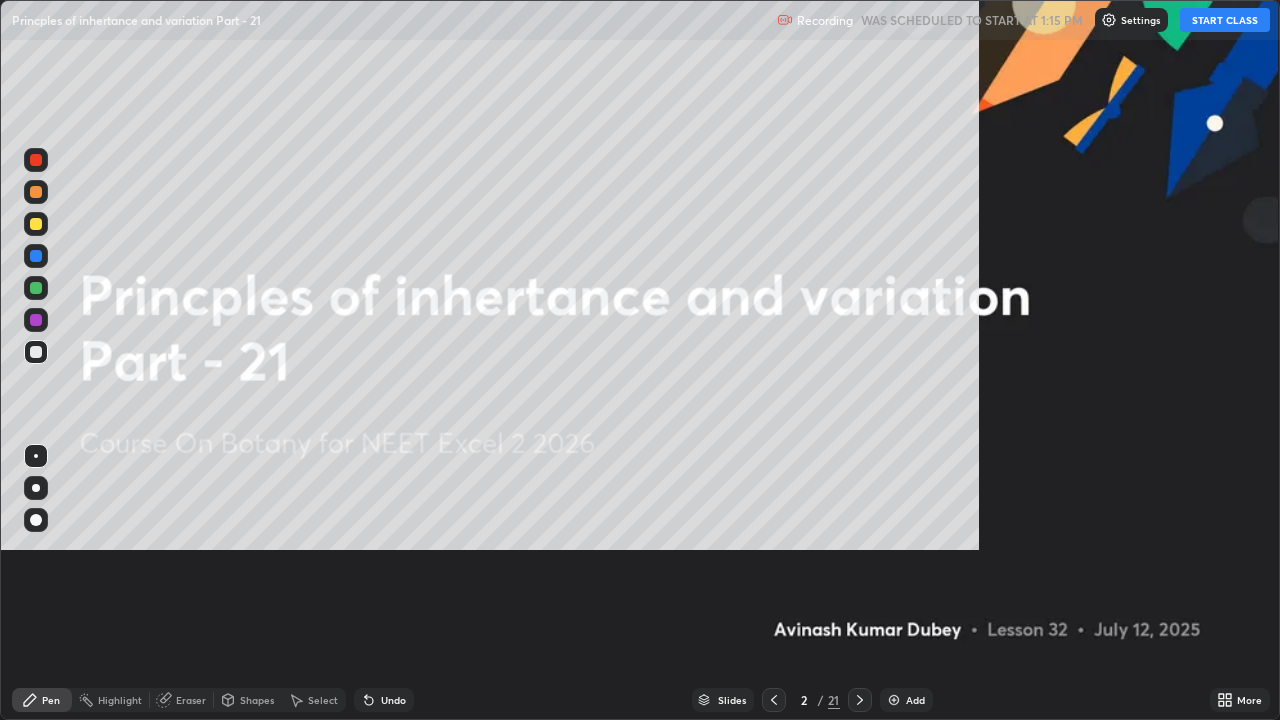 scroll, scrollTop: 99280, scrollLeft: 98720, axis: both 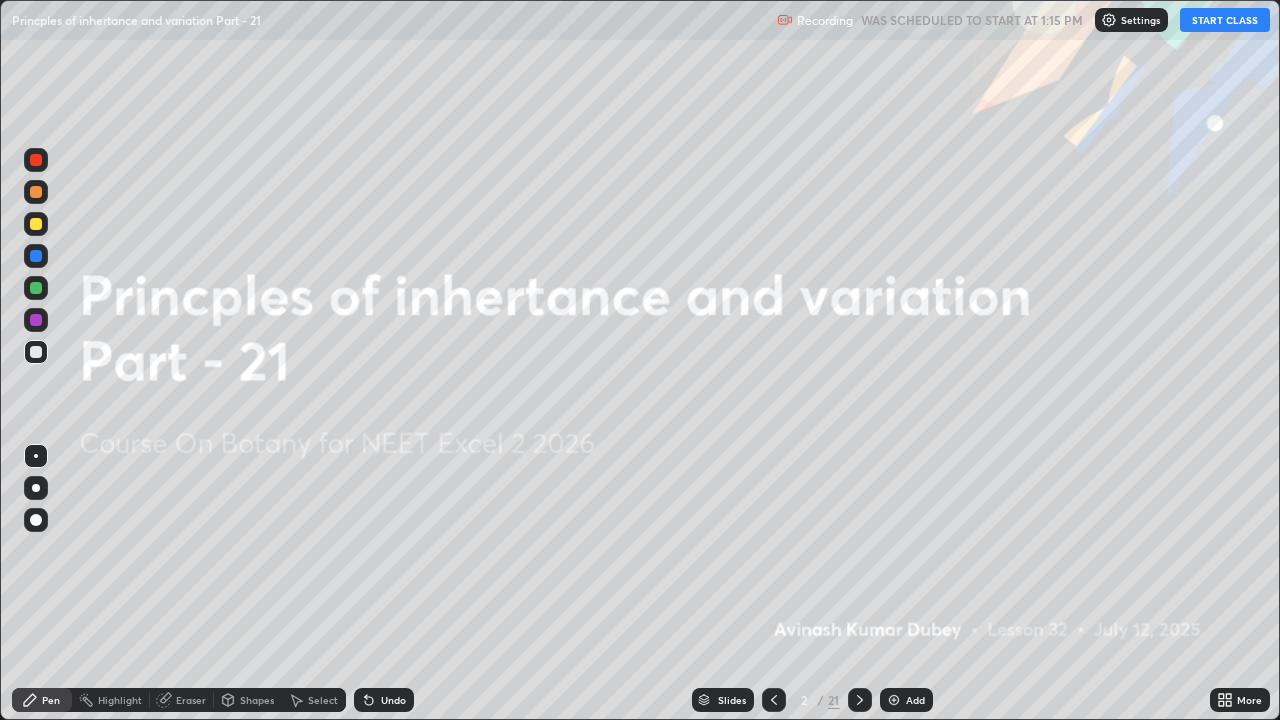 click on "START CLASS" at bounding box center (1225, 20) 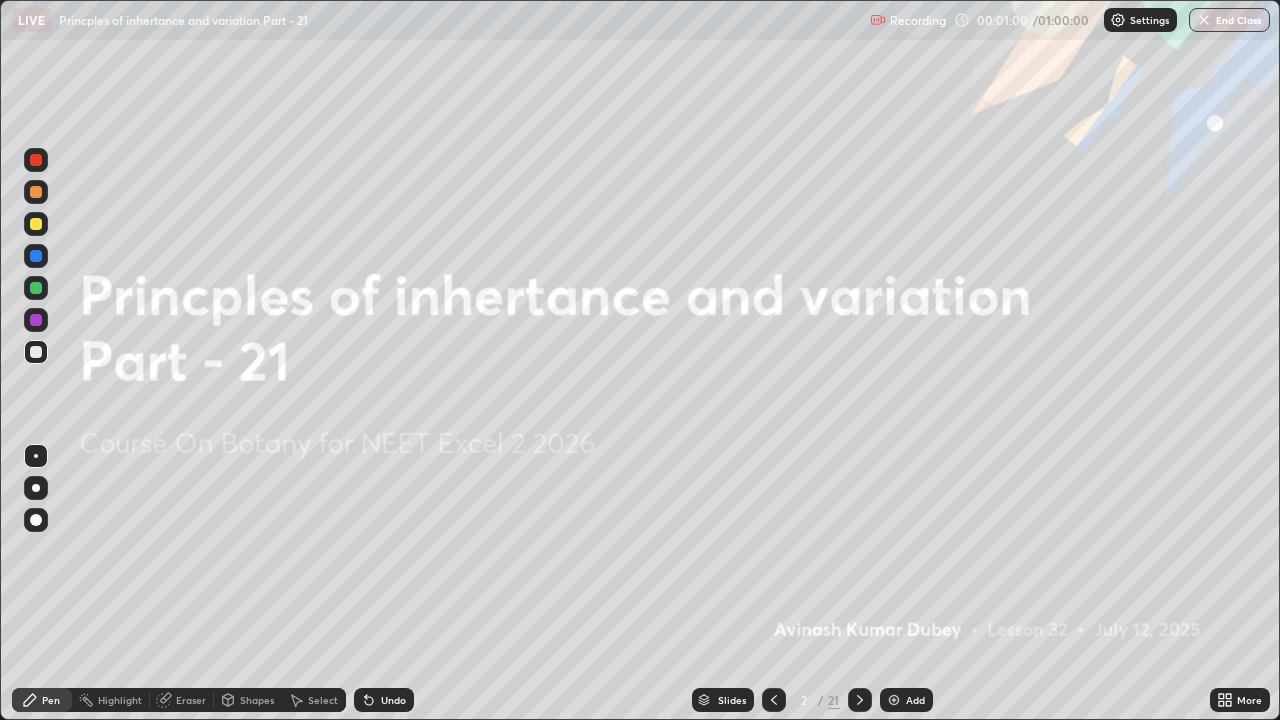 click on "Add" at bounding box center (906, 700) 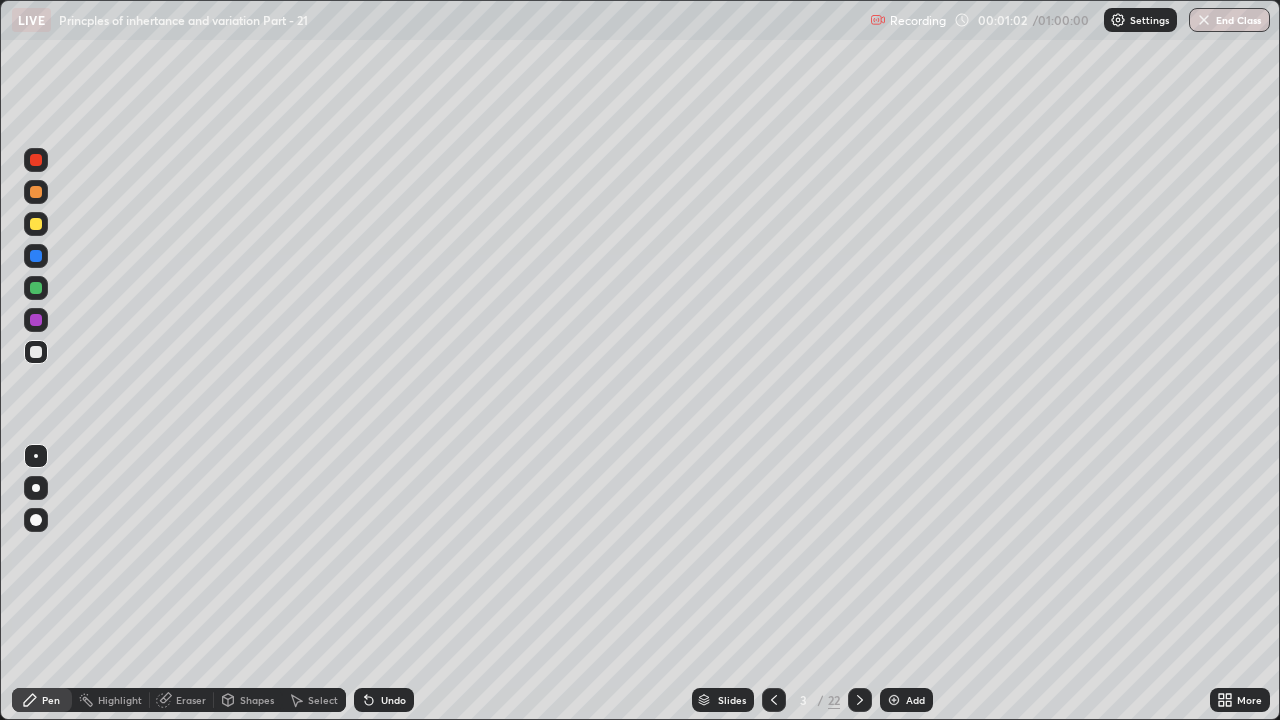 click at bounding box center (36, 160) 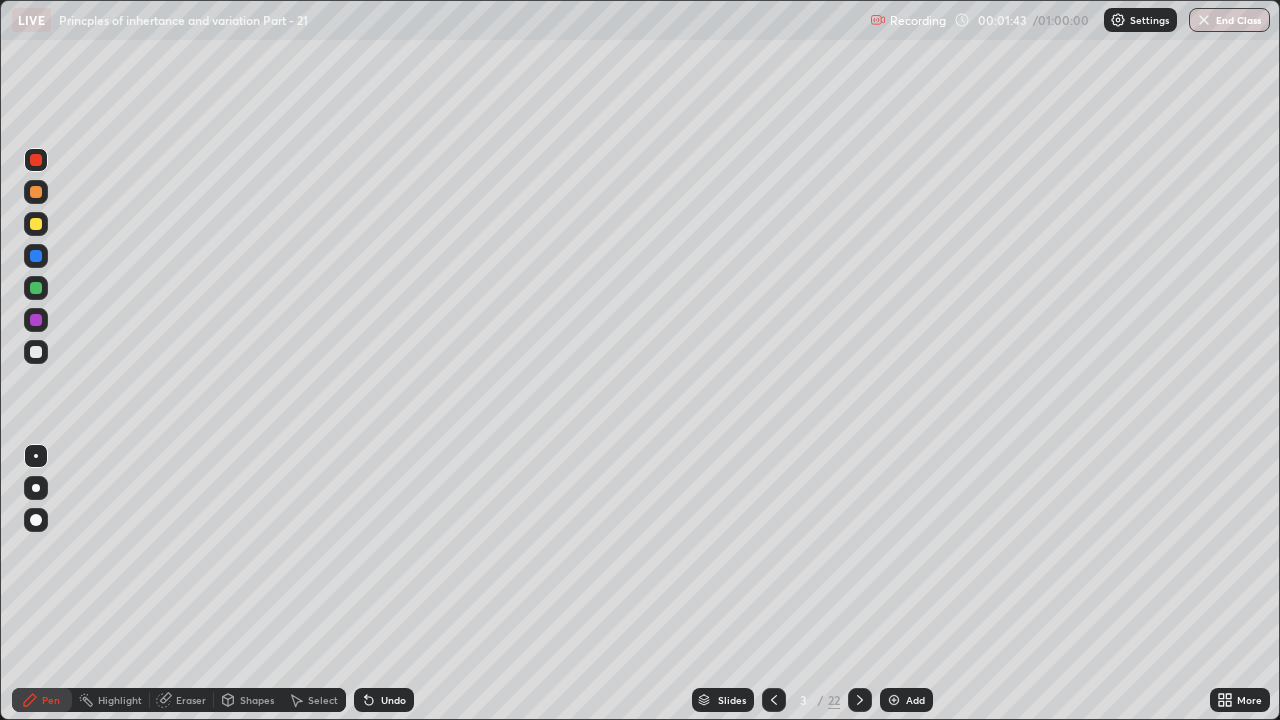 click on "Eraser" at bounding box center [191, 700] 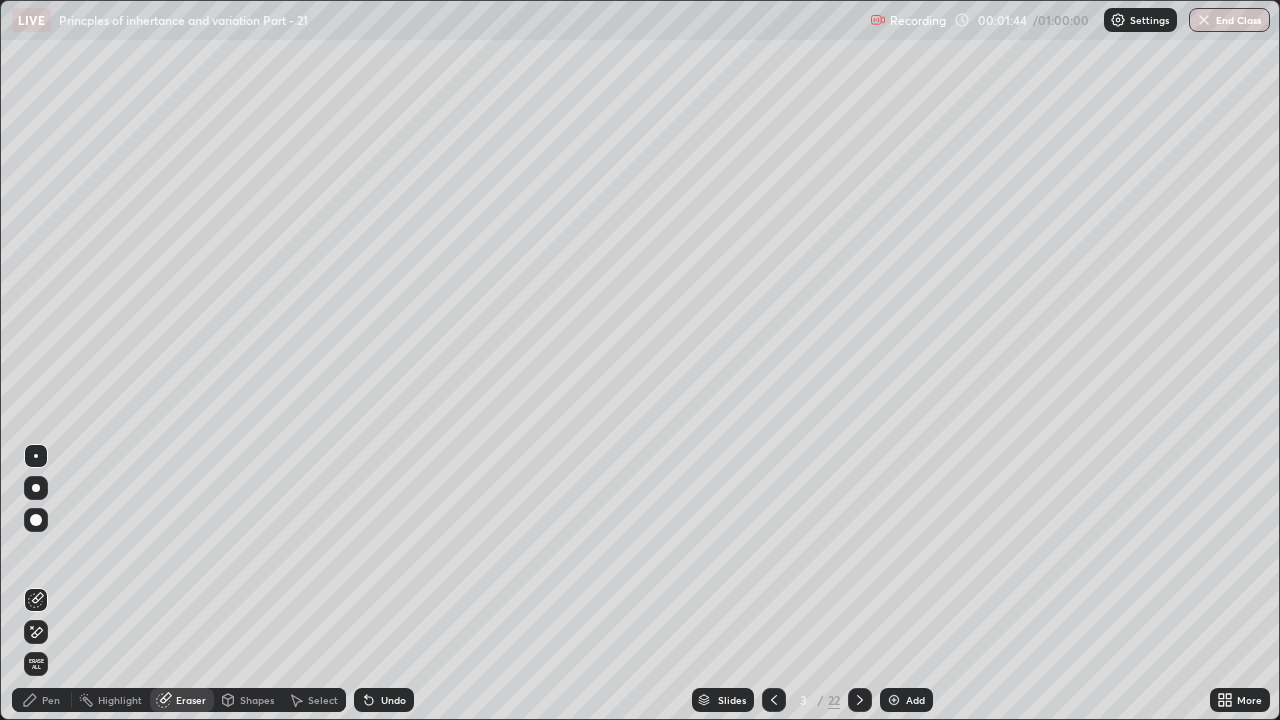 click on "Erase all" at bounding box center [36, 664] 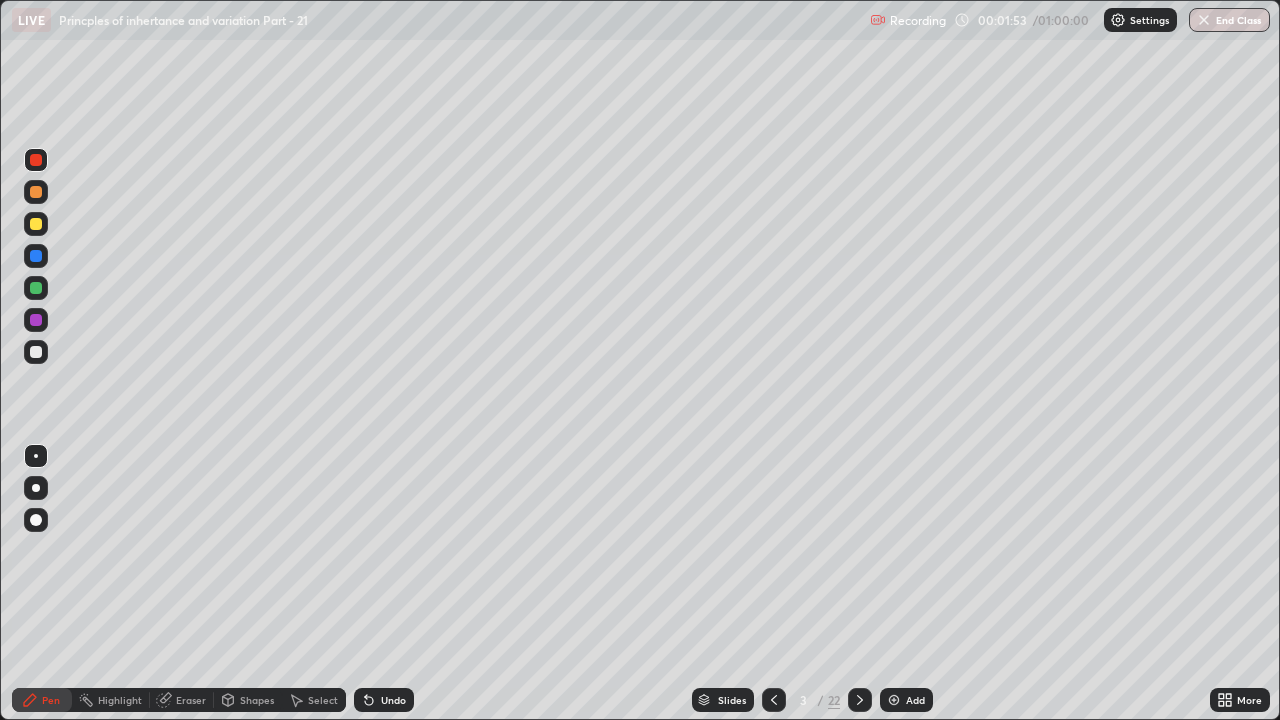 click 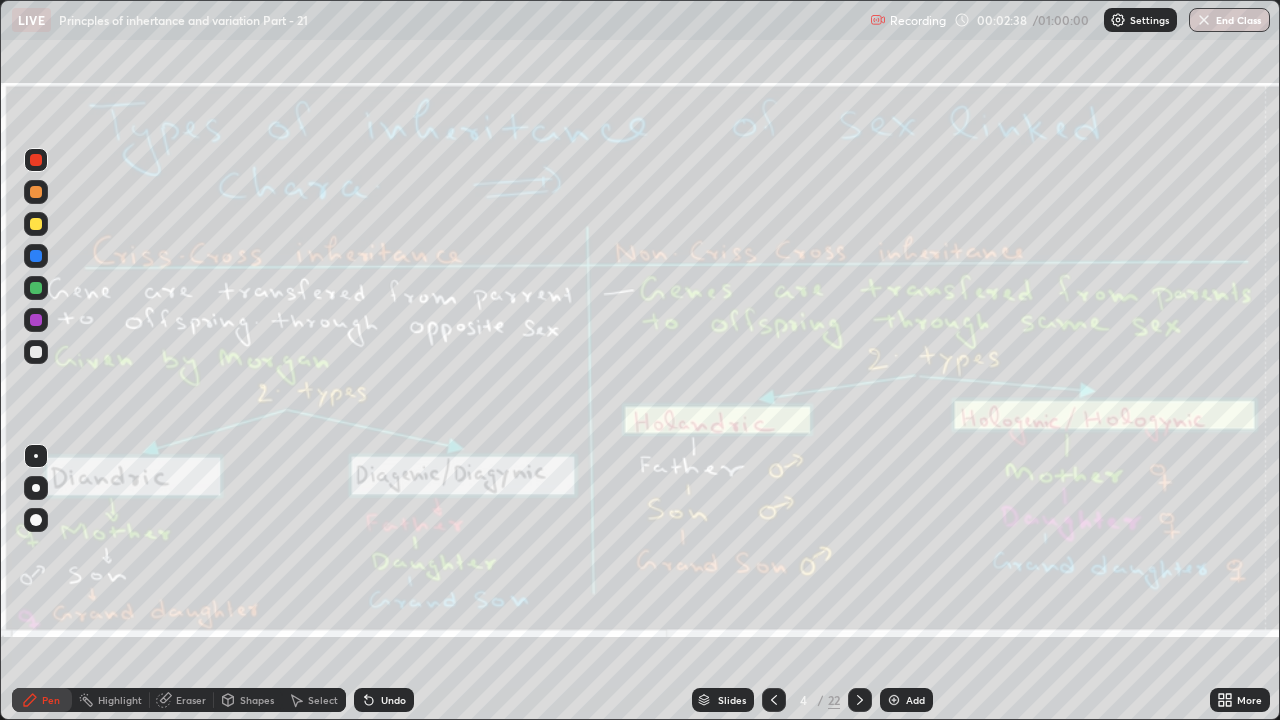 click on "Eraser" at bounding box center (191, 700) 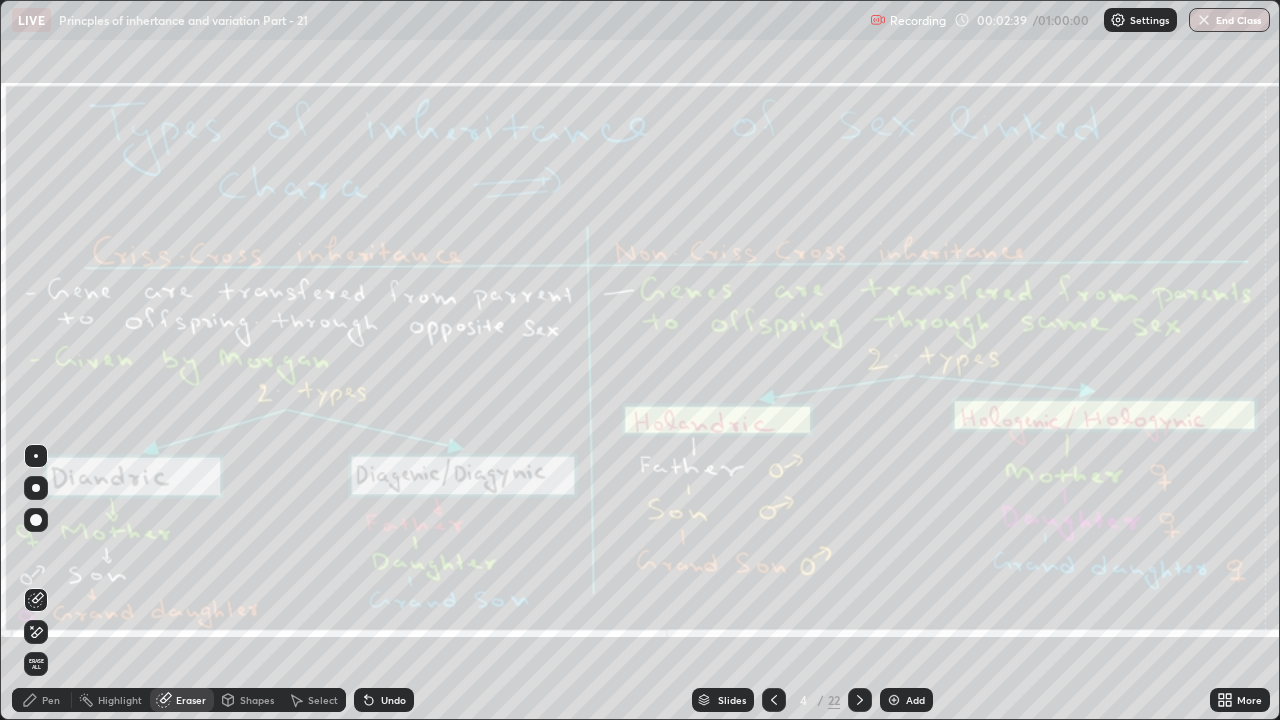 click on "Erase all" at bounding box center (36, 664) 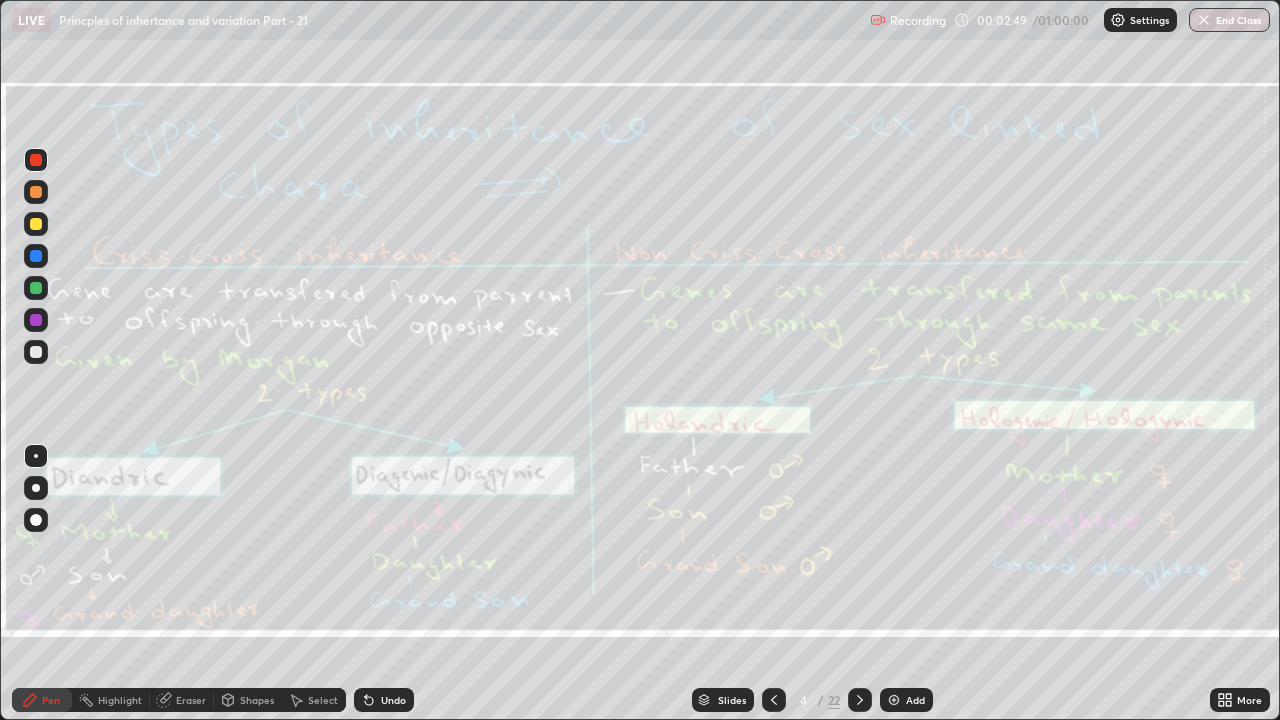 click on "Eraser" at bounding box center [191, 700] 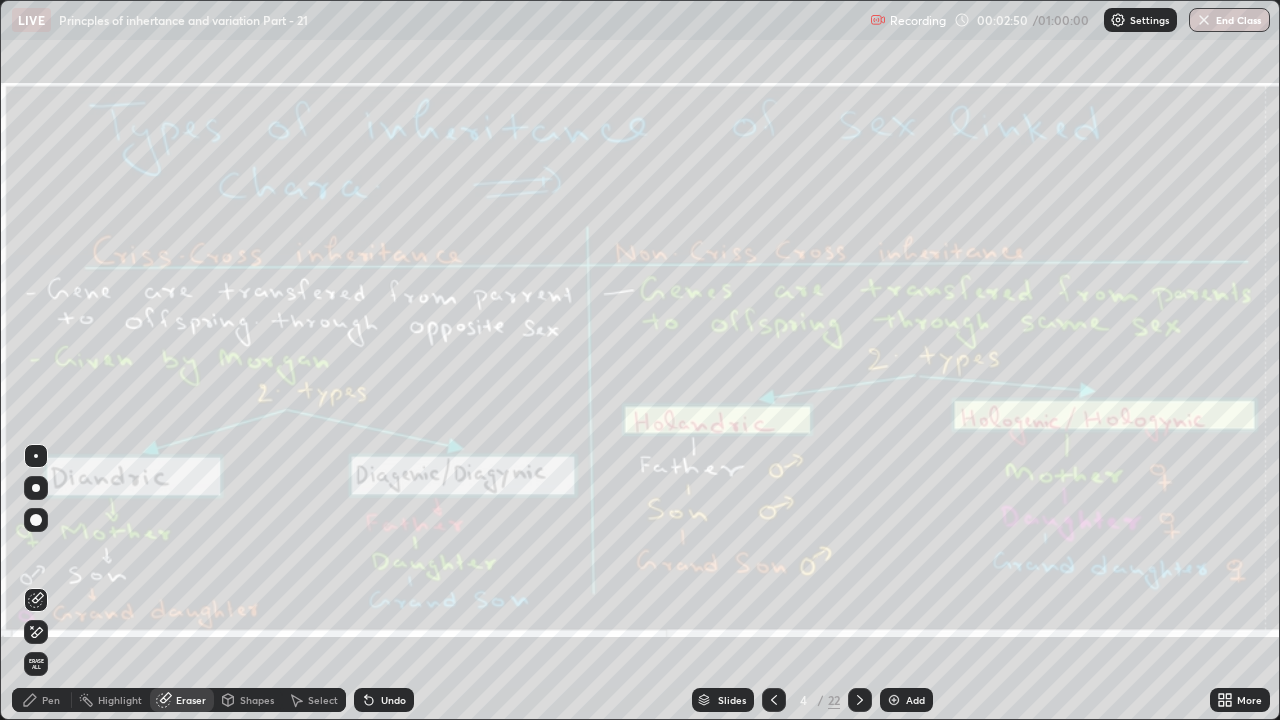 click on "Erase all" at bounding box center [36, 664] 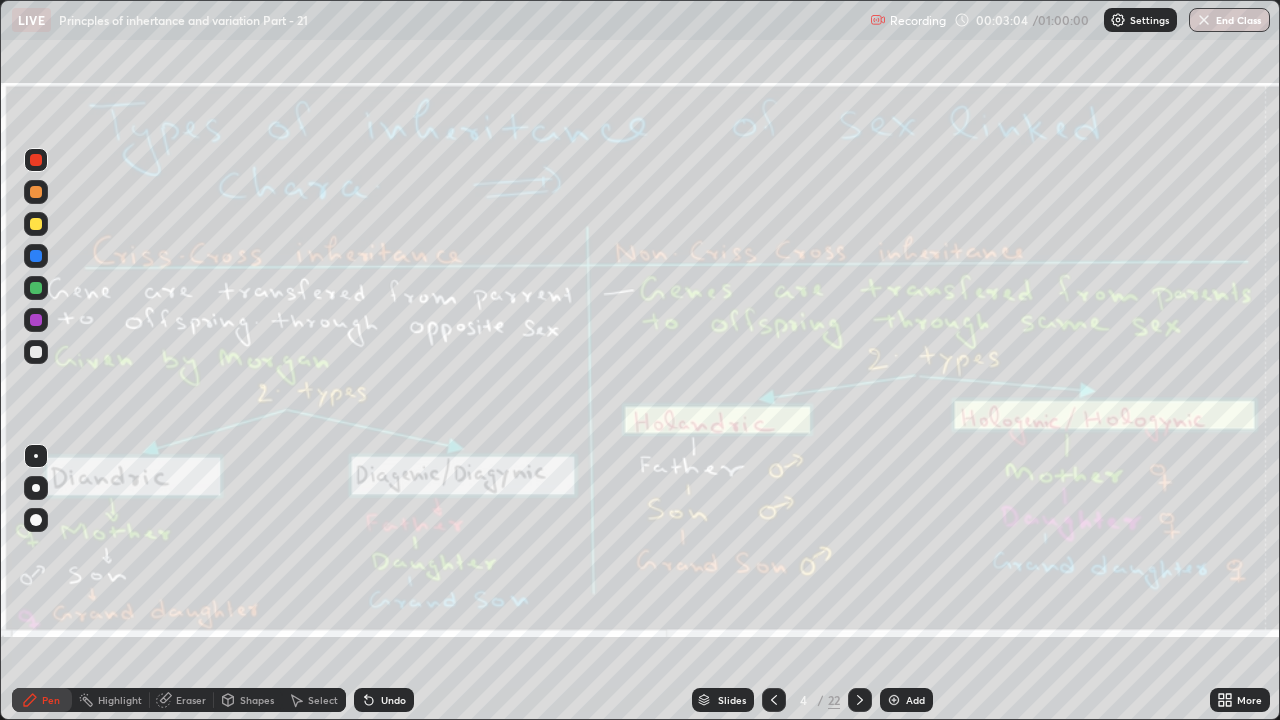 click on "Eraser" at bounding box center (191, 700) 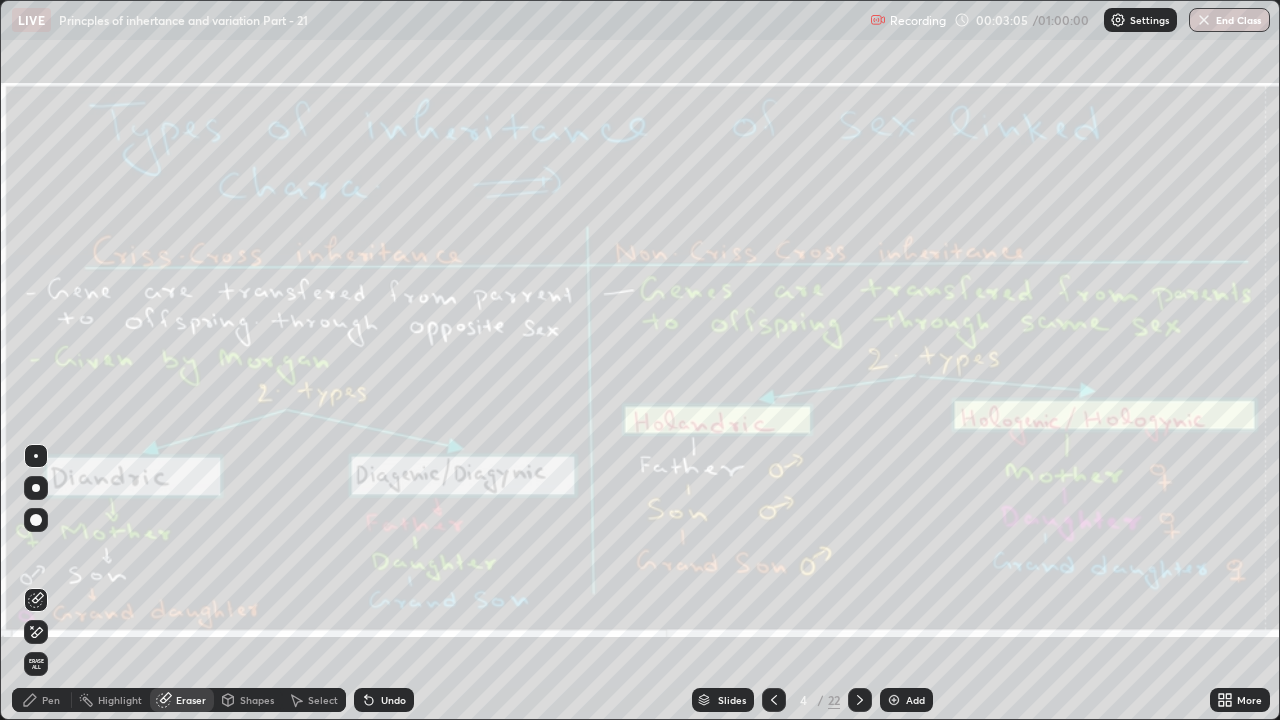 click on "Erase all" at bounding box center (36, 664) 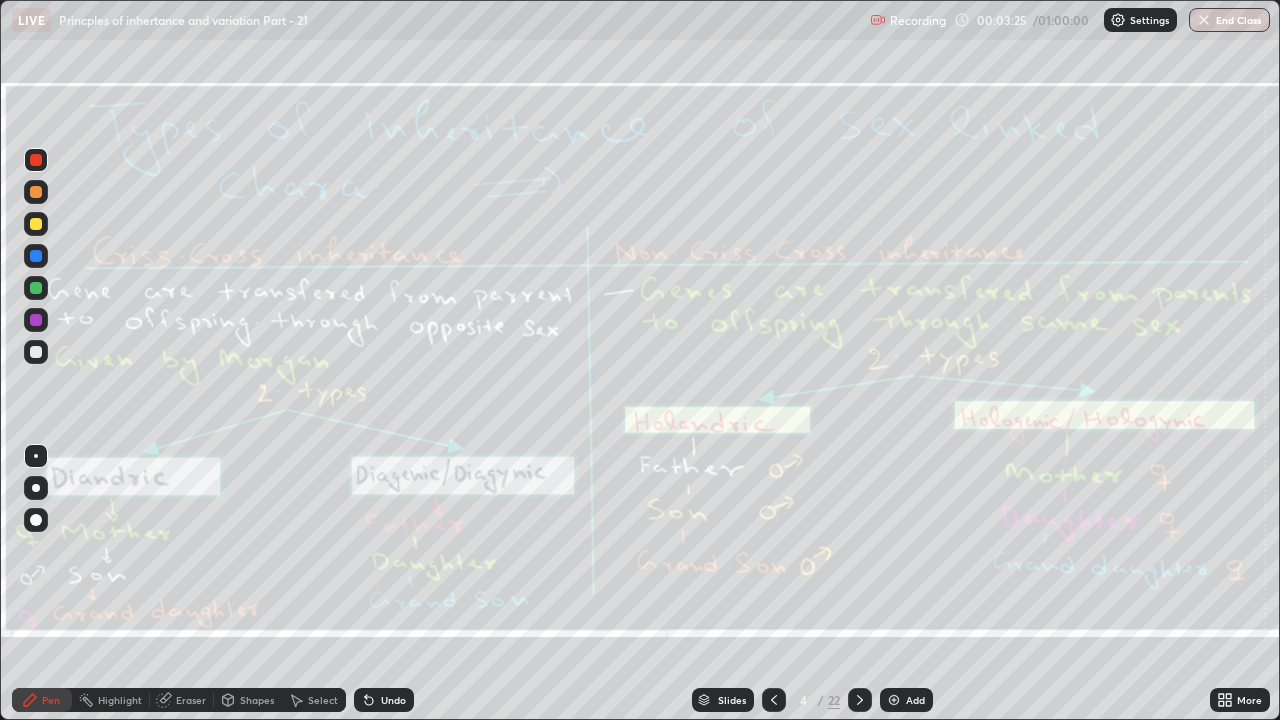 click on "Eraser" at bounding box center [191, 700] 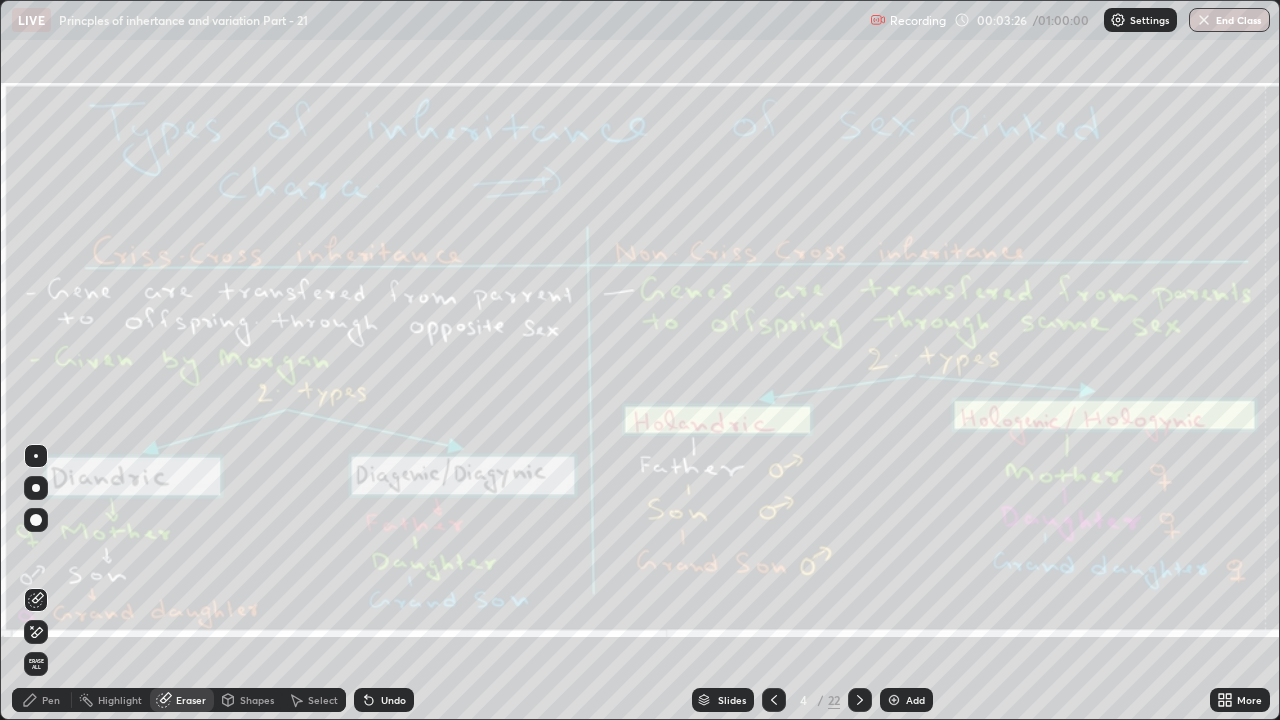 click on "Erase all" at bounding box center [36, 664] 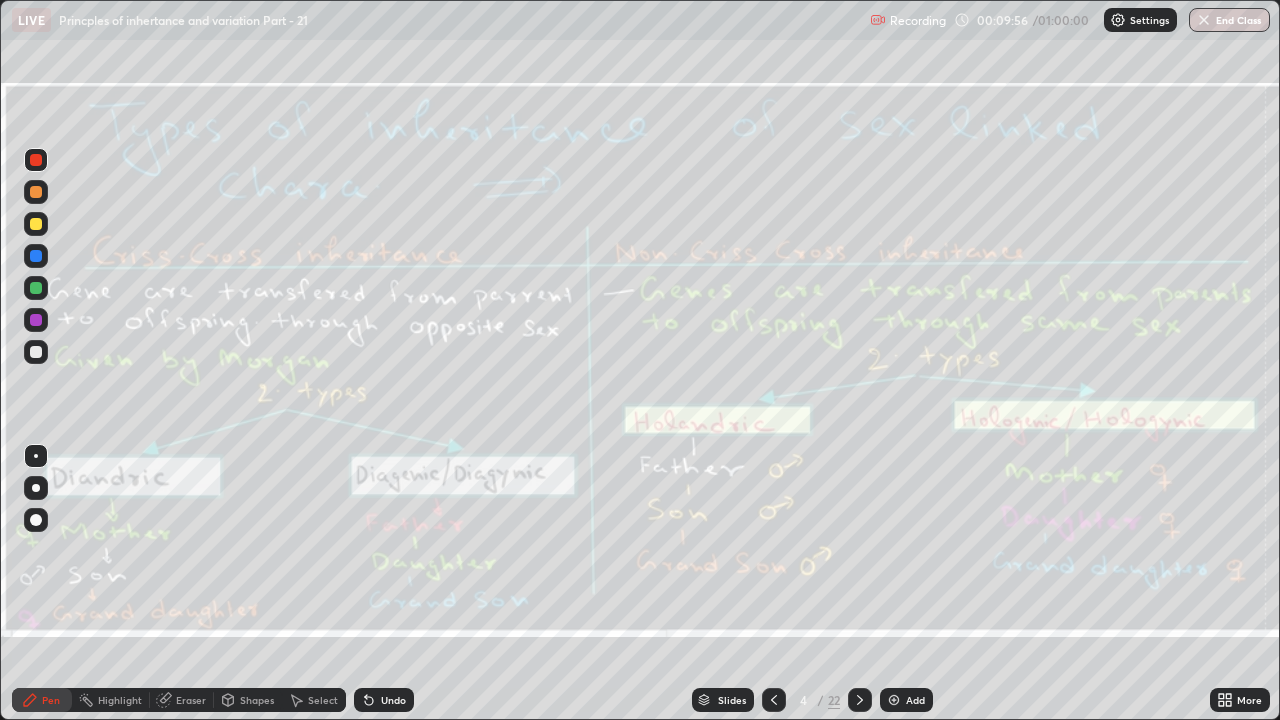 click 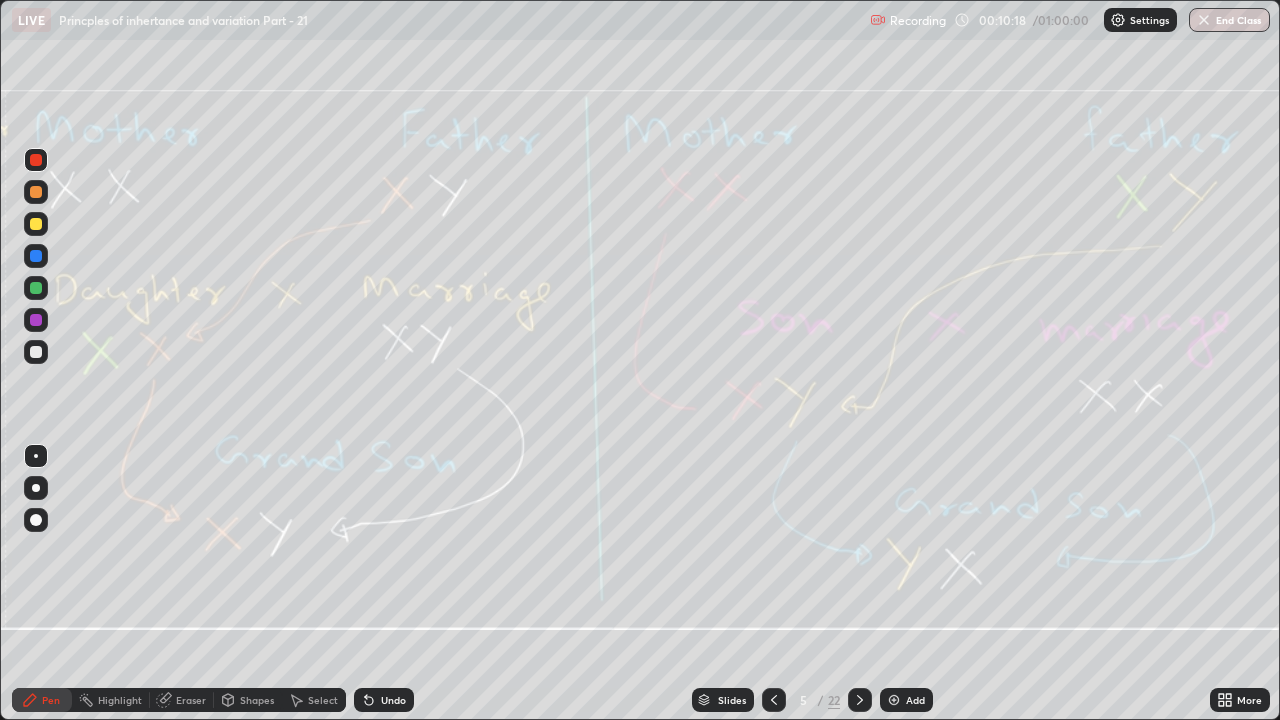 click on "Eraser" at bounding box center [191, 700] 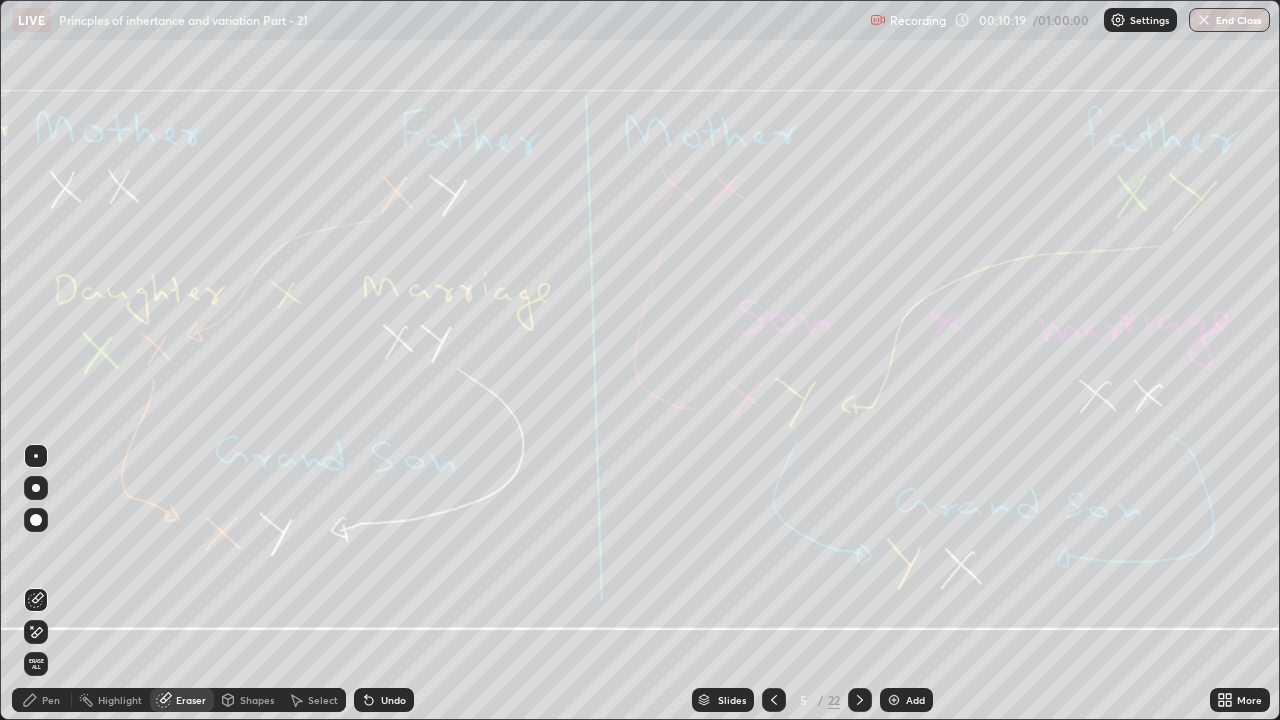 click on "Erase all" at bounding box center [36, 664] 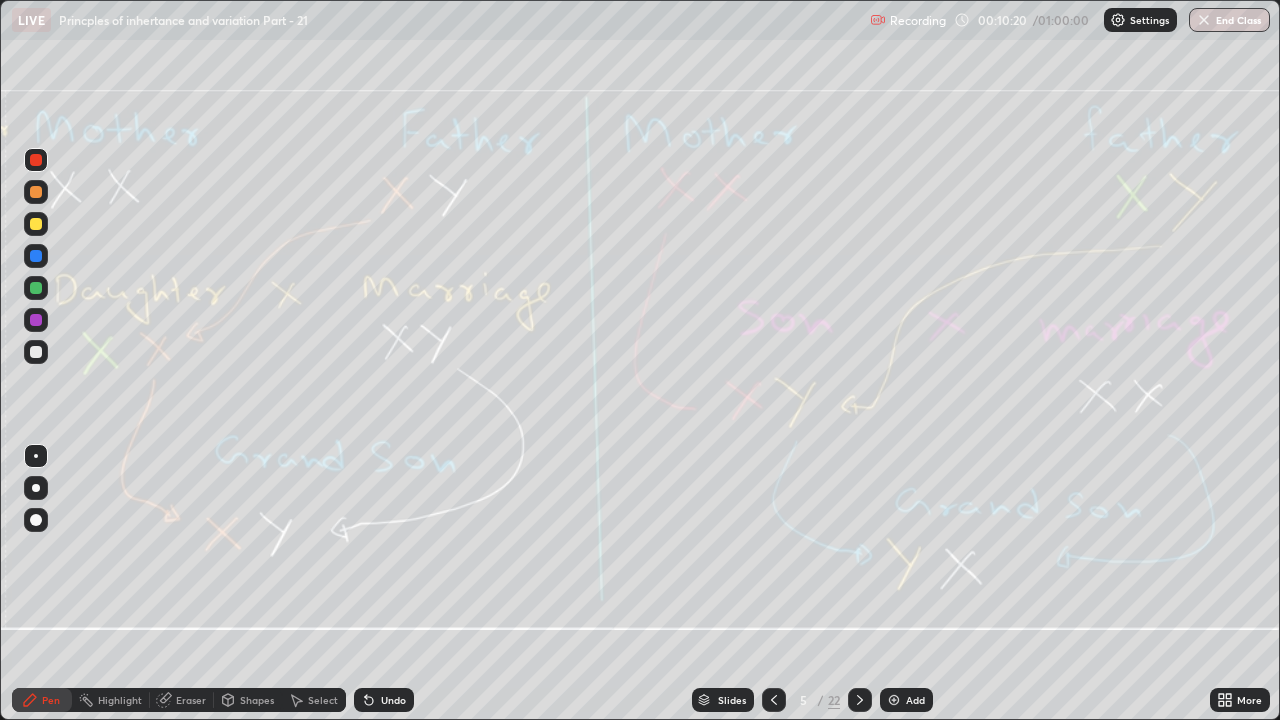 click 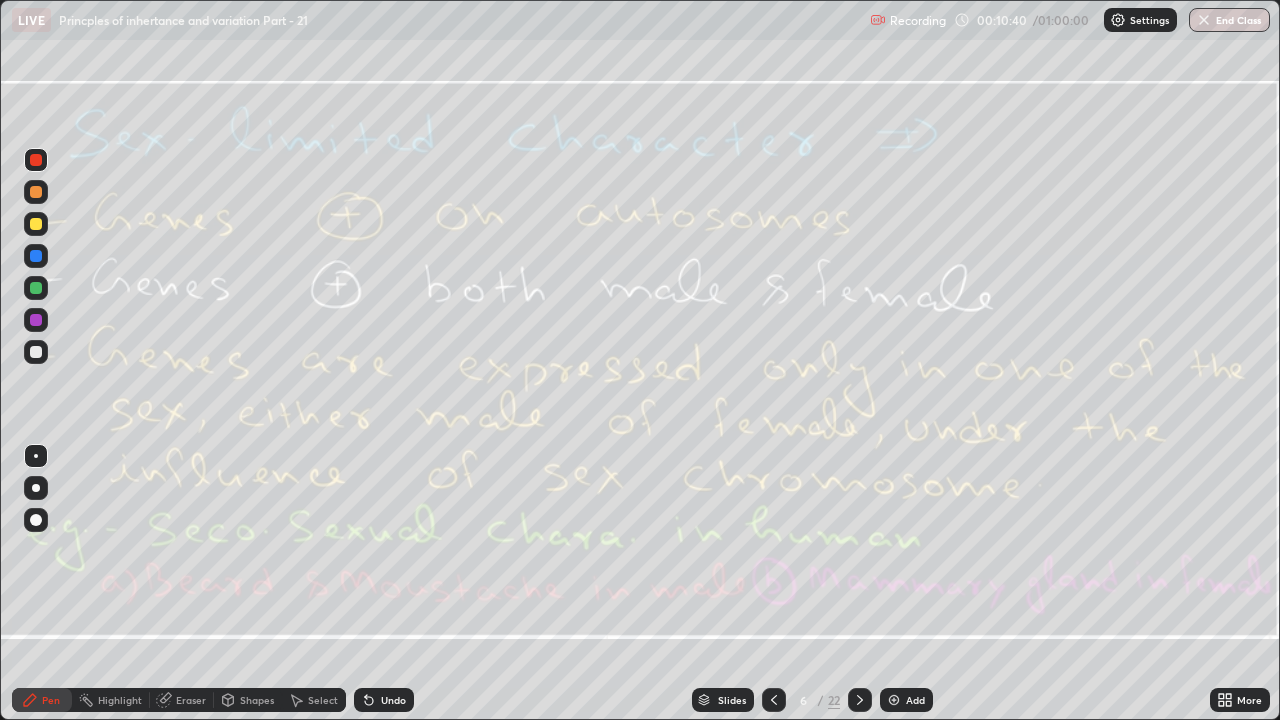 click at bounding box center (36, 352) 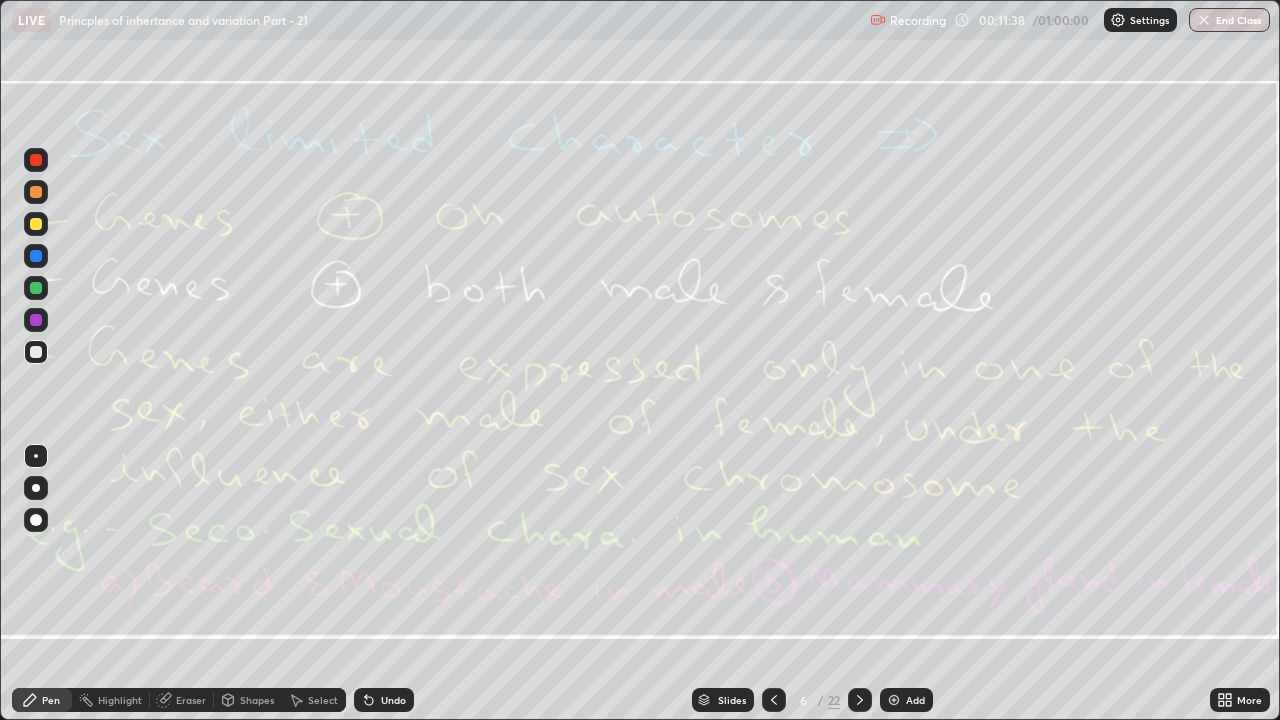 click on "Eraser" at bounding box center [191, 700] 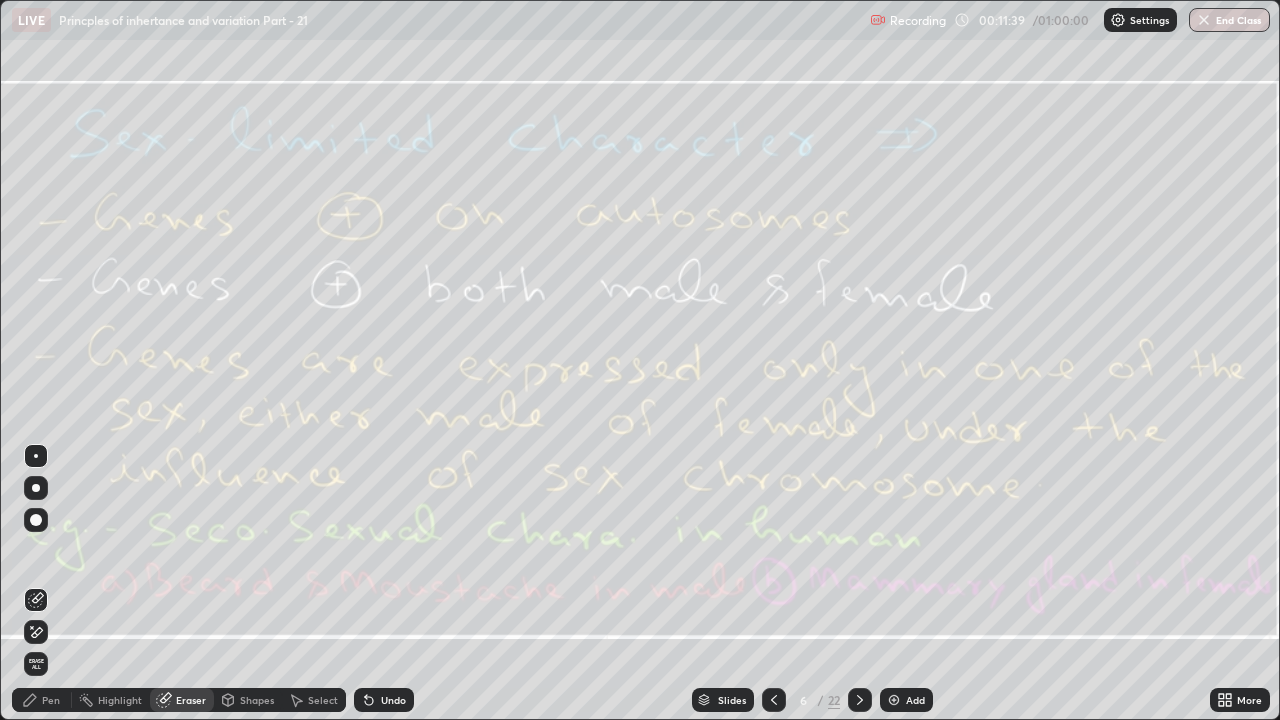 click on "Erase all" at bounding box center [36, 664] 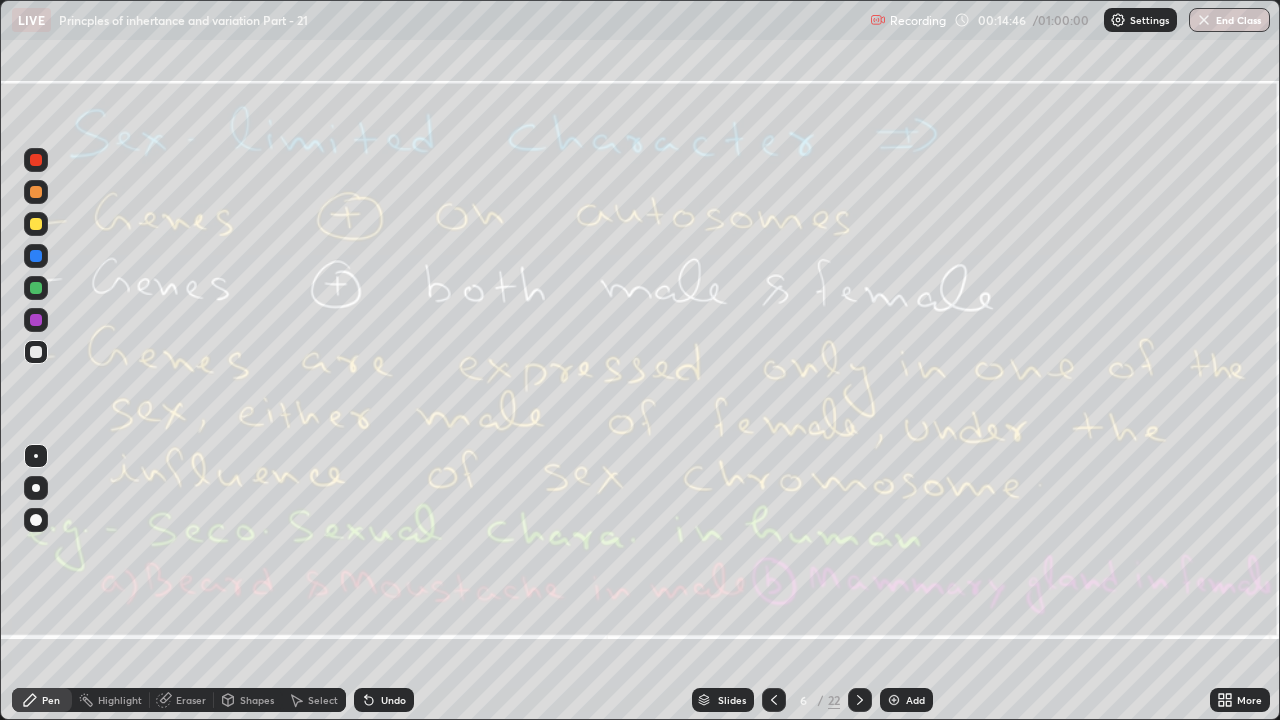 click on "Eraser" at bounding box center [191, 700] 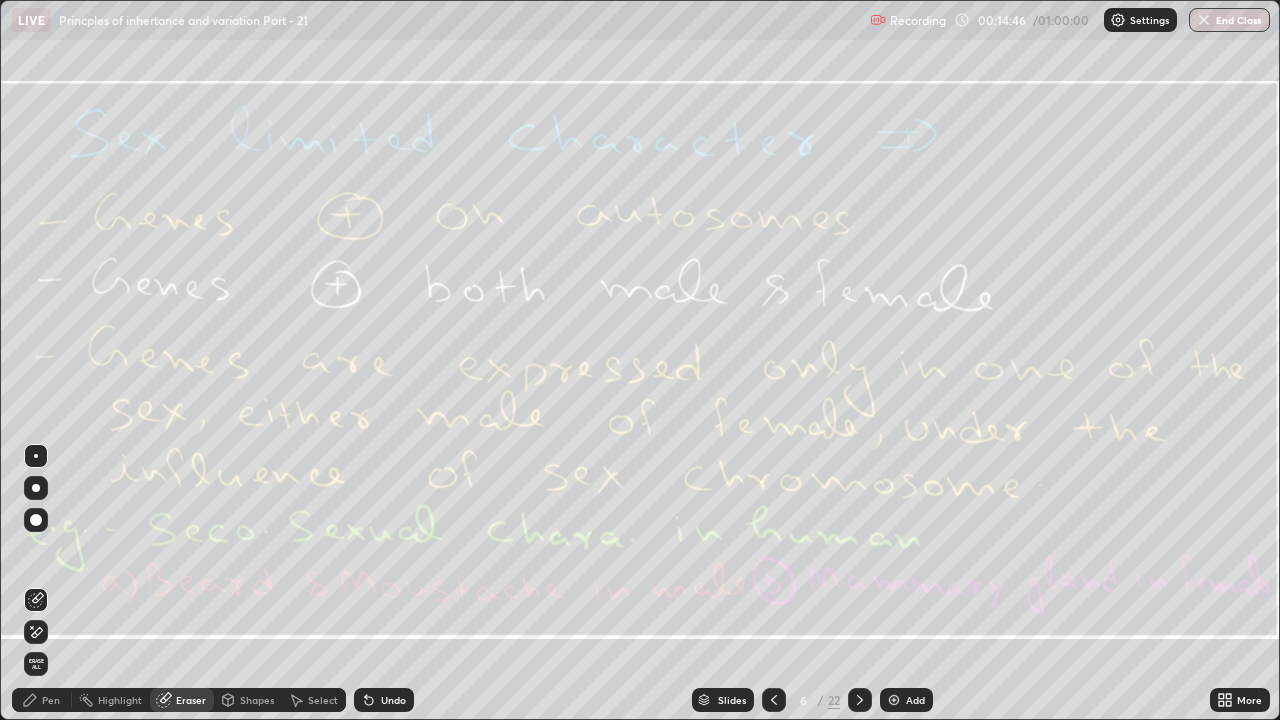 click on "Erase all" at bounding box center [36, 664] 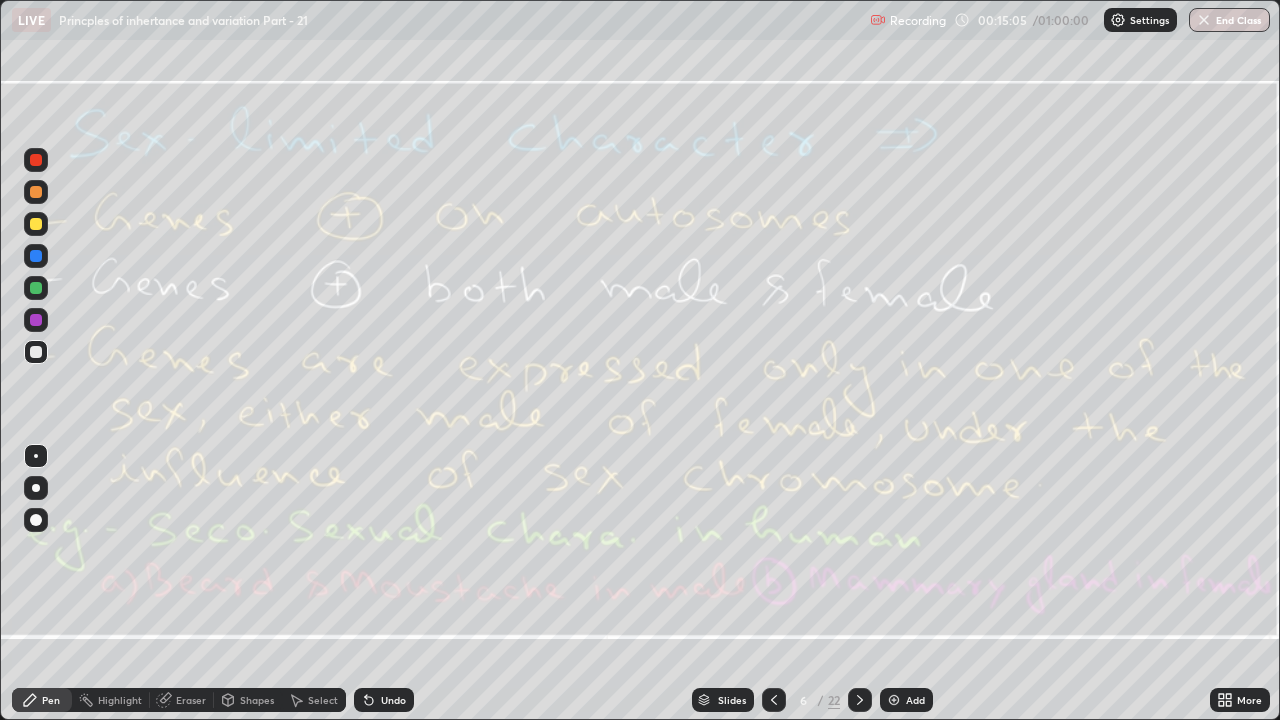 click 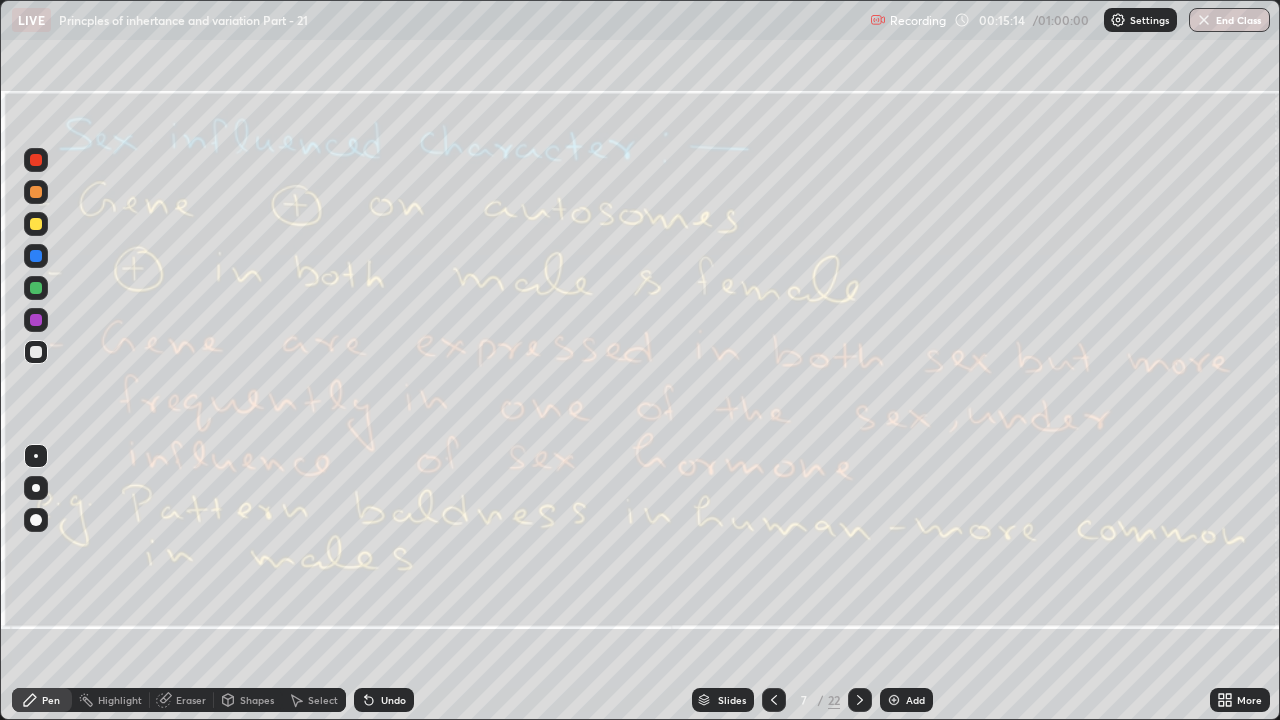 click at bounding box center [36, 352] 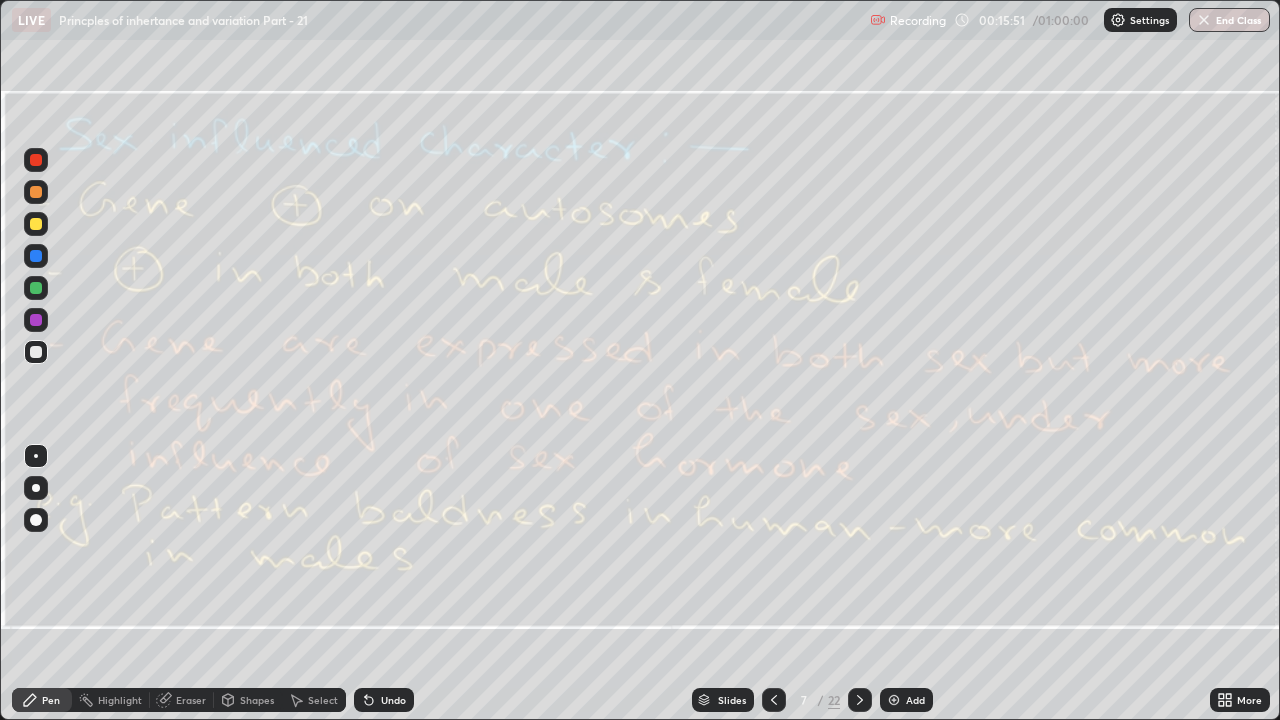 click on "Eraser" at bounding box center [191, 700] 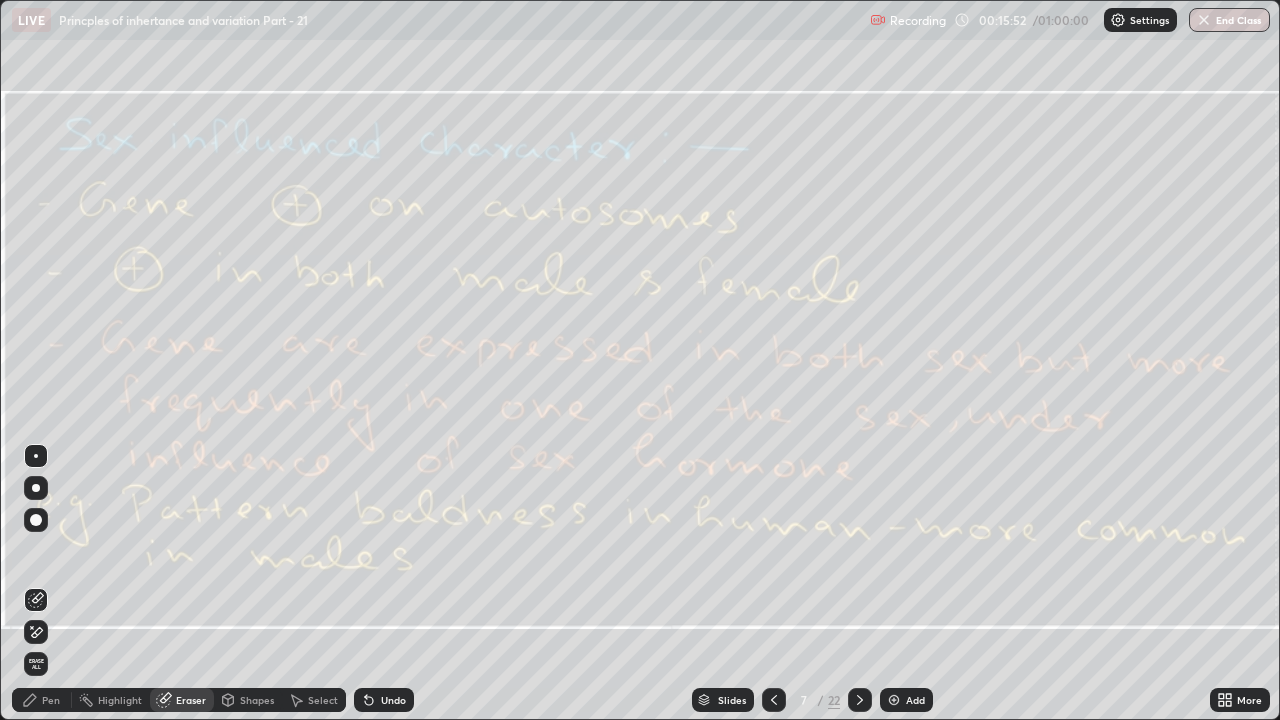 click on "Erase all" at bounding box center [36, 664] 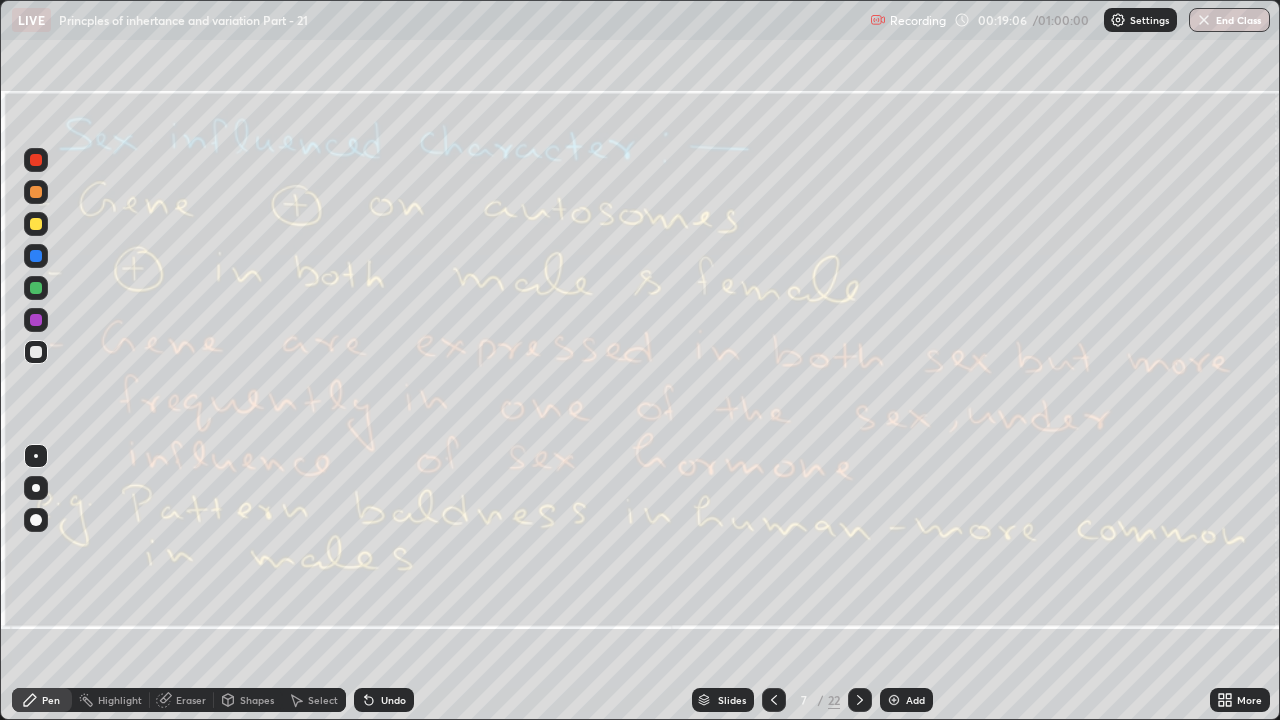 click 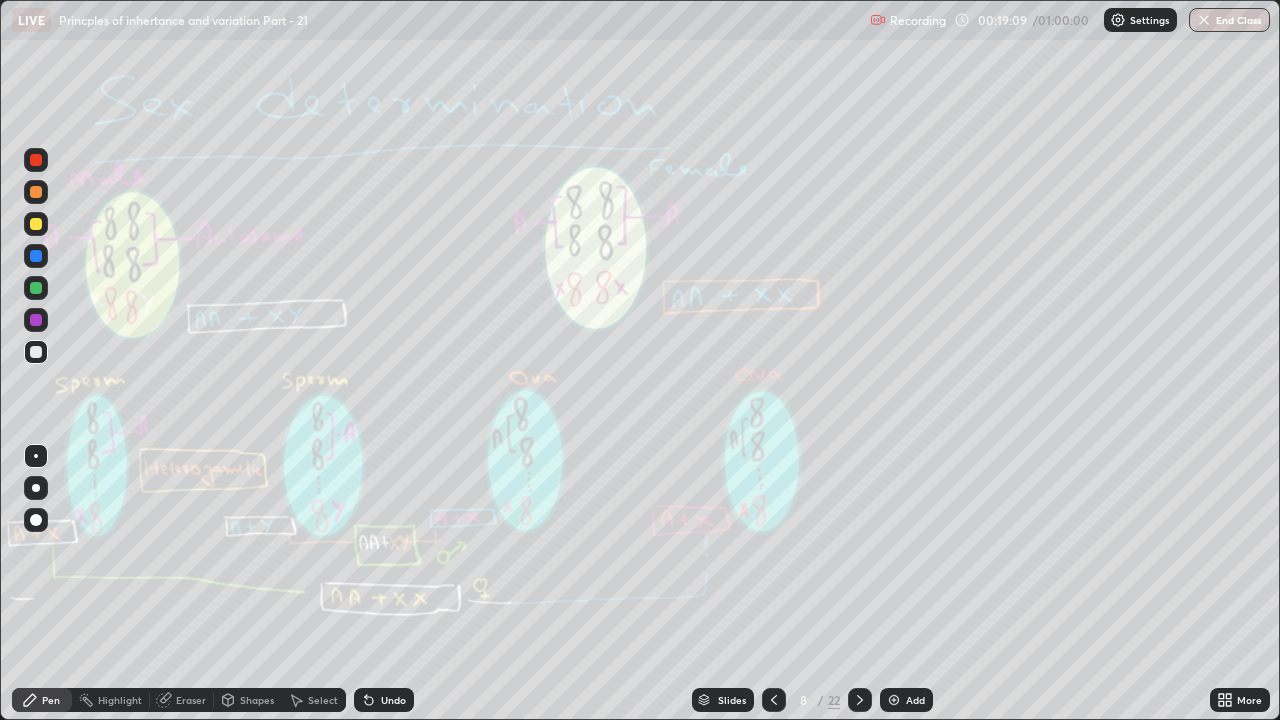 click 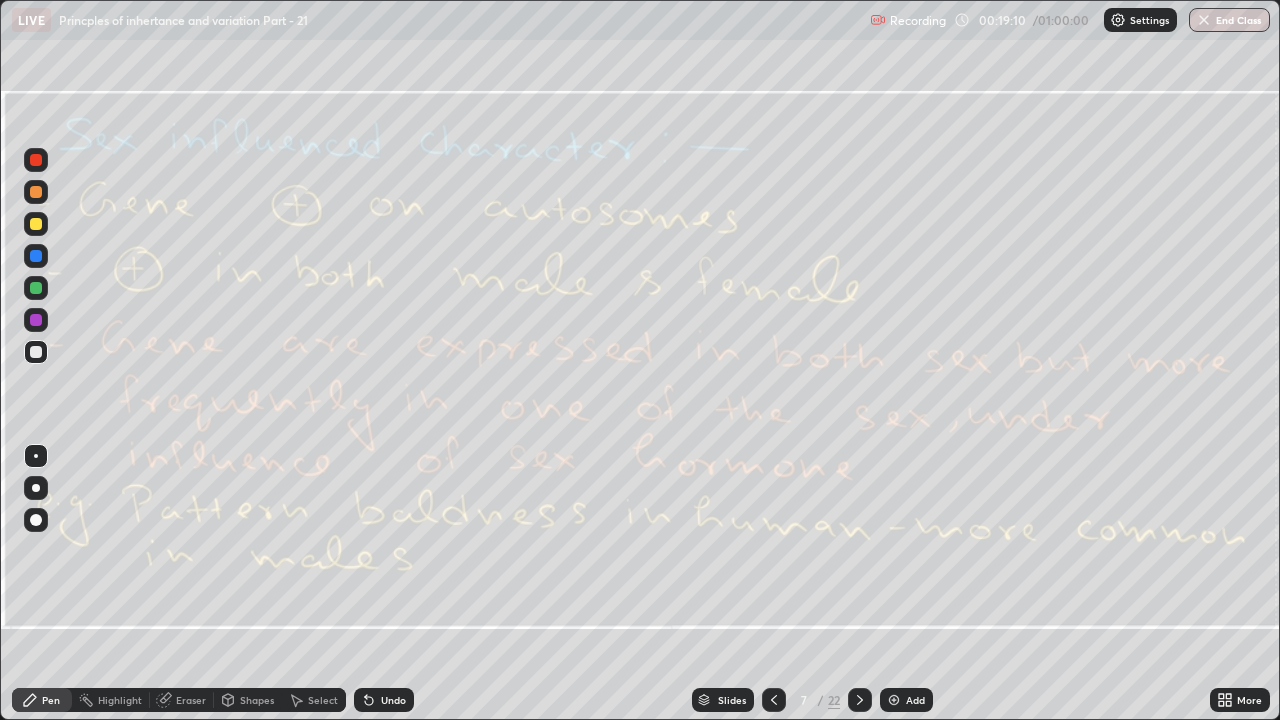 click on "Add" at bounding box center [906, 700] 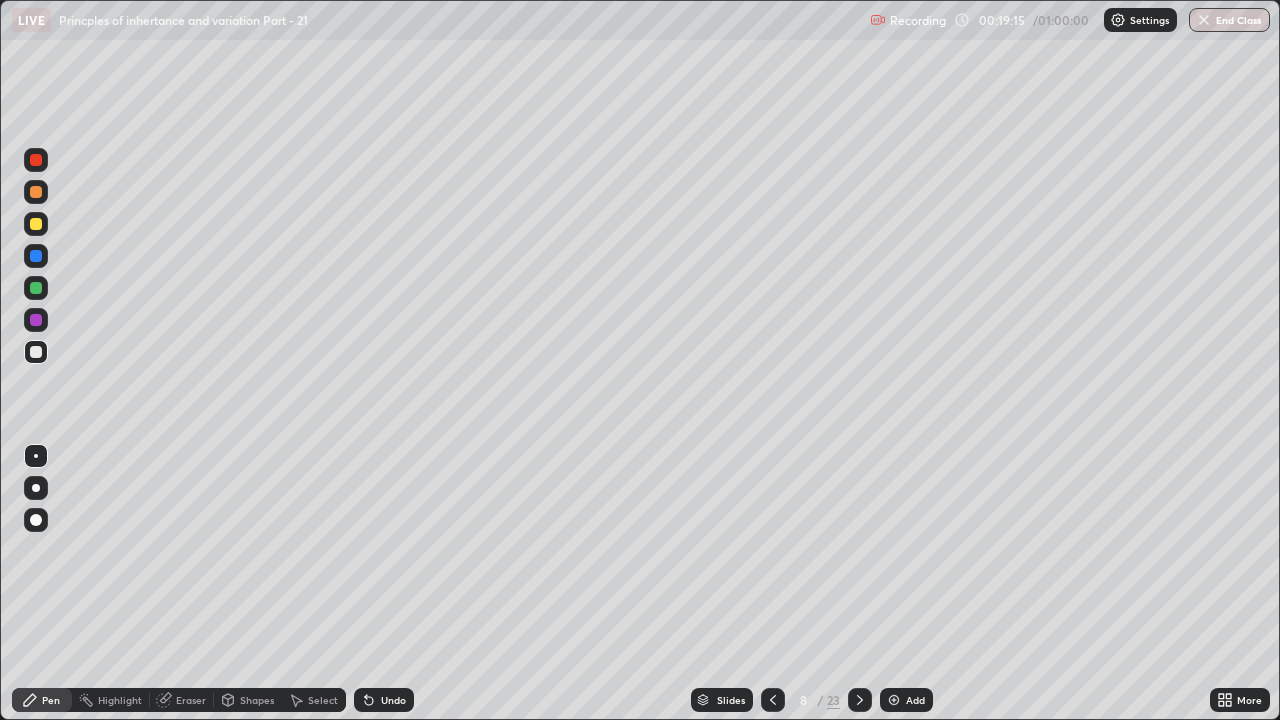 click at bounding box center [36, 160] 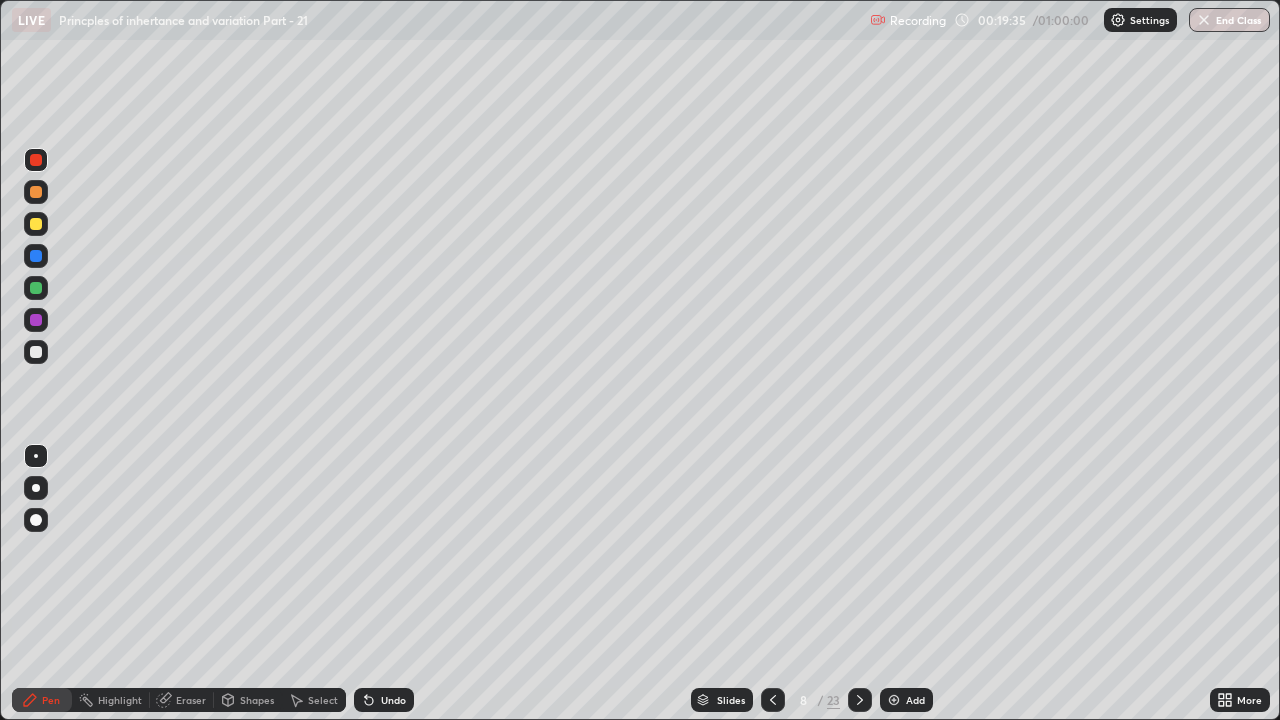 click at bounding box center [36, 320] 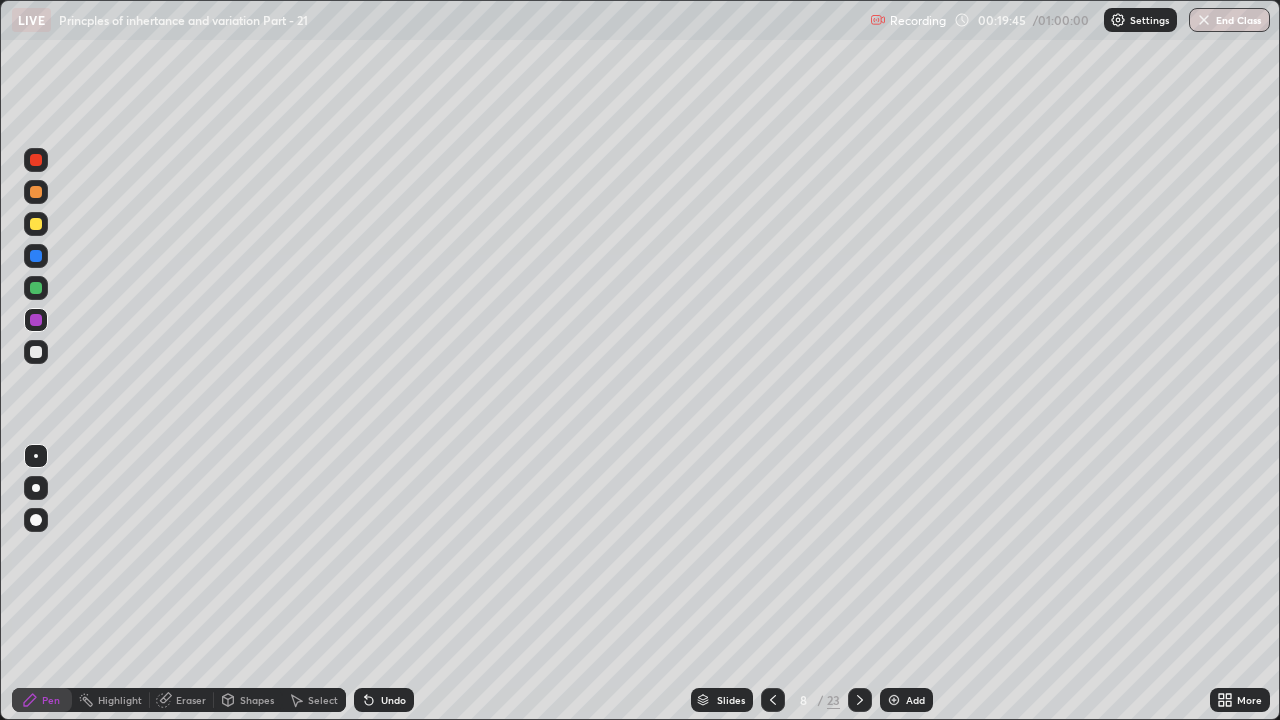 click at bounding box center [36, 224] 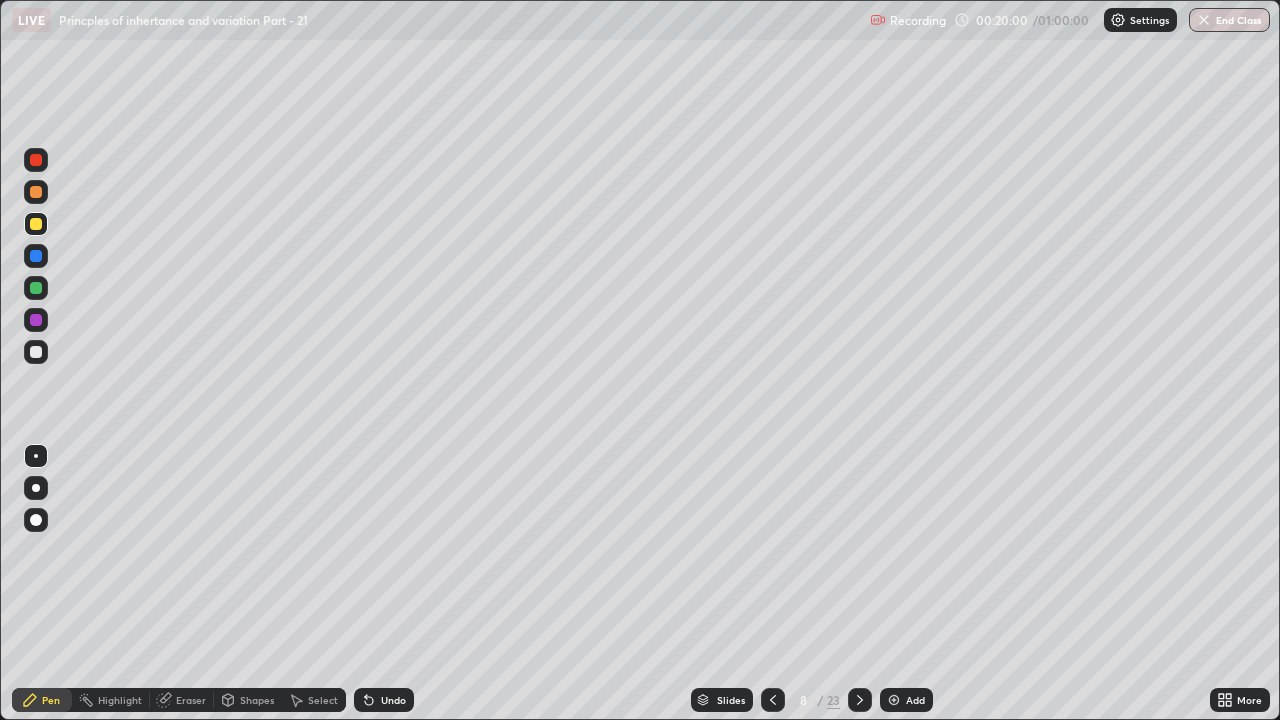 click at bounding box center [36, 288] 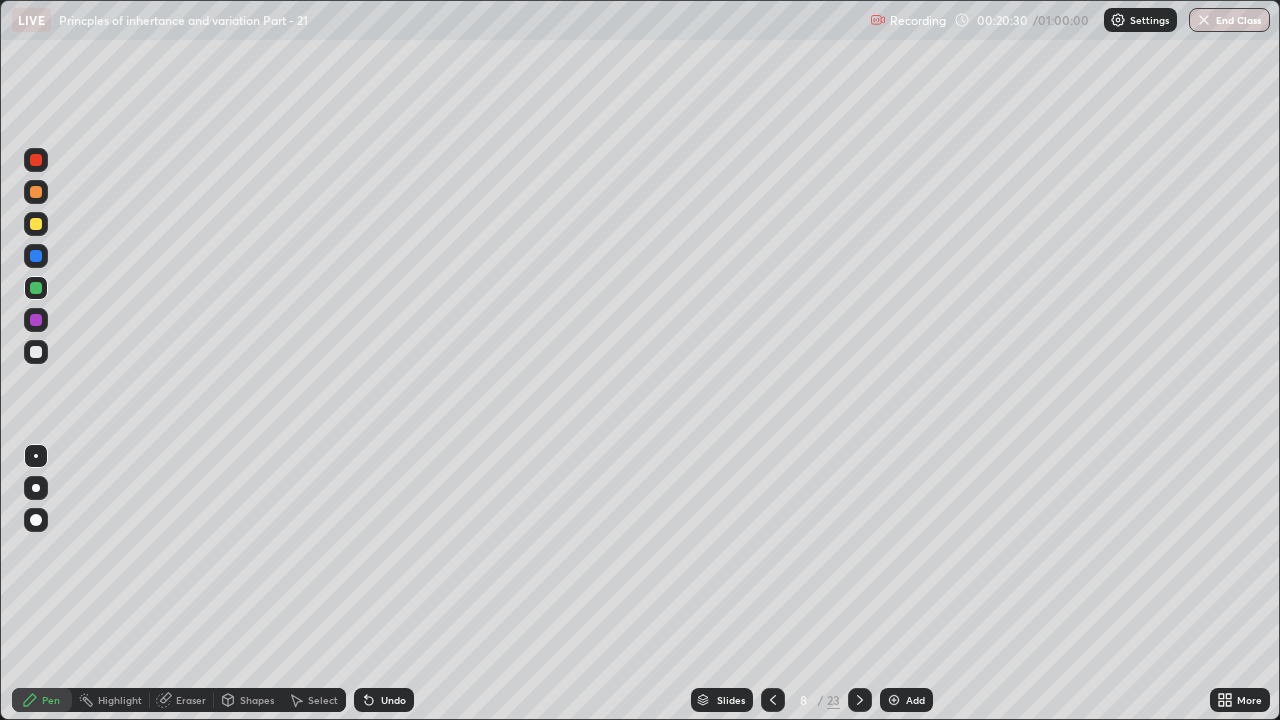 click at bounding box center (36, 256) 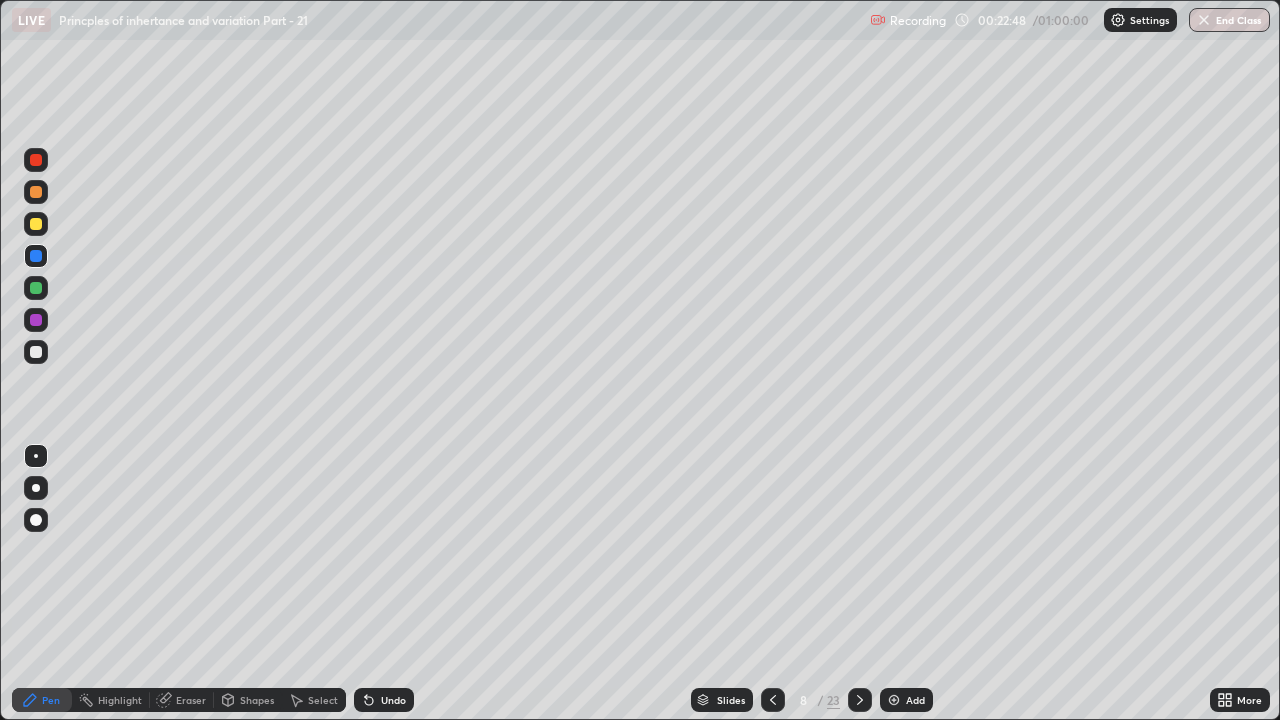 click on "Eraser" at bounding box center [191, 700] 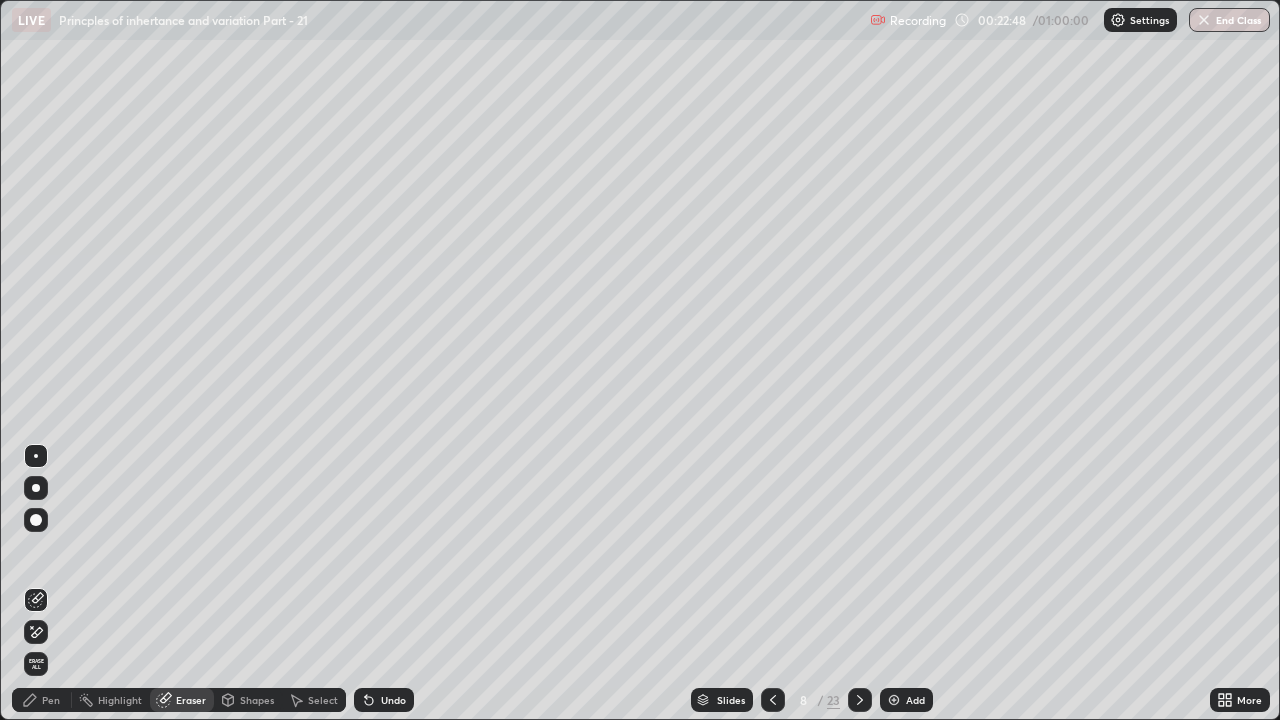 click on "Erase all" at bounding box center (36, 664) 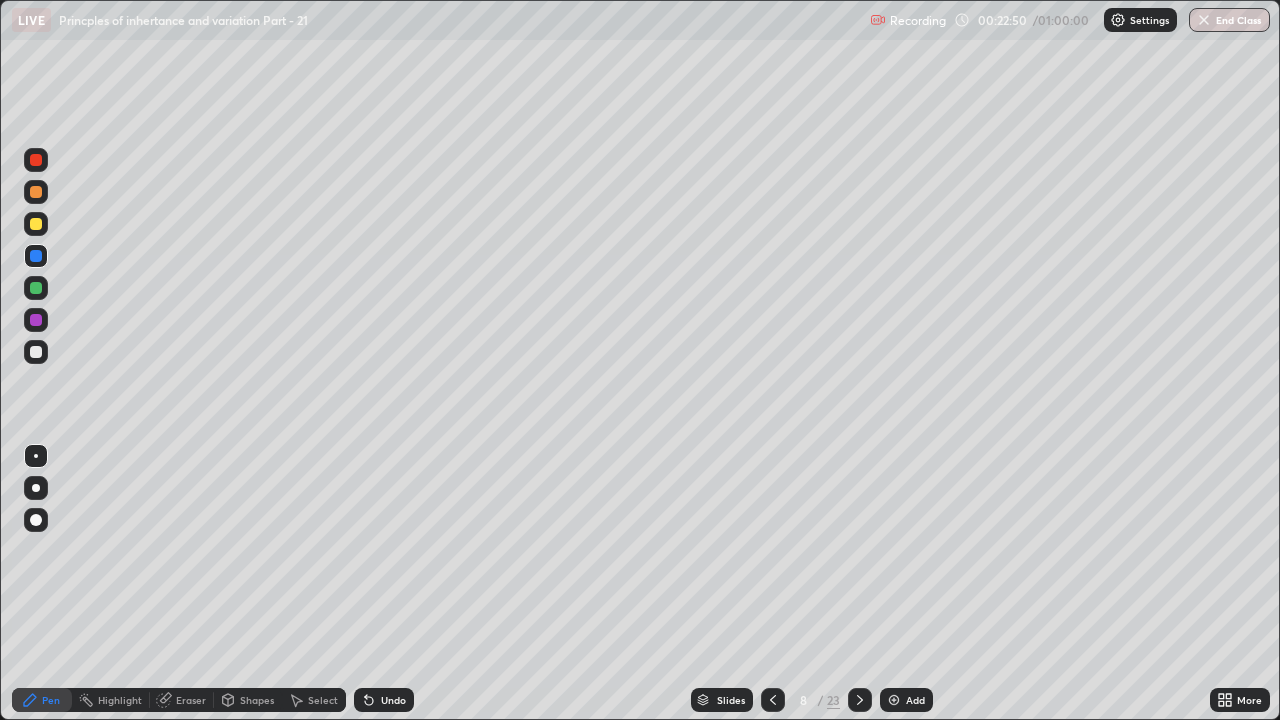 click at bounding box center [860, 700] 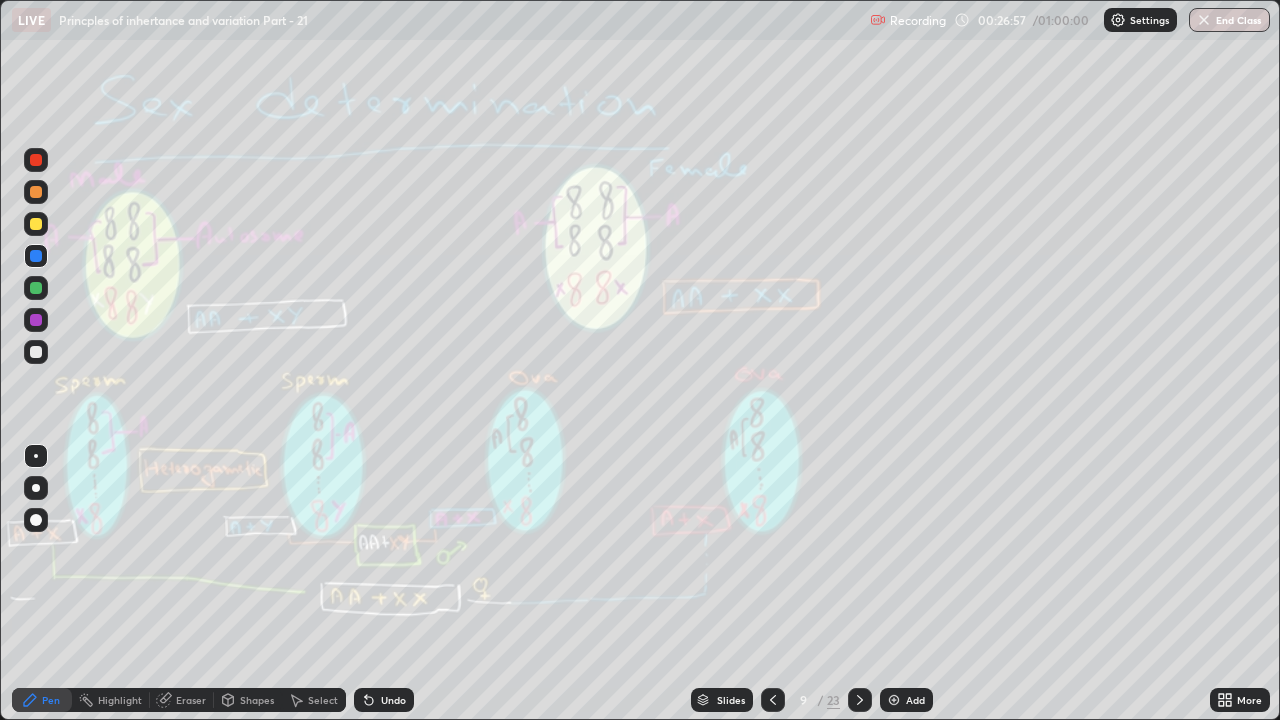 click 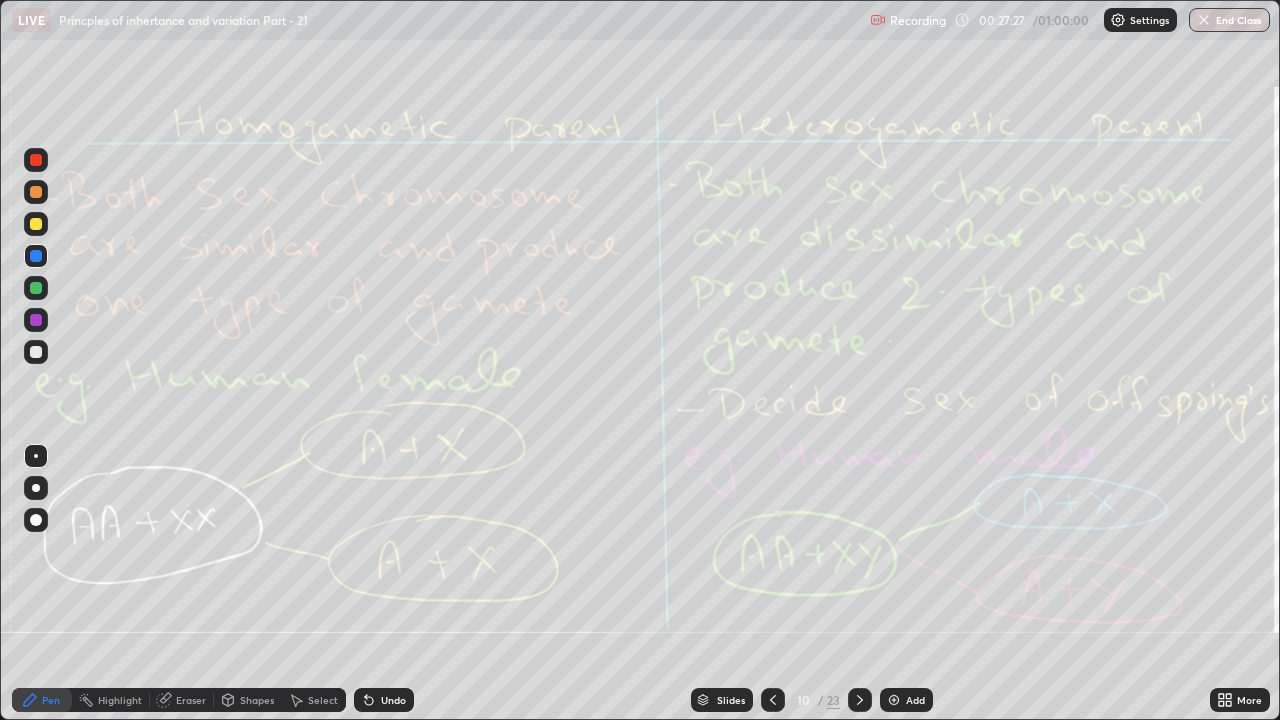 click on "Eraser" at bounding box center (191, 700) 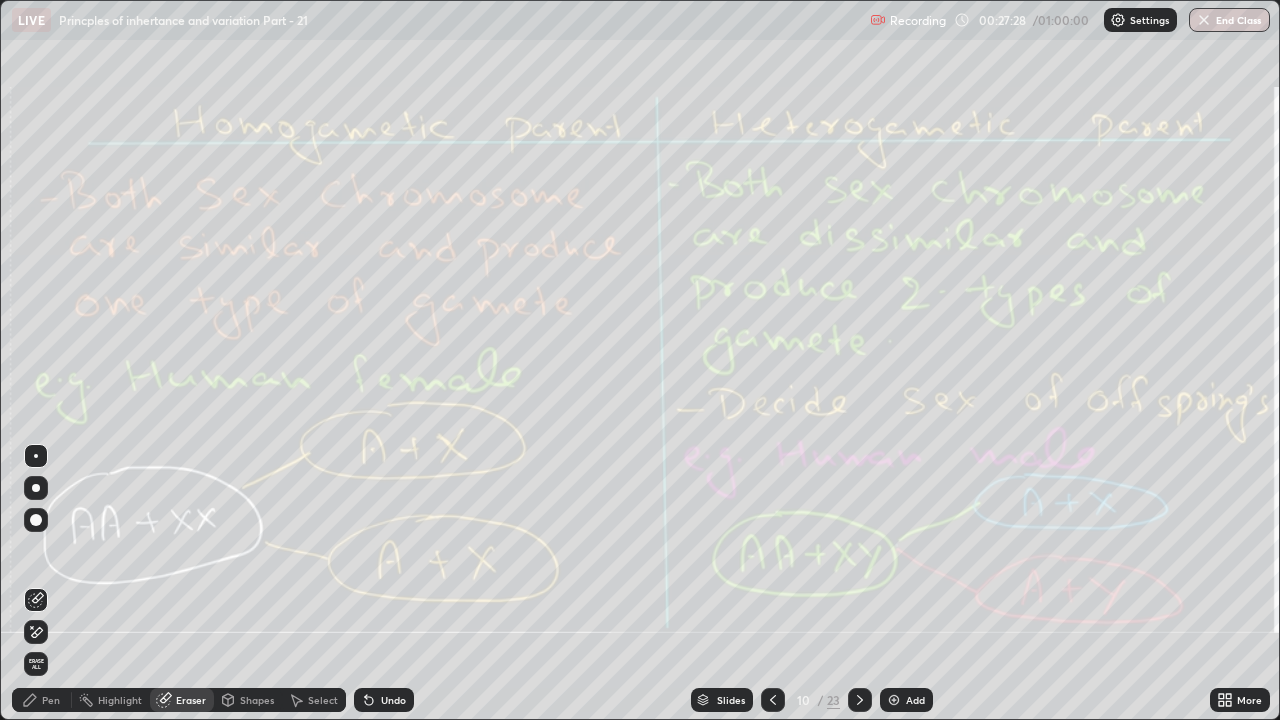 click on "Erase all" at bounding box center (36, 664) 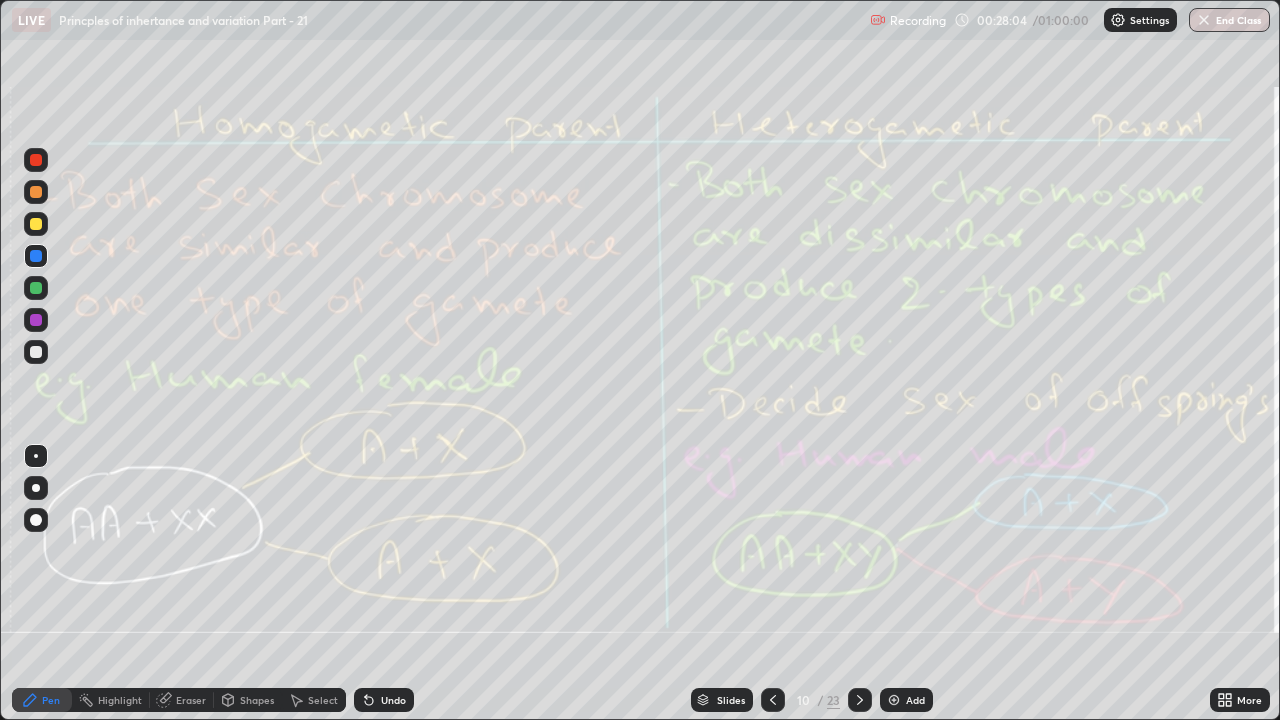 click on "Eraser" at bounding box center [191, 700] 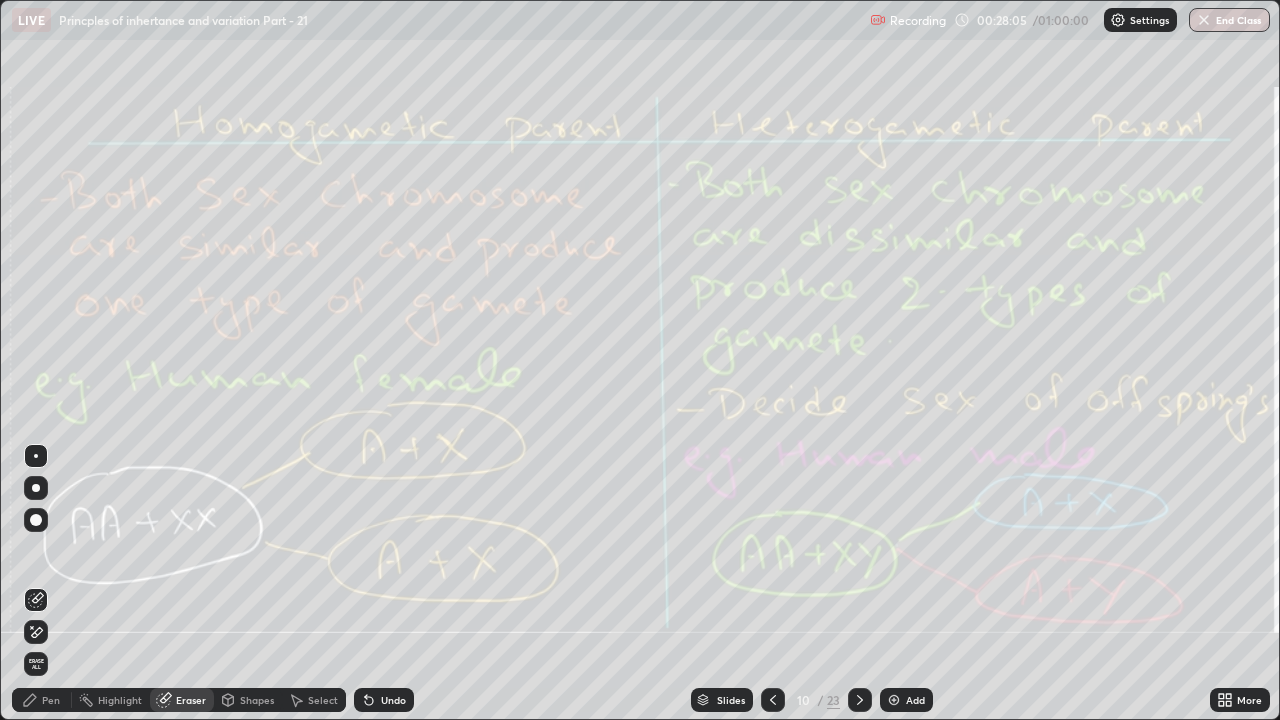 click on "Erase all" at bounding box center [36, 664] 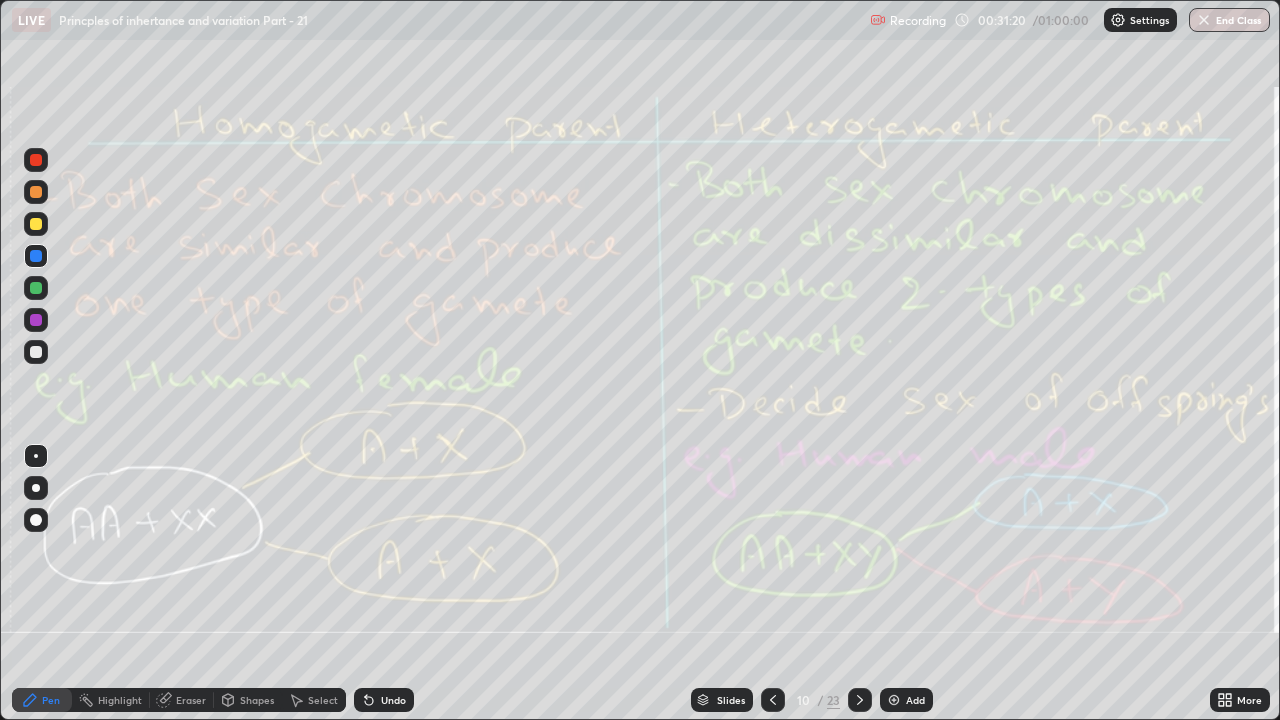 click 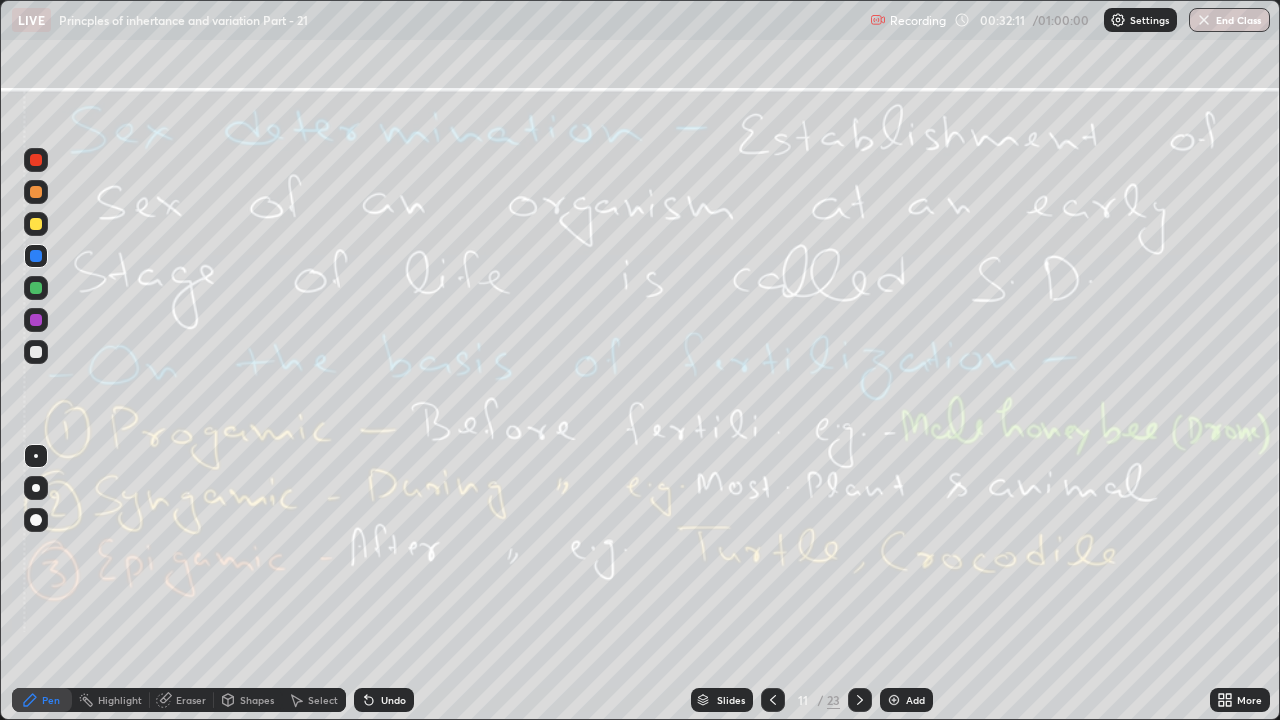 click on "Eraser" at bounding box center [191, 700] 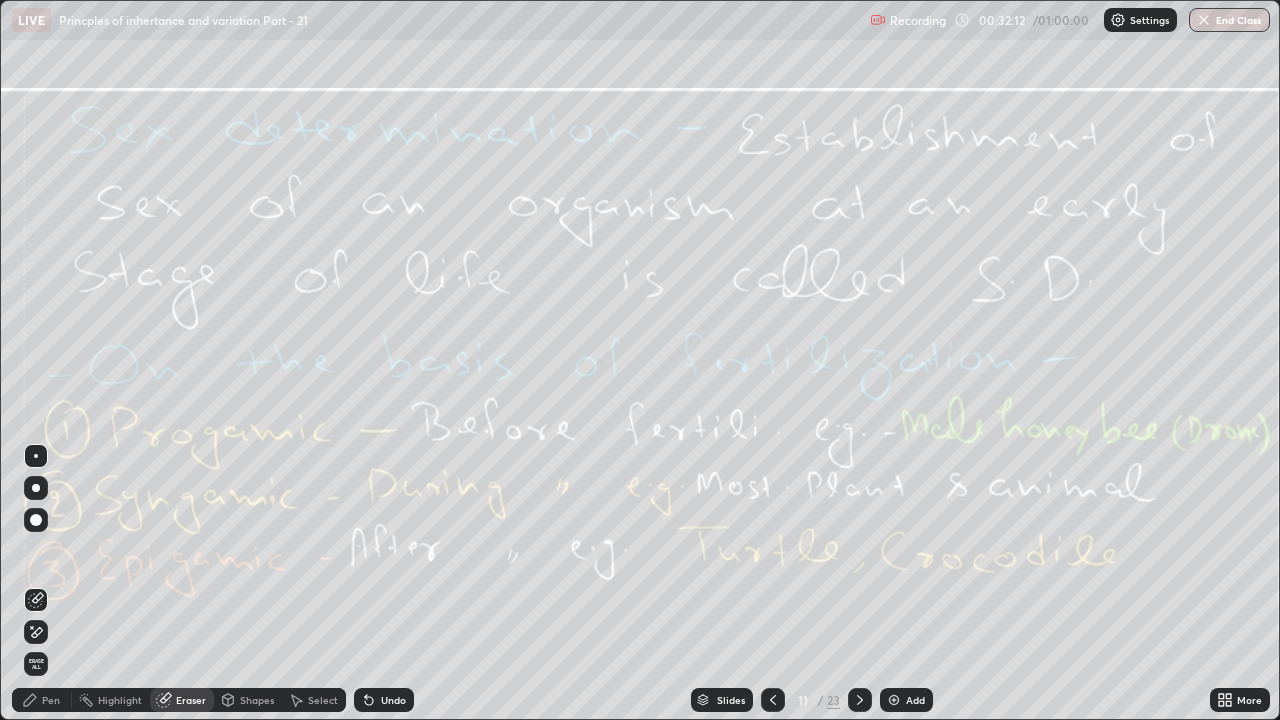 click on "Erase all" at bounding box center [36, 664] 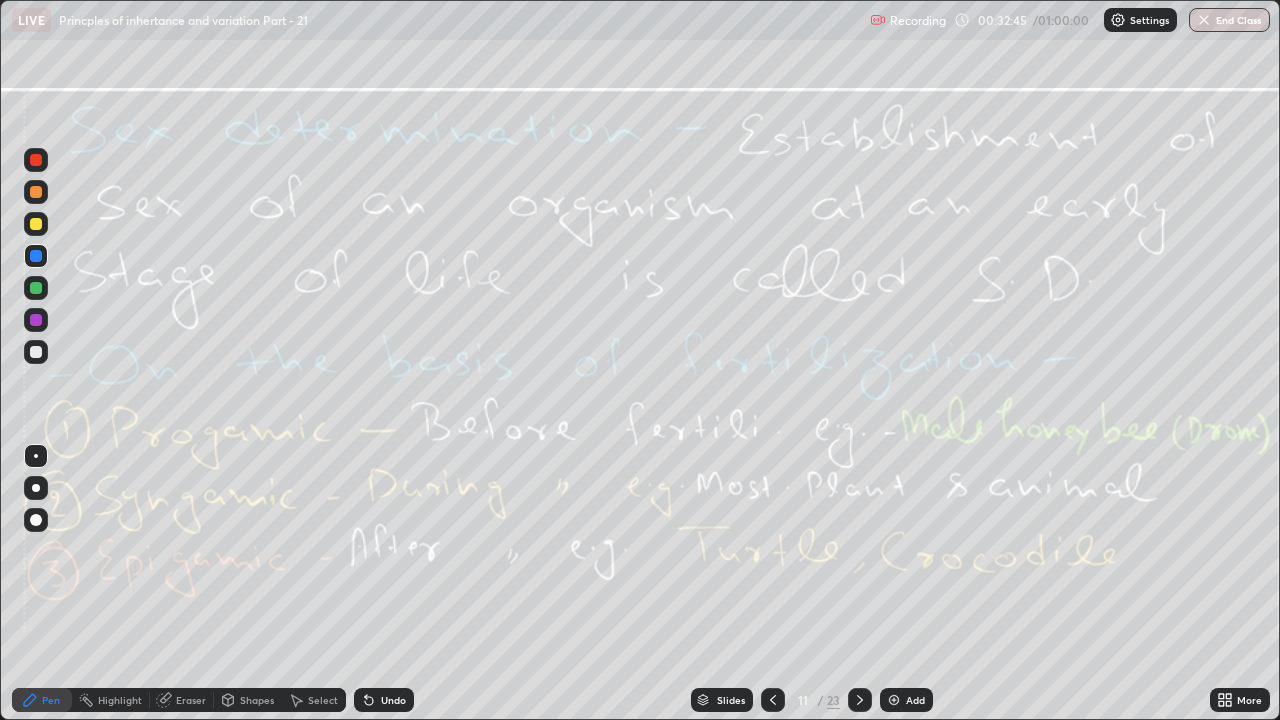 click on "Eraser" at bounding box center [191, 700] 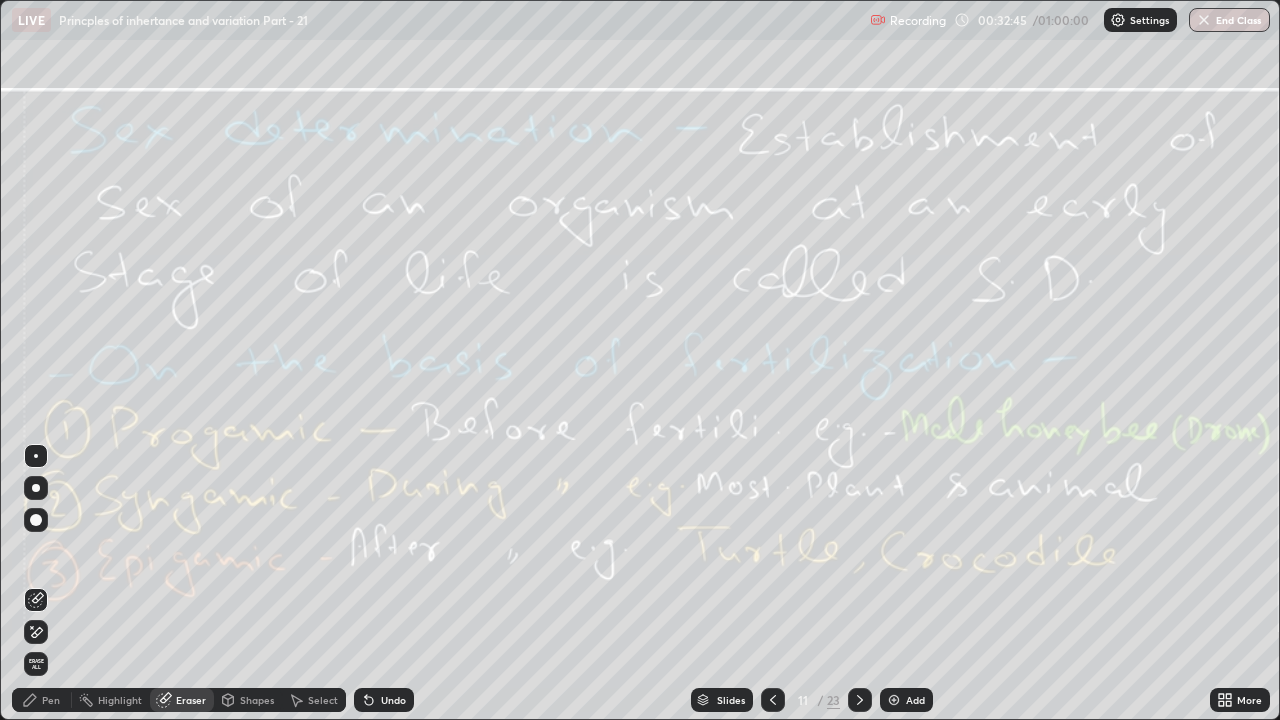 click on "Erase all" at bounding box center (36, 664) 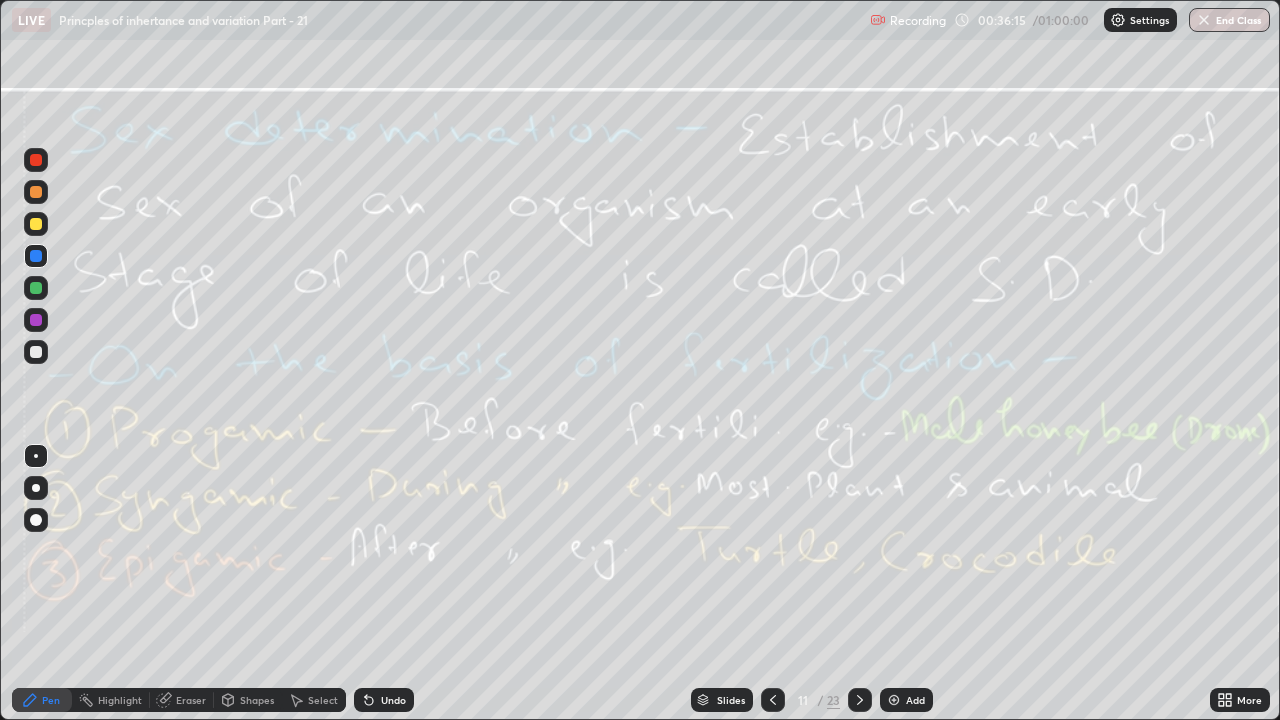 click 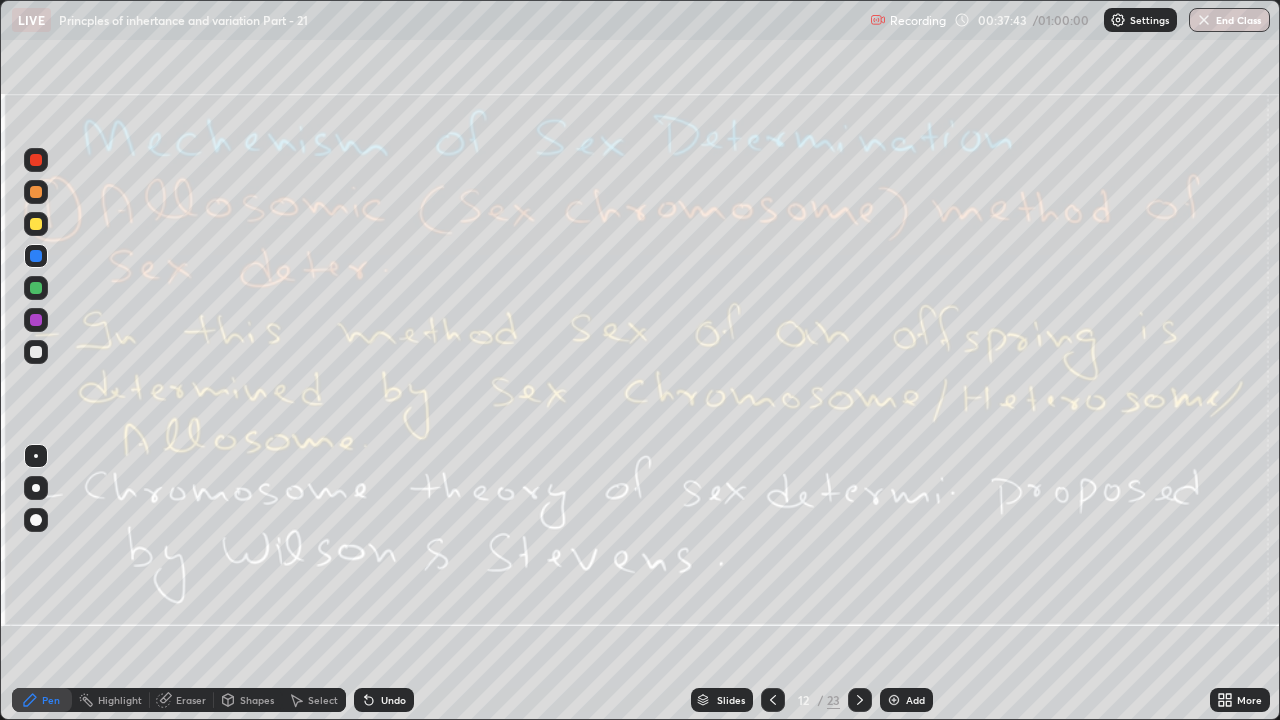 click on "Eraser" at bounding box center [191, 700] 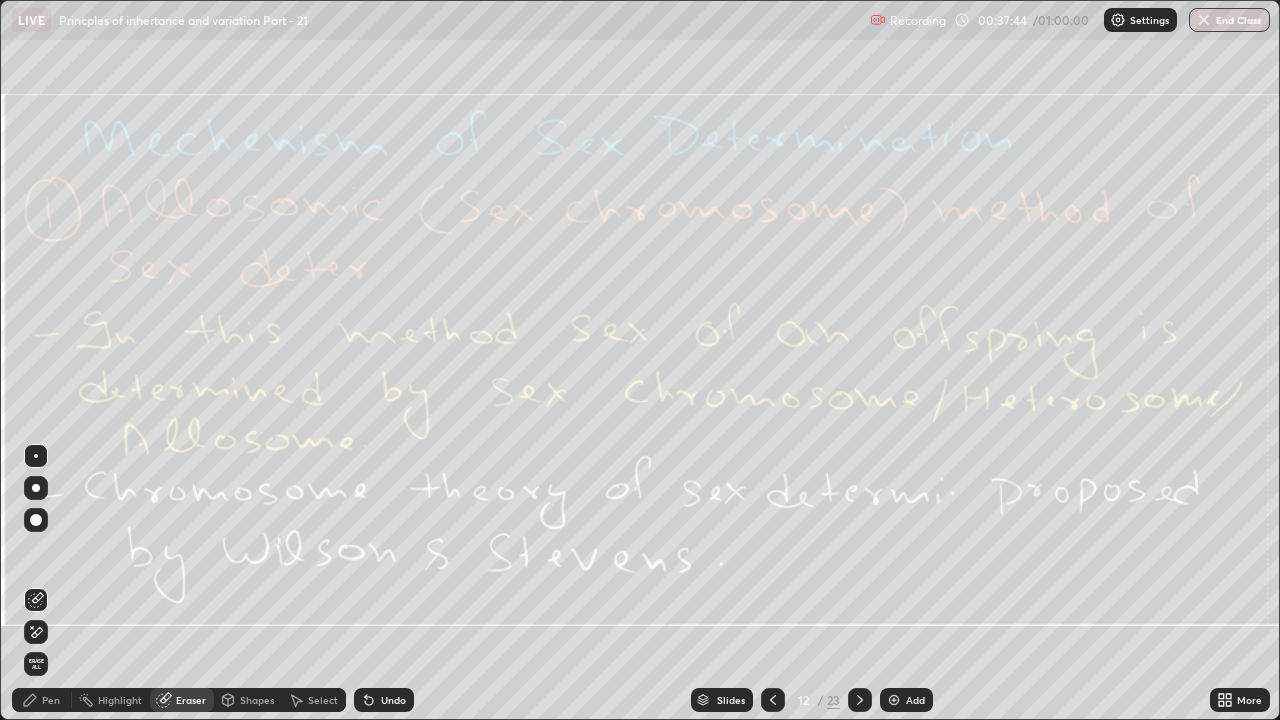 click on "Erase all" at bounding box center (36, 664) 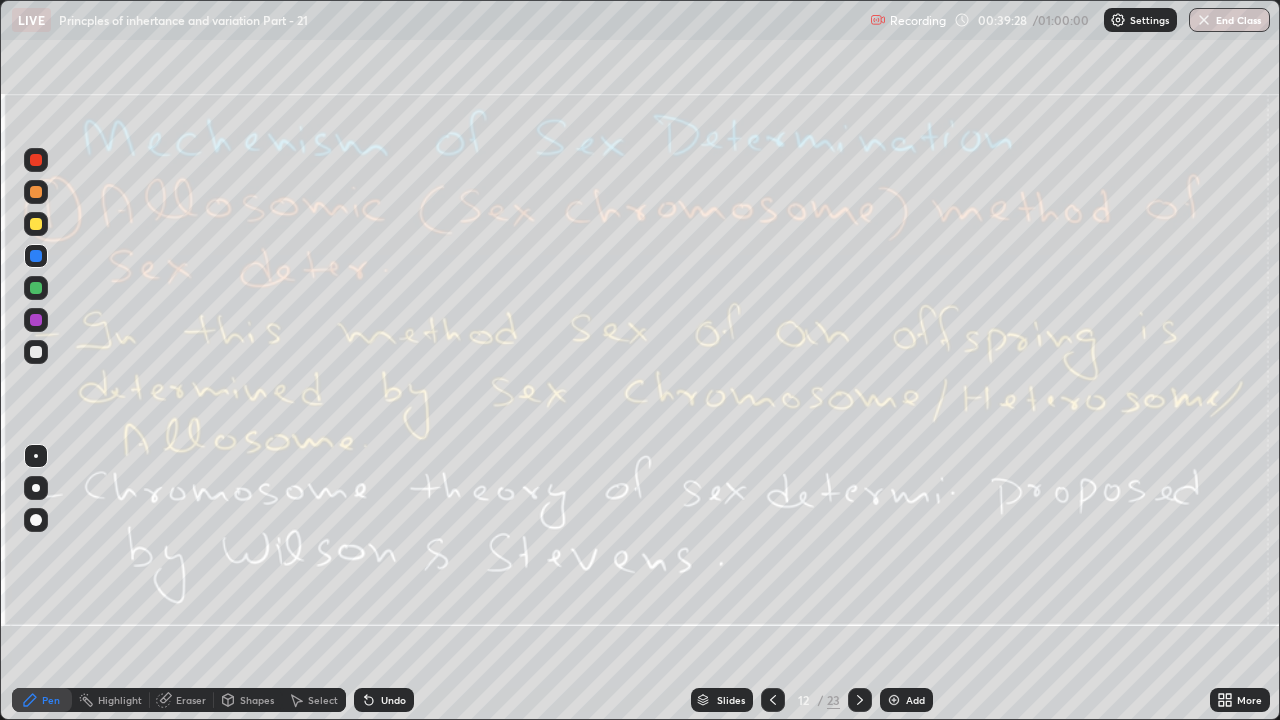 click 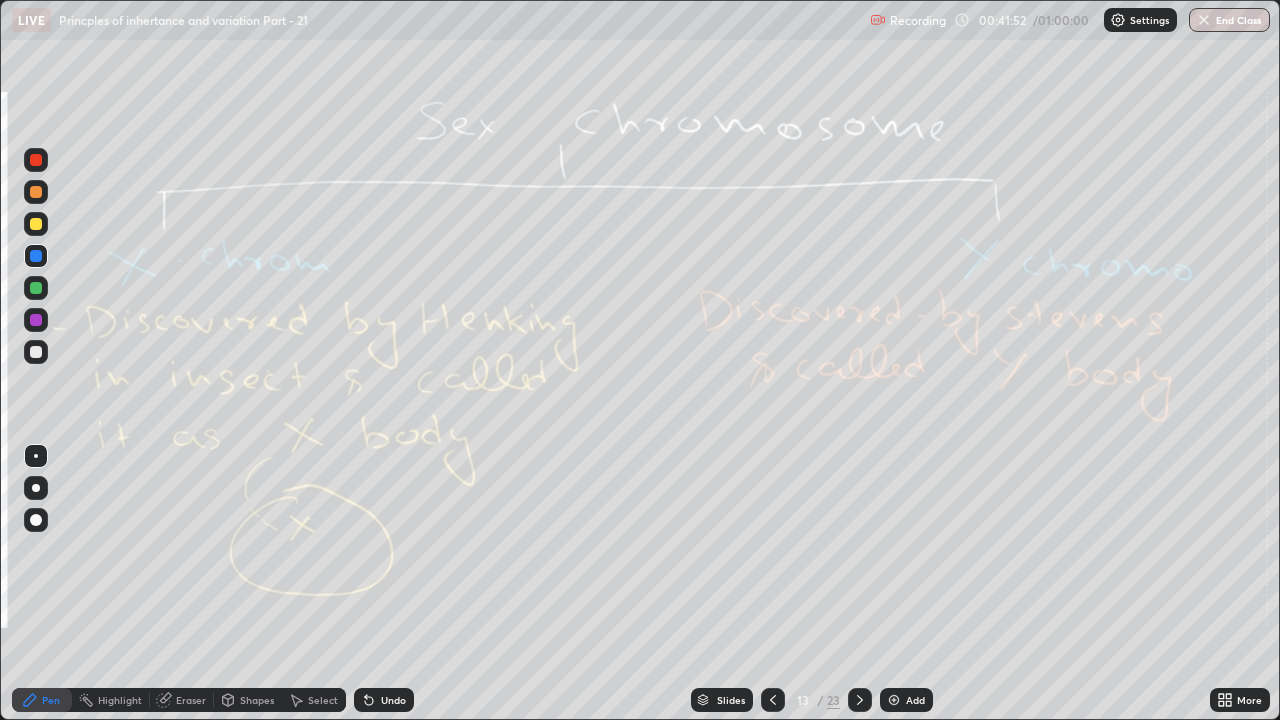 click 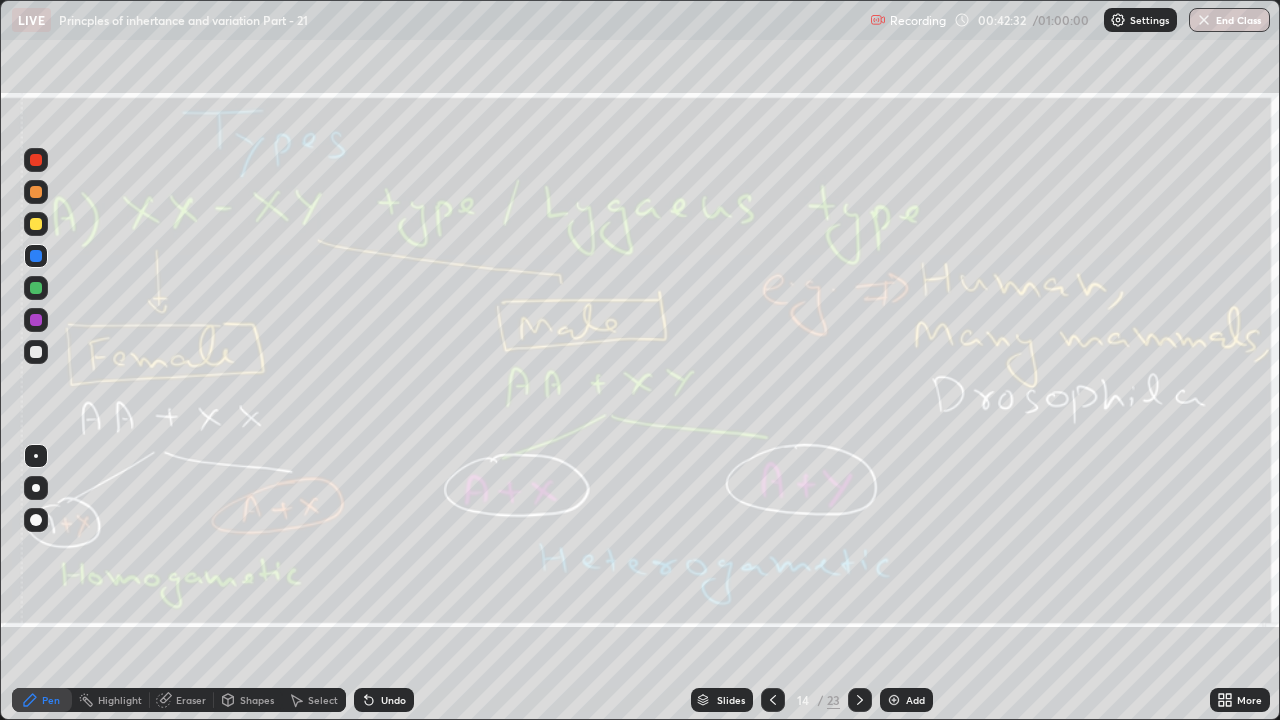 click on "Eraser" at bounding box center (191, 700) 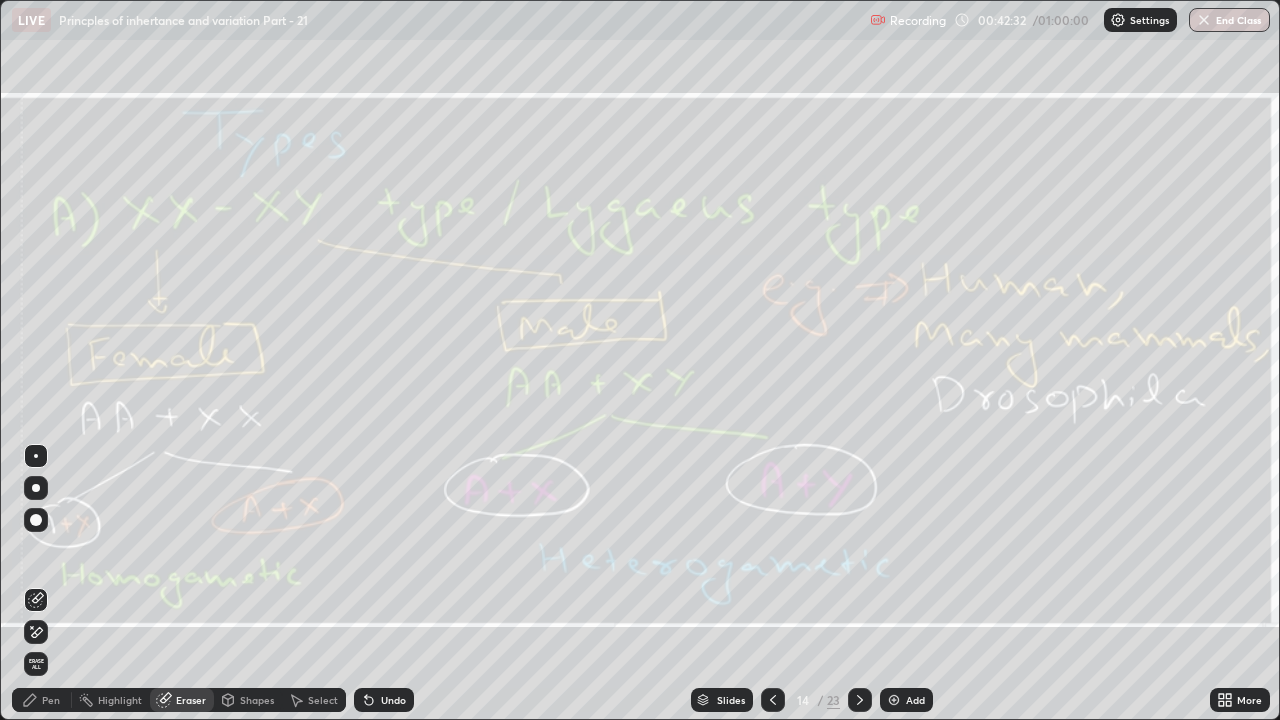 click on "Erase all" at bounding box center (36, 664) 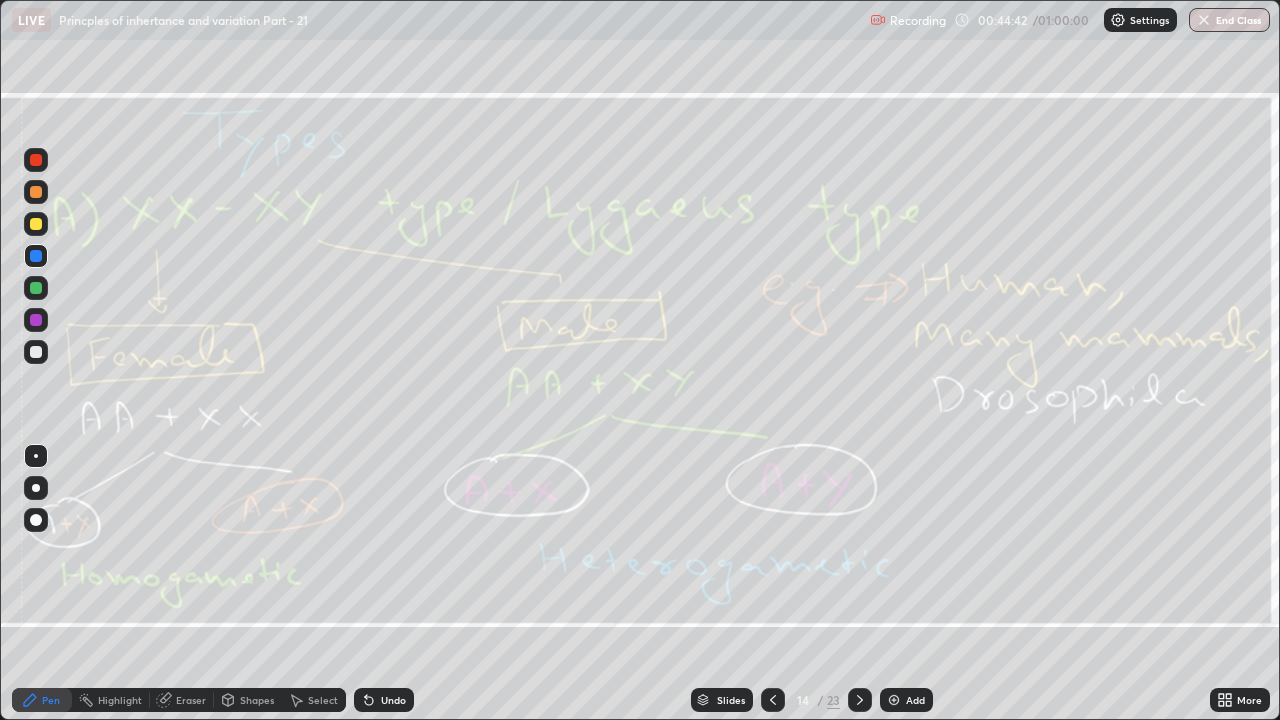 click on "Eraser" at bounding box center (191, 700) 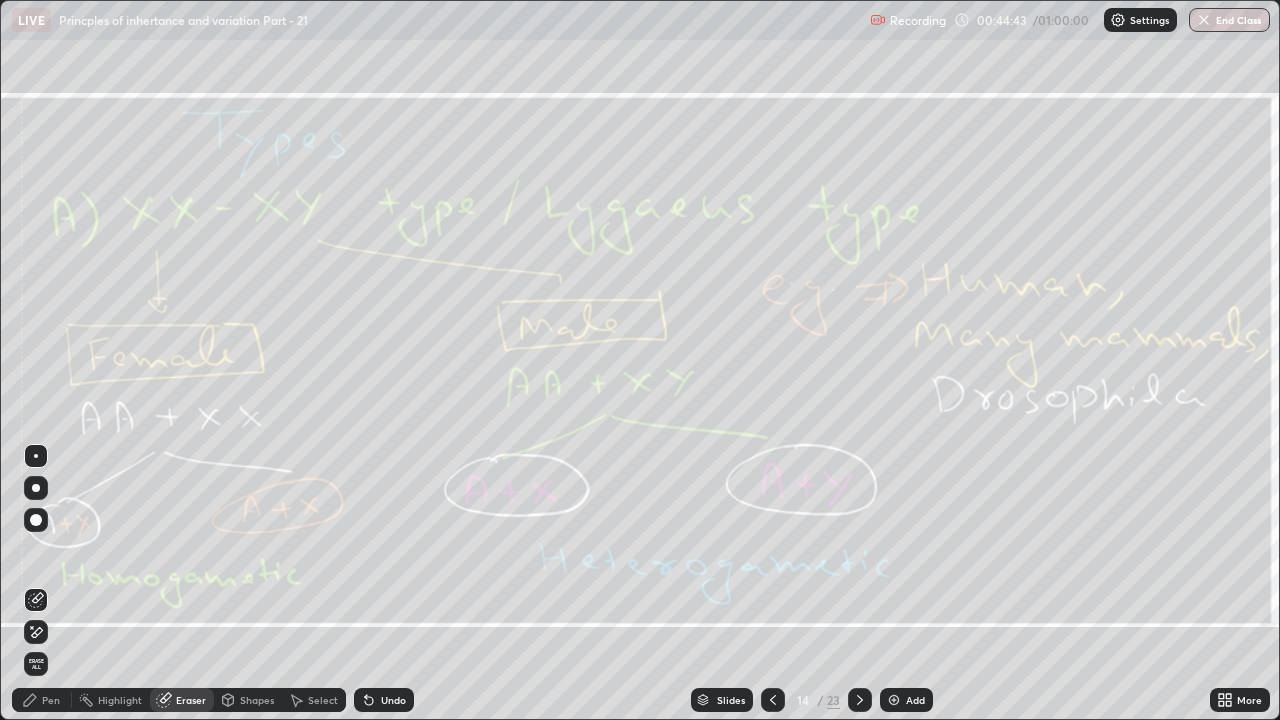 click on "Erase all" at bounding box center [36, 664] 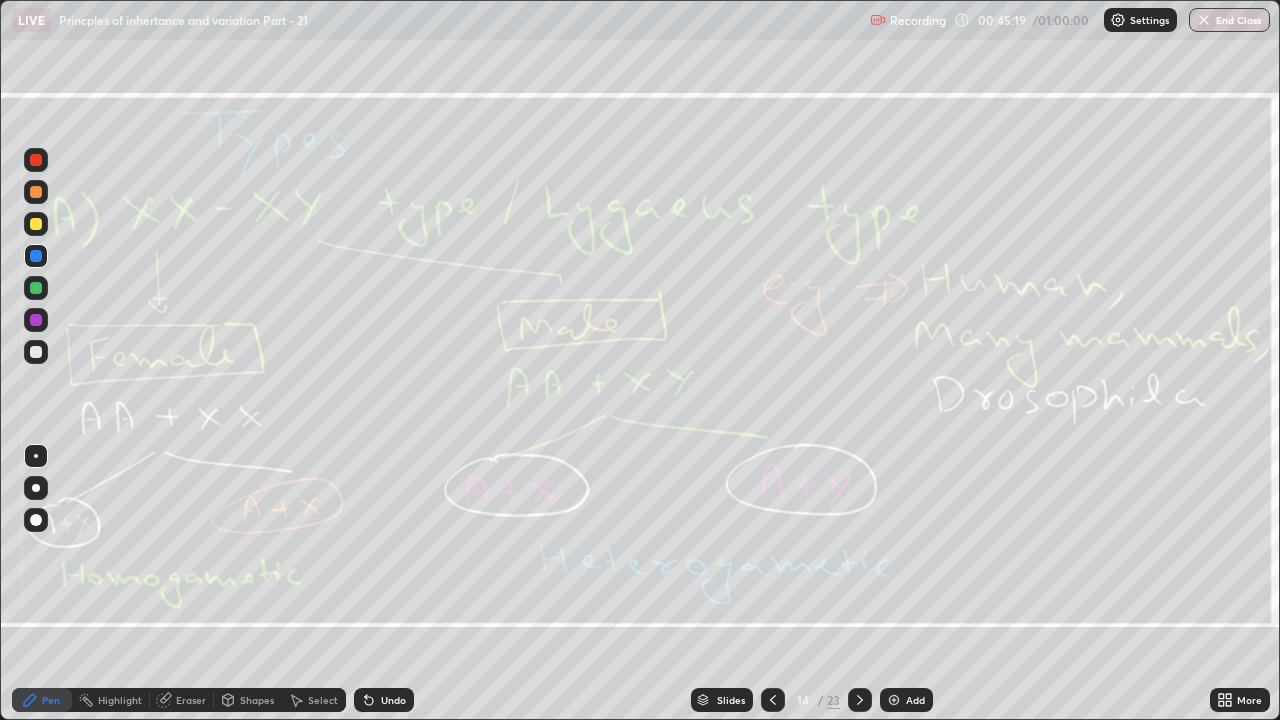 click at bounding box center [860, 700] 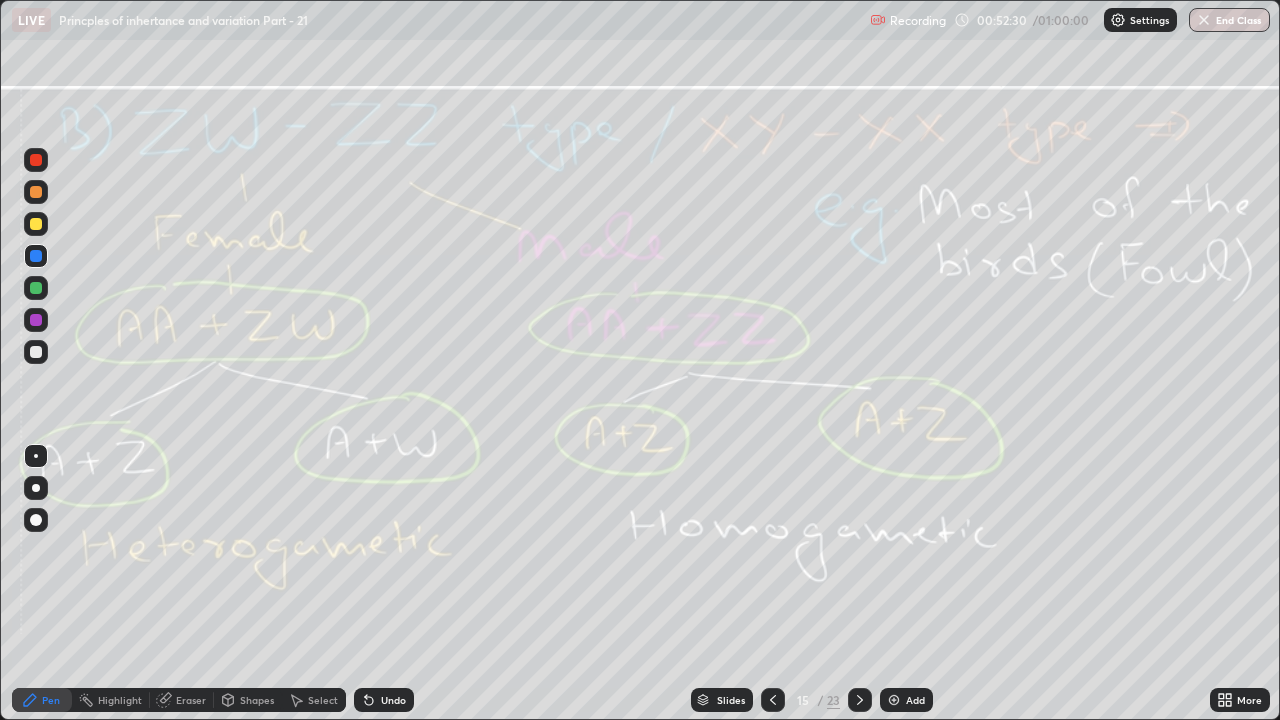 click 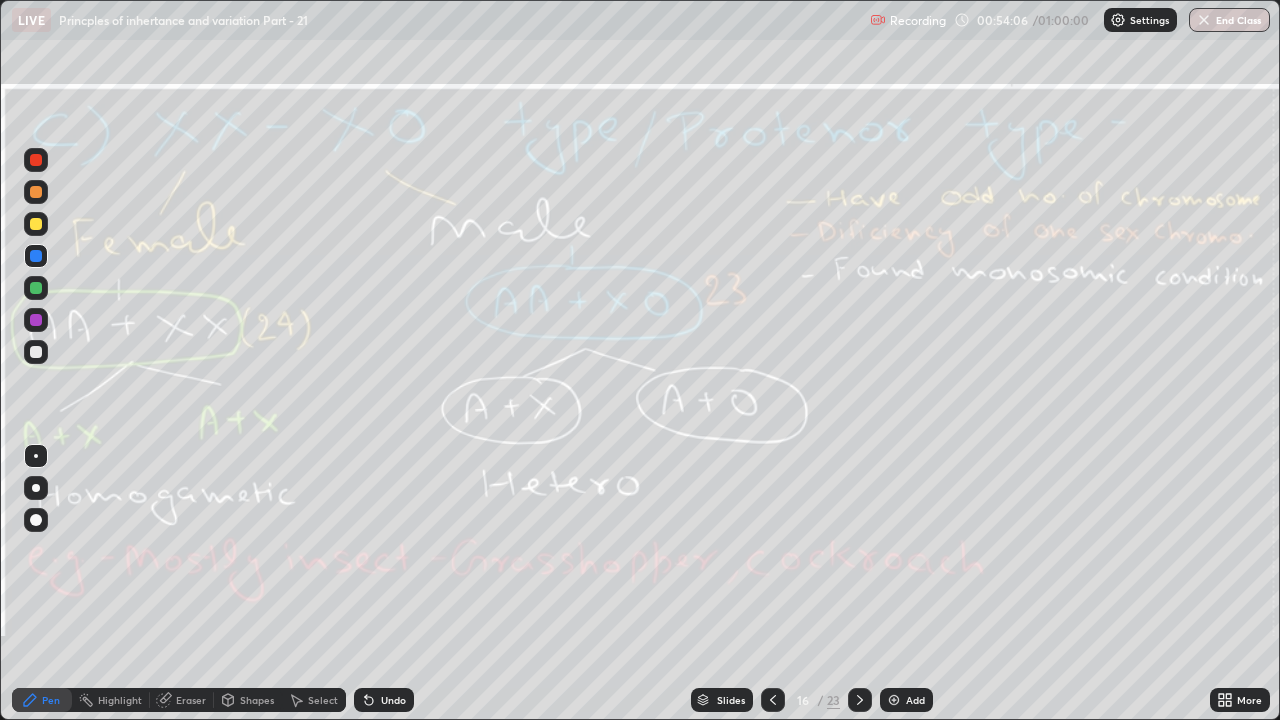 click on "Eraser" at bounding box center (191, 700) 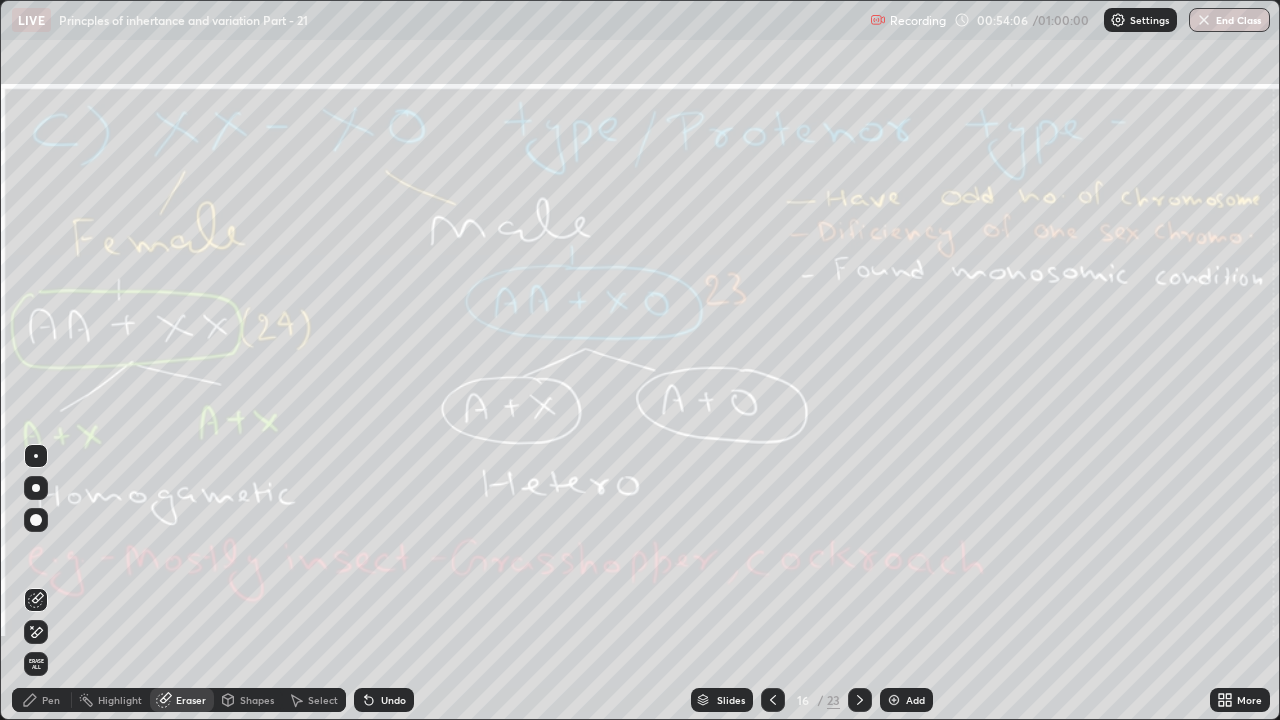 click on "Erase all" at bounding box center [36, 664] 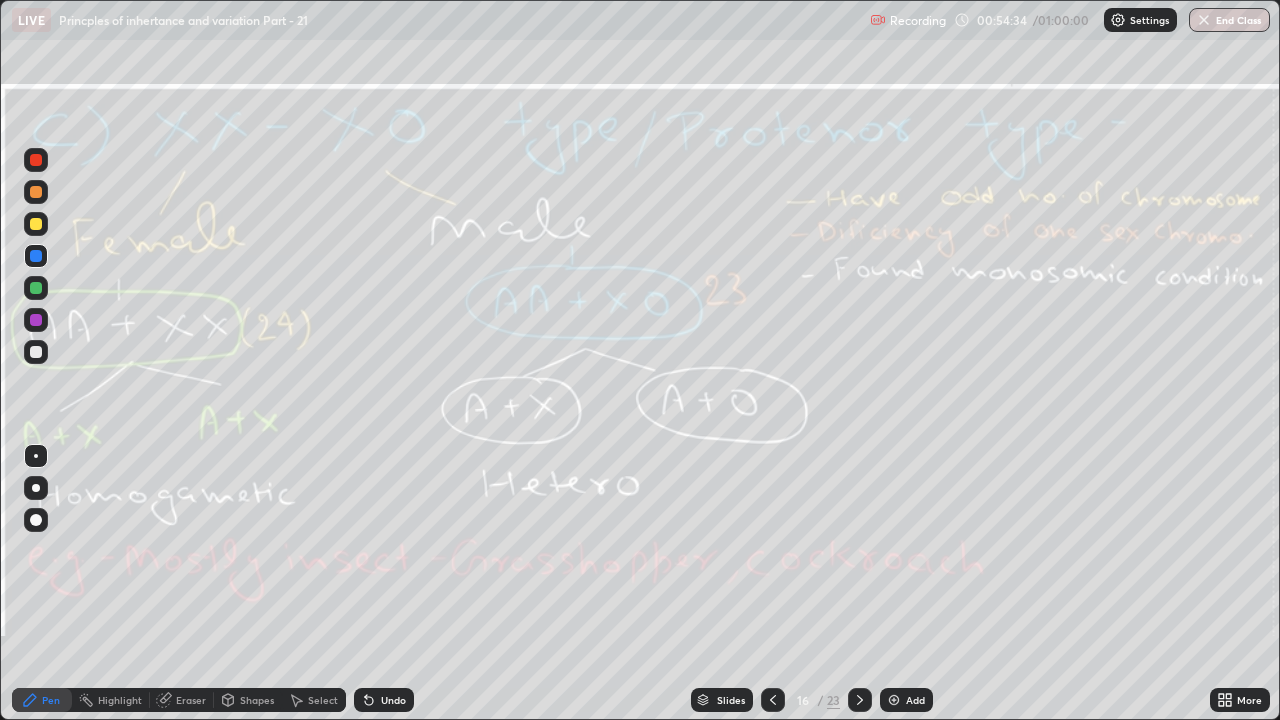 click on "Eraser" at bounding box center [191, 700] 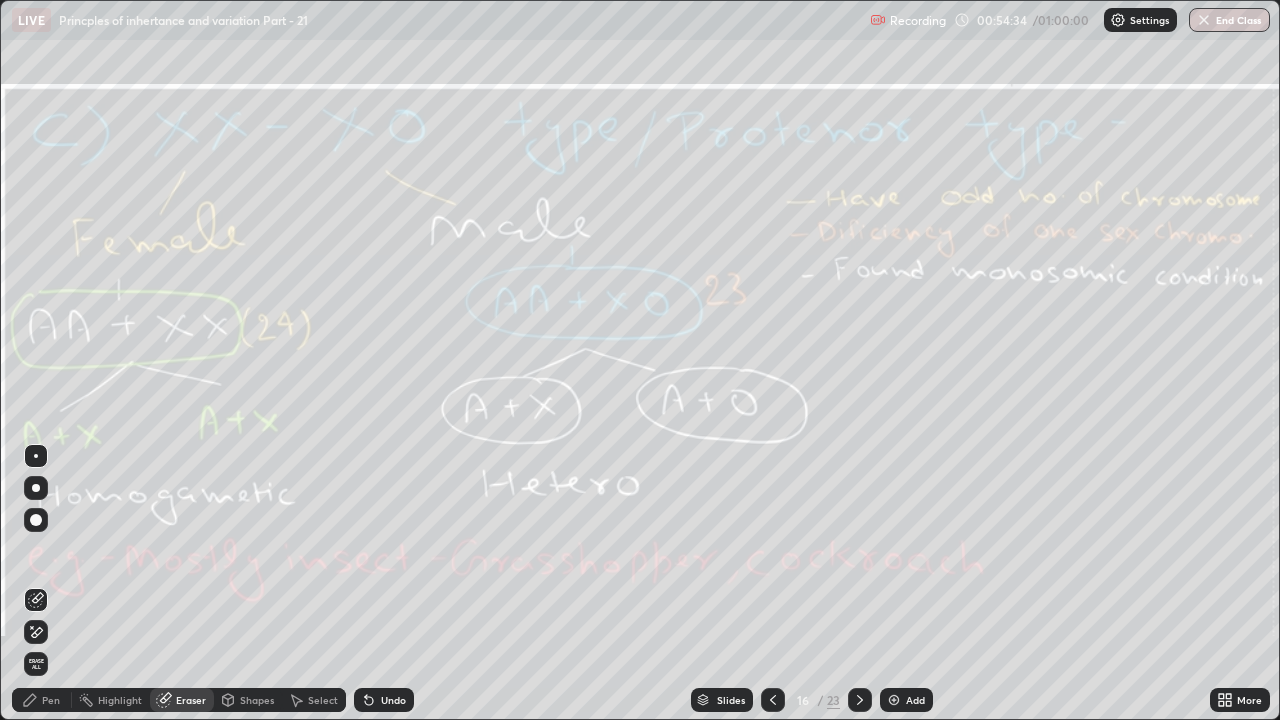 click on "Erase all" at bounding box center (36, 664) 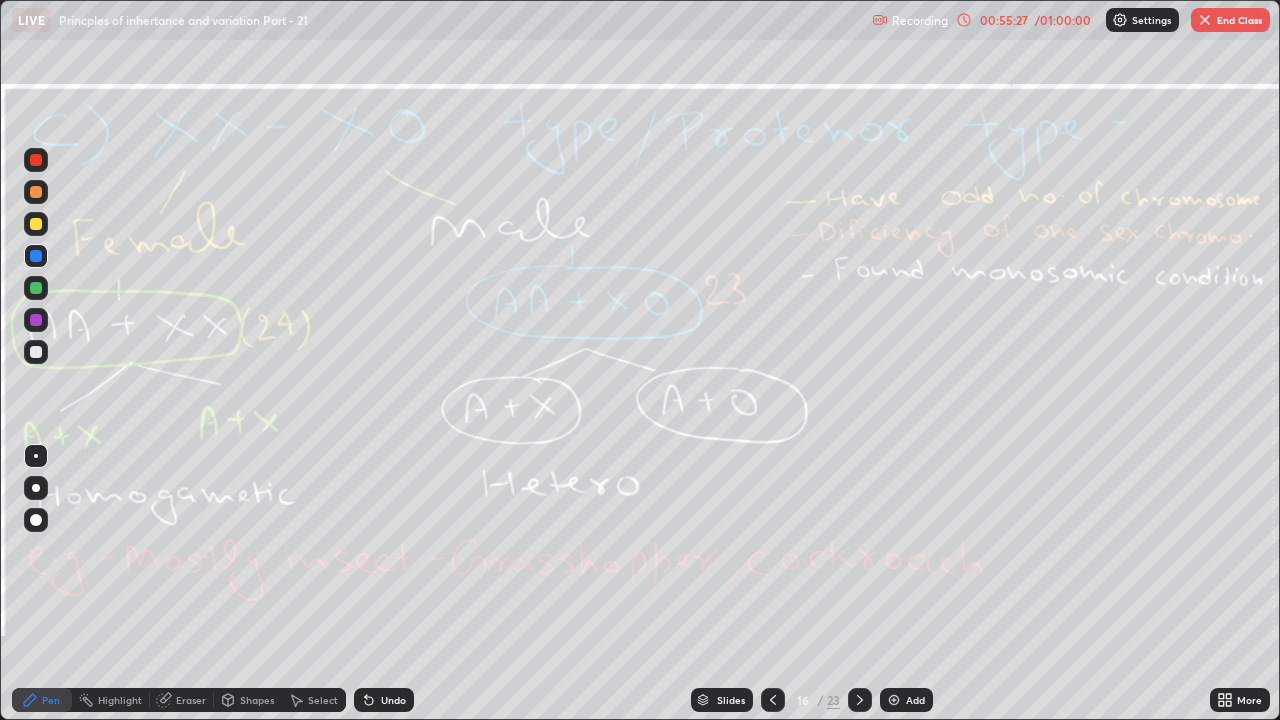 click on "Eraser" at bounding box center [182, 700] 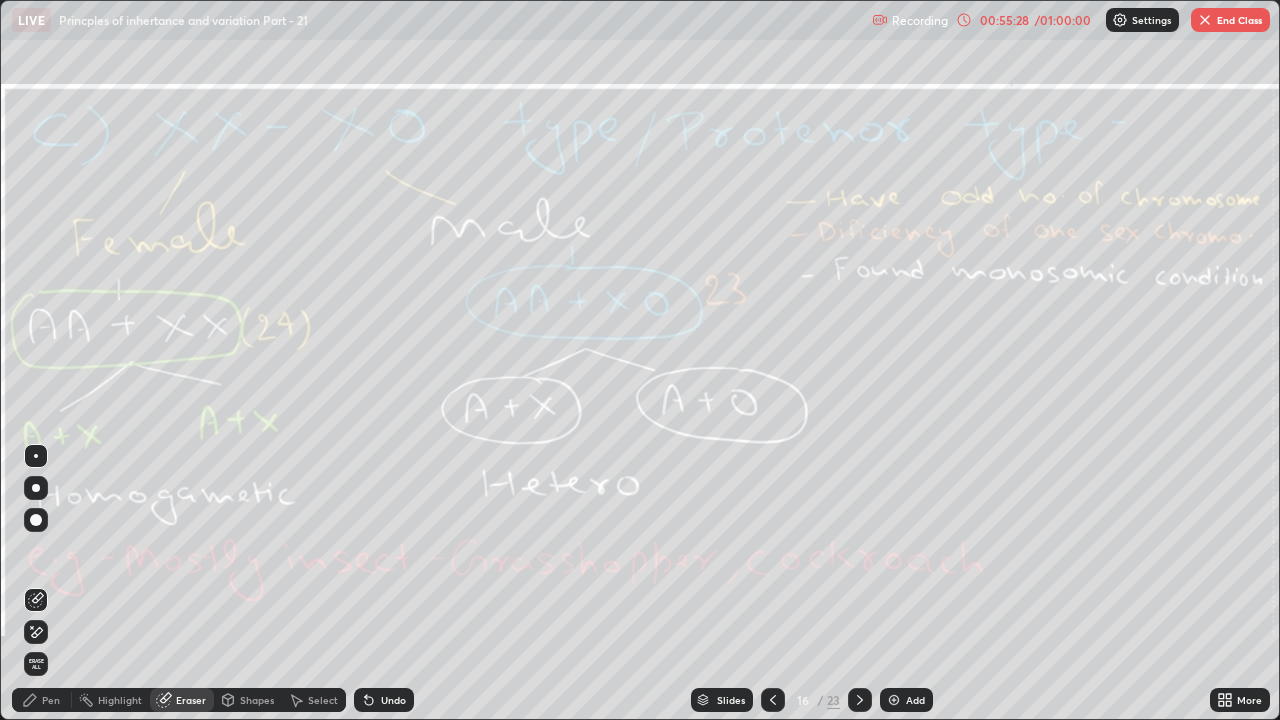 click on "Erase all" at bounding box center (36, 664) 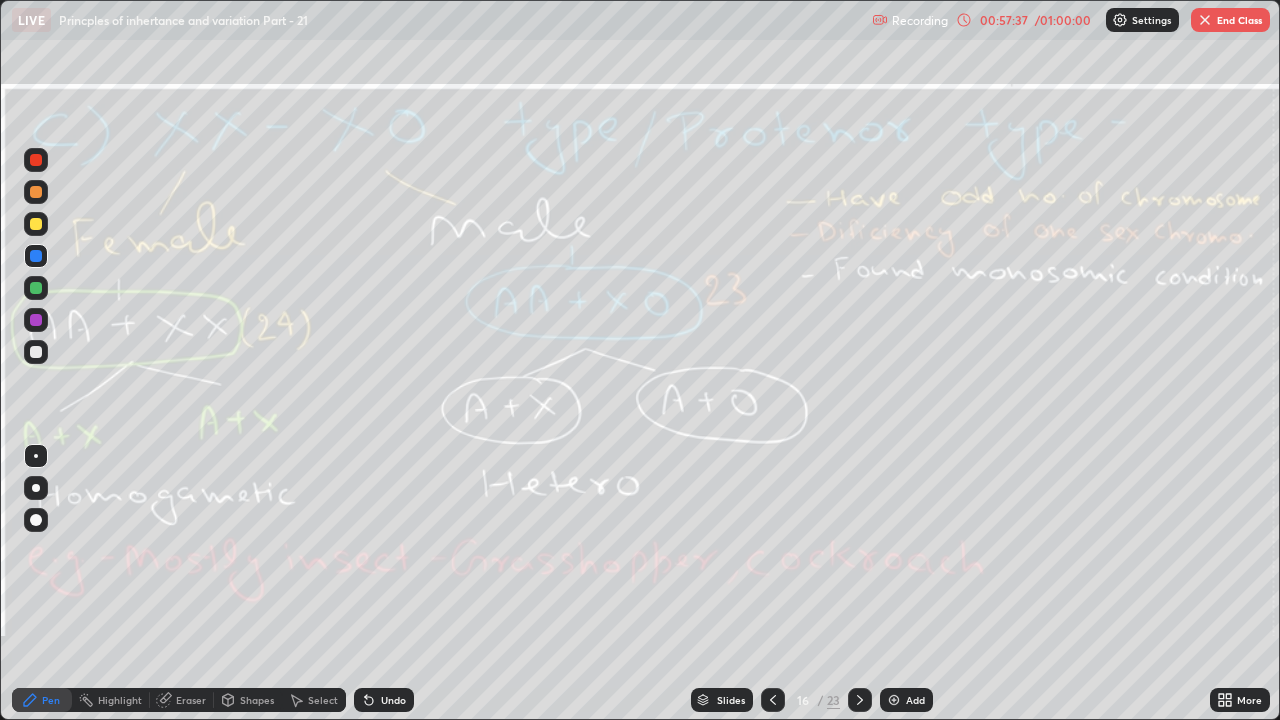 click 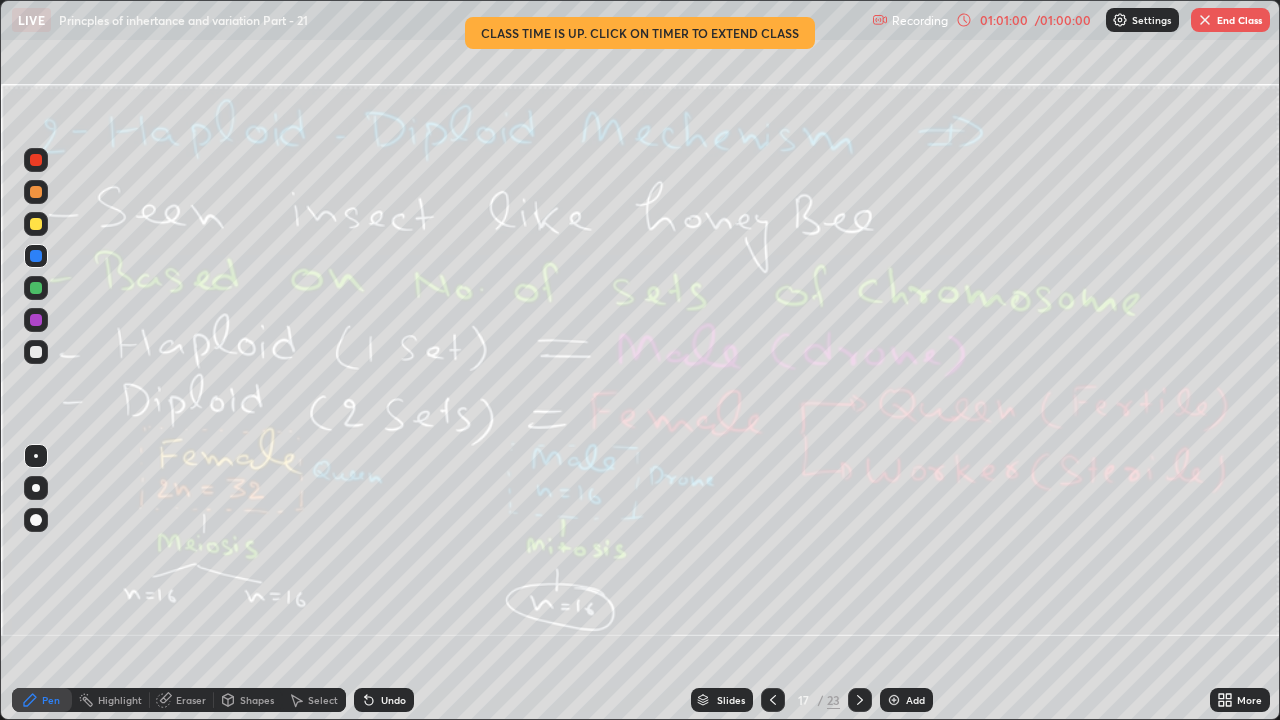 click on "Eraser" at bounding box center (191, 700) 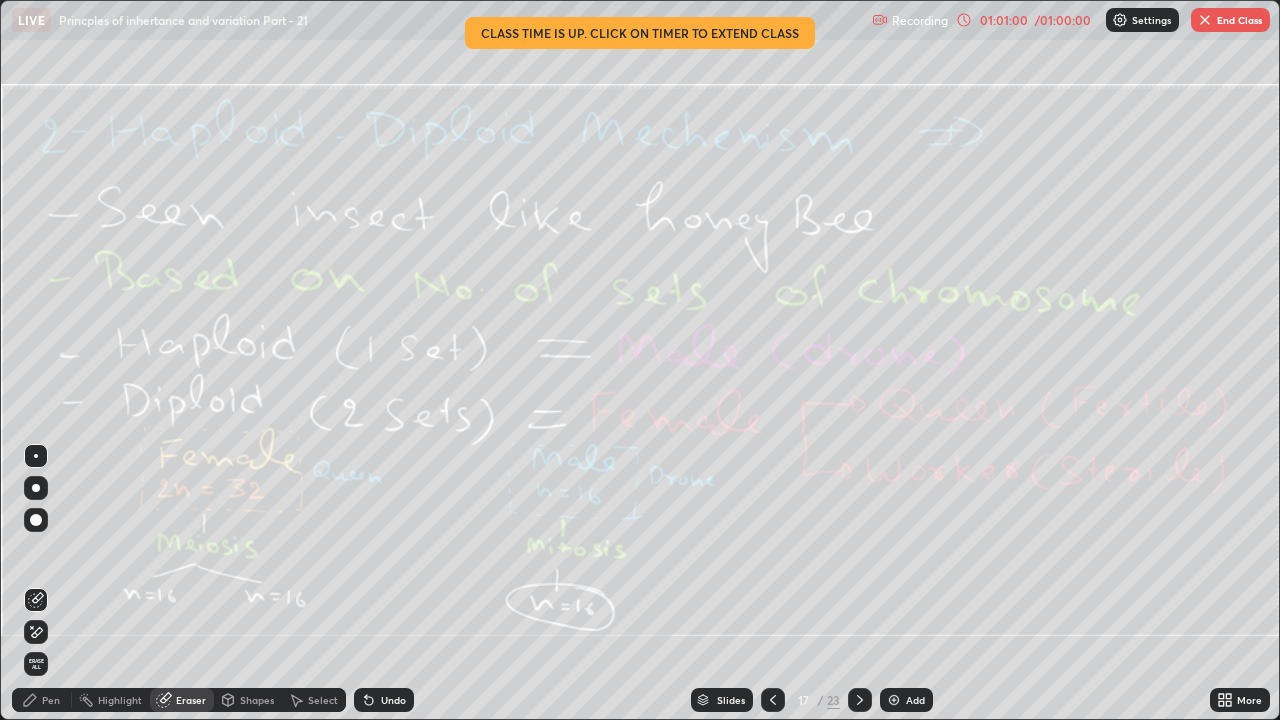 click on "Erase all" at bounding box center (36, 664) 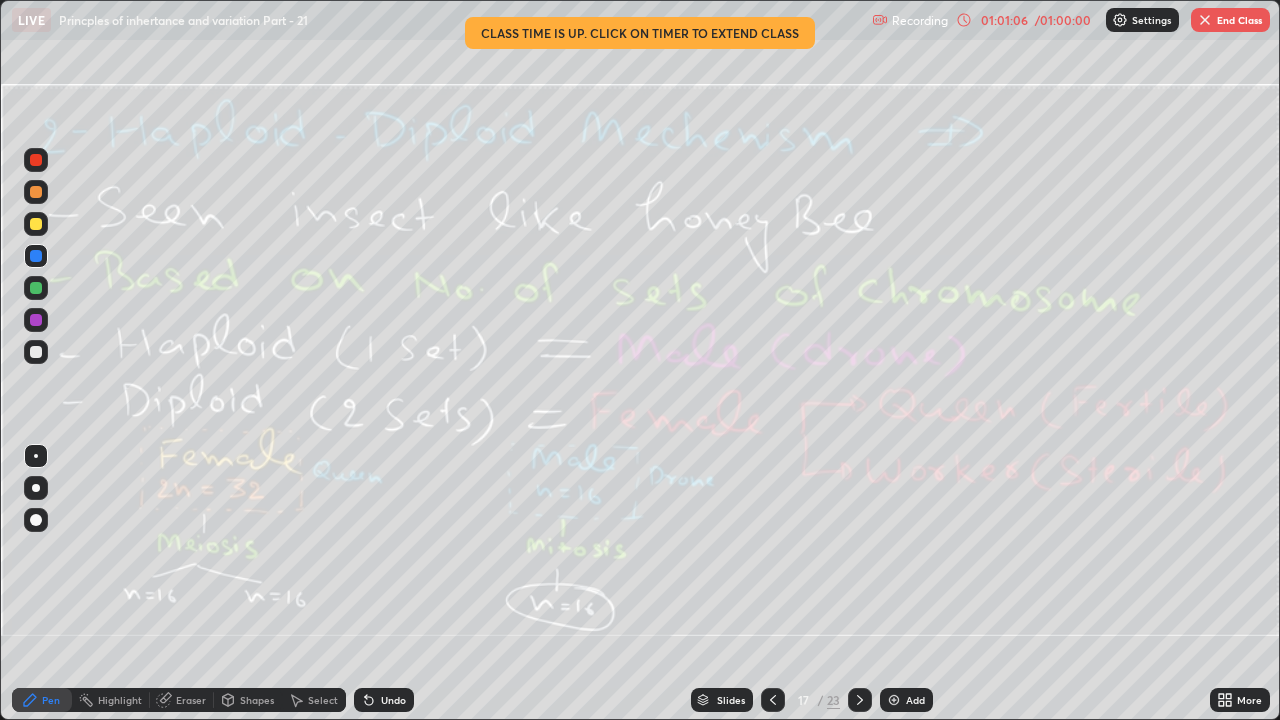 click 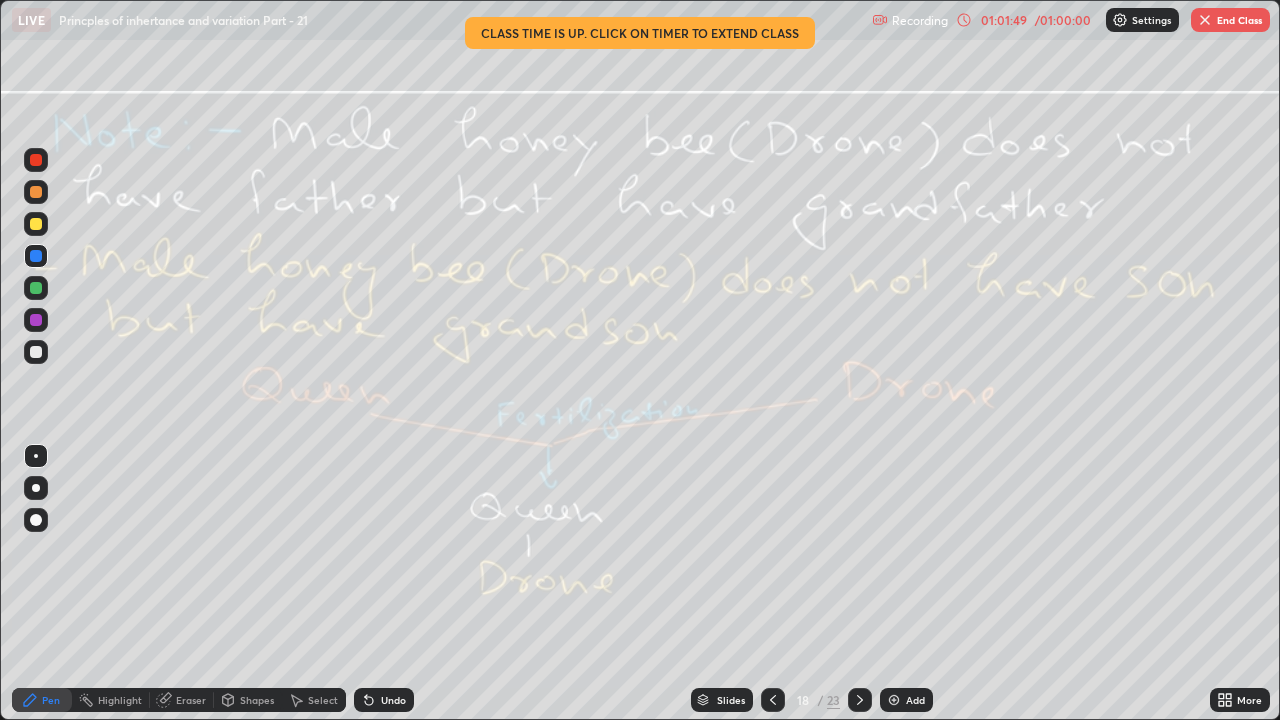 click at bounding box center (773, 700) 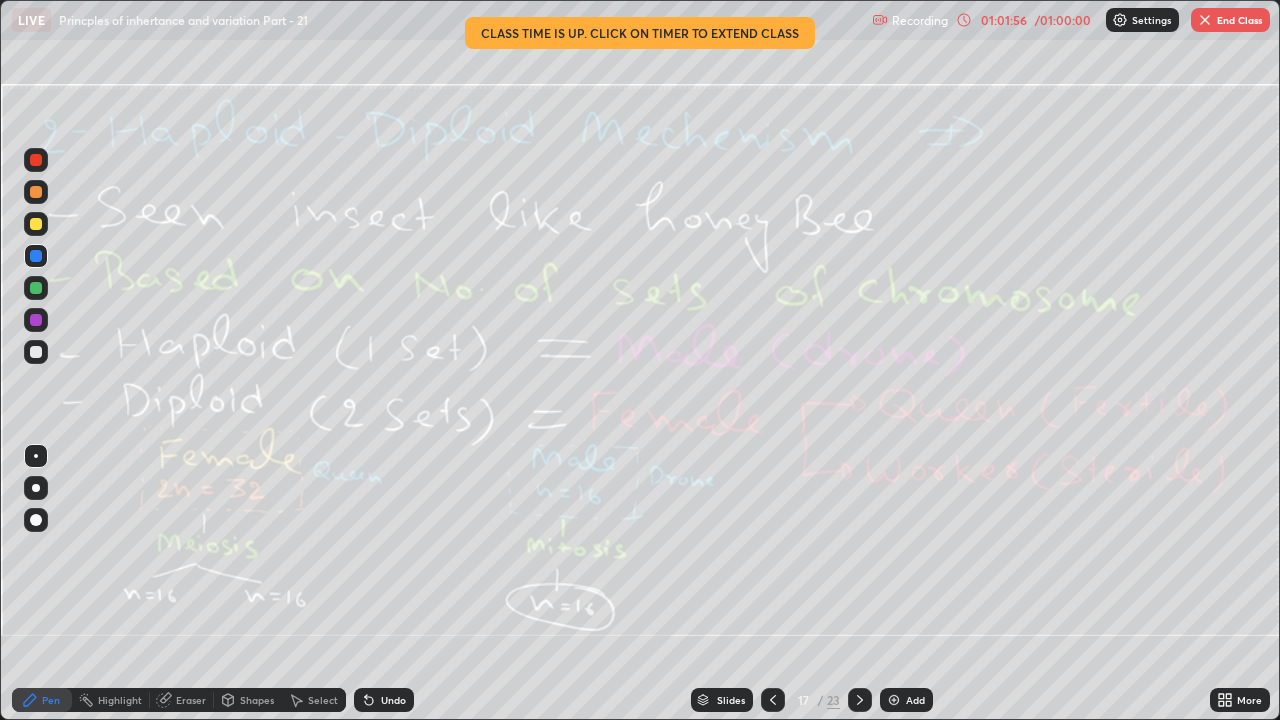 click 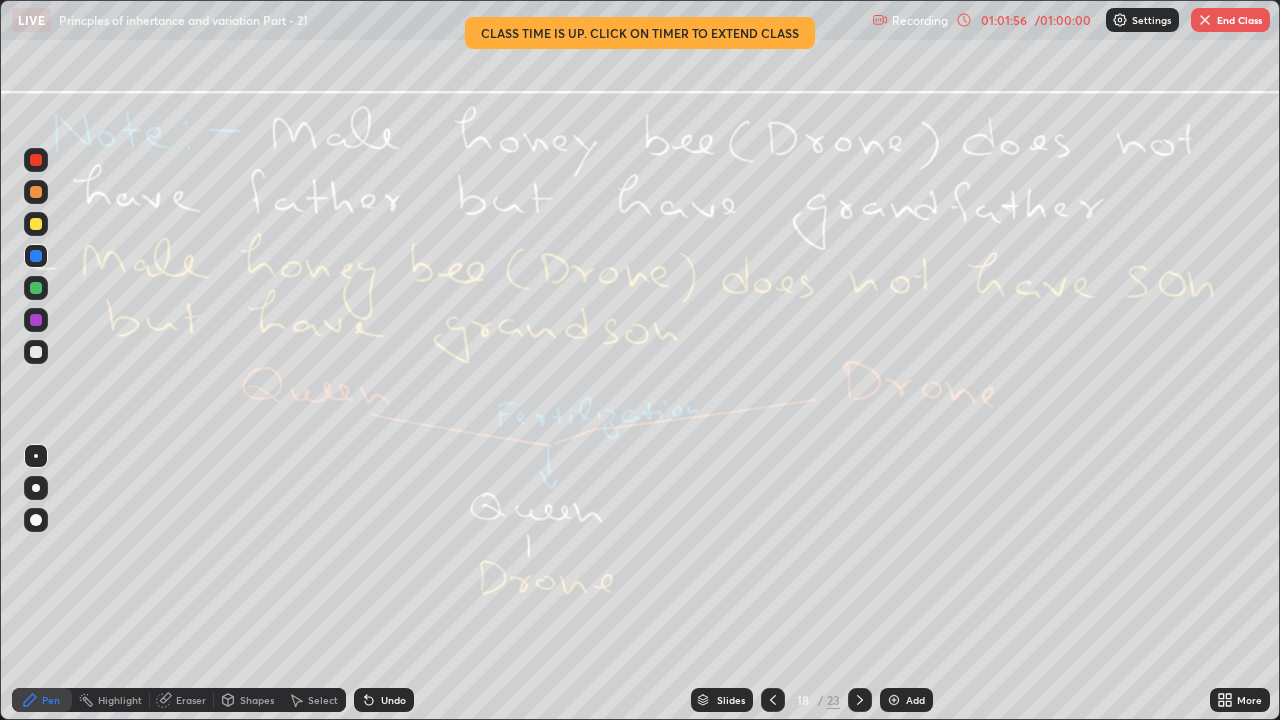 click 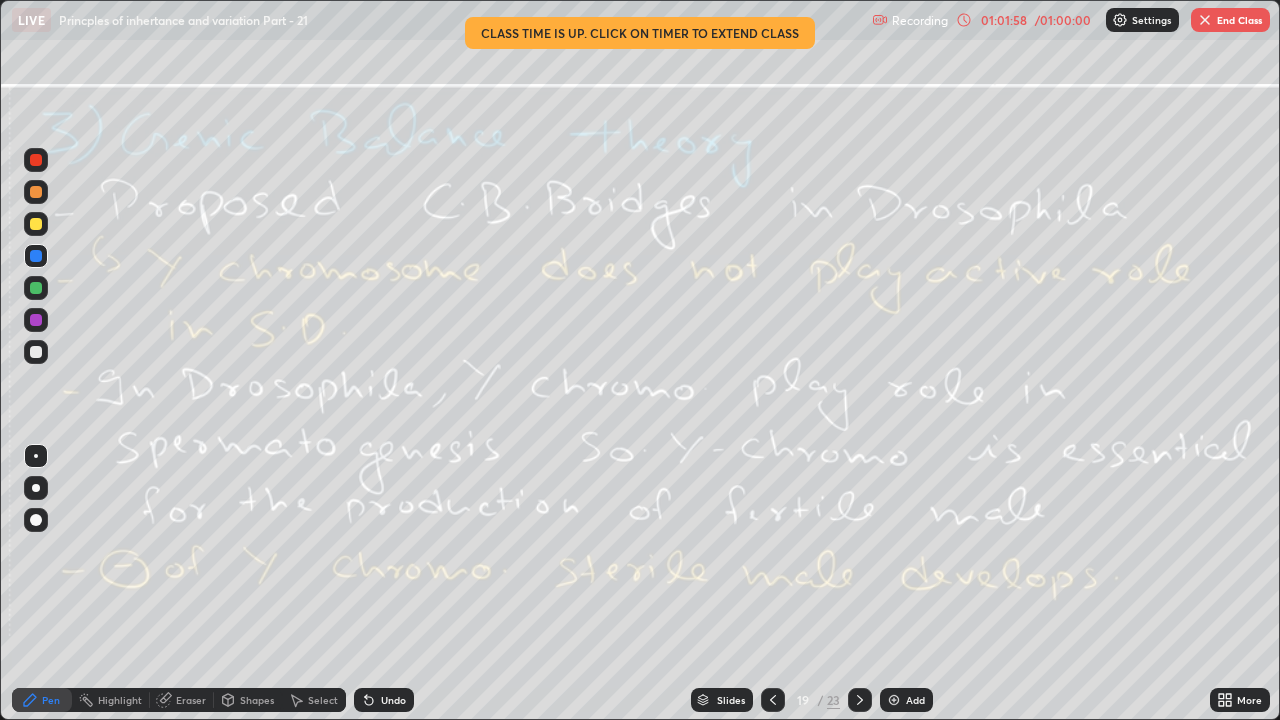 click 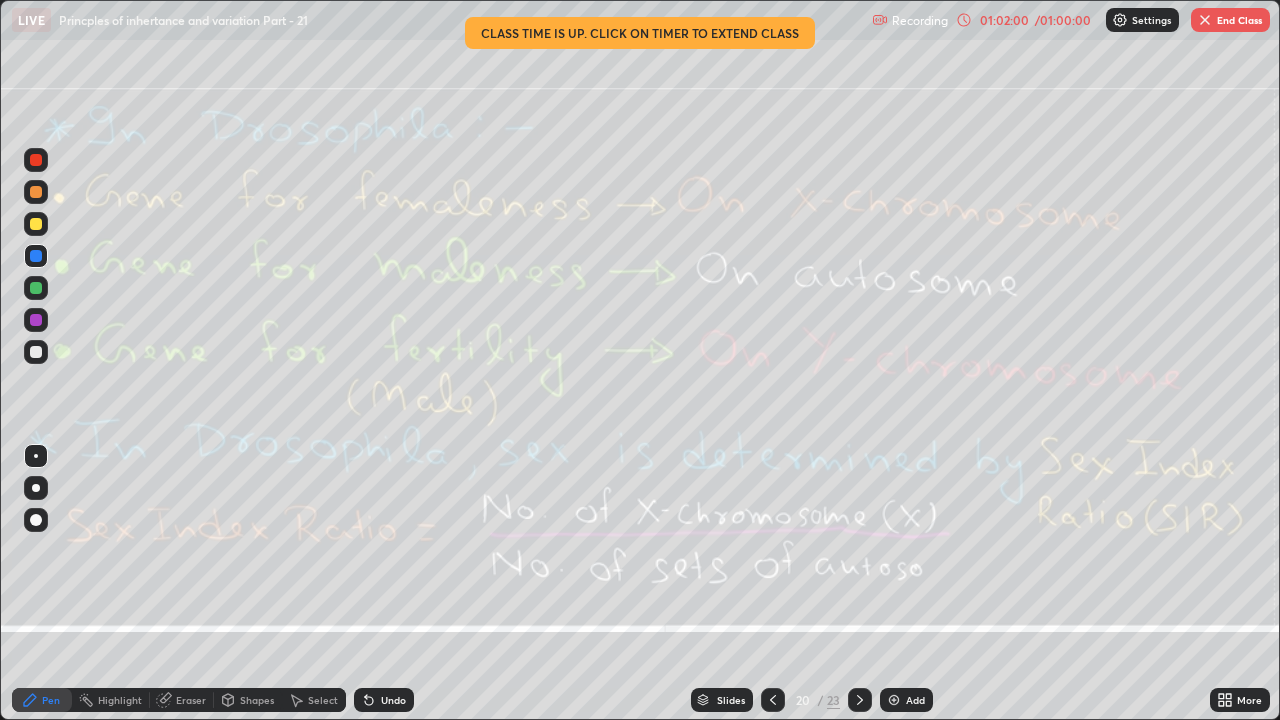 click 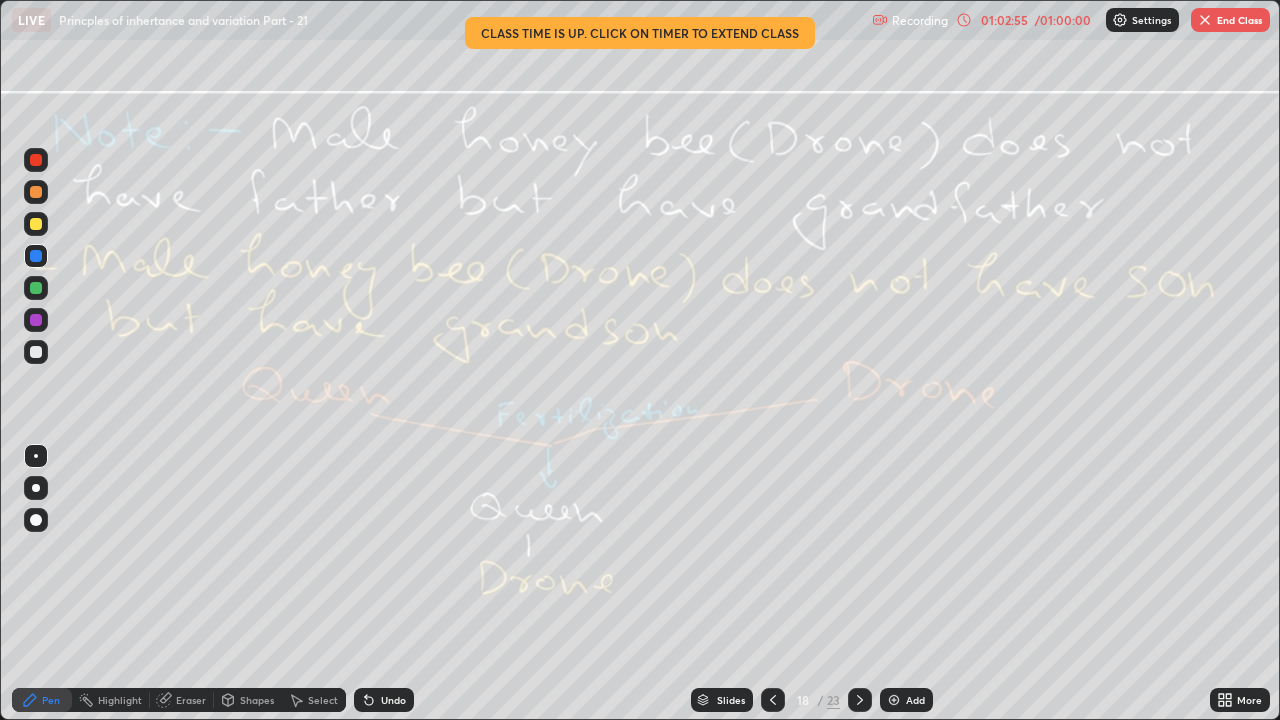 click on "Eraser" at bounding box center (191, 700) 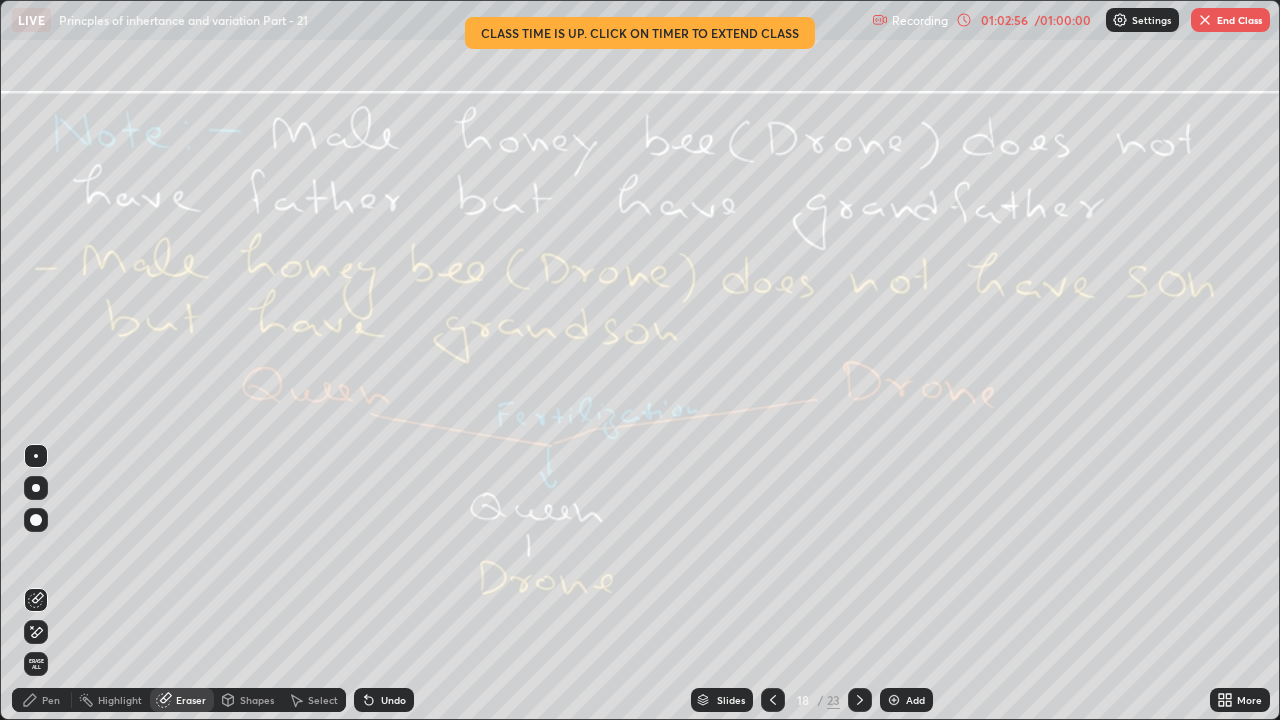 click on "Erase all" at bounding box center [36, 664] 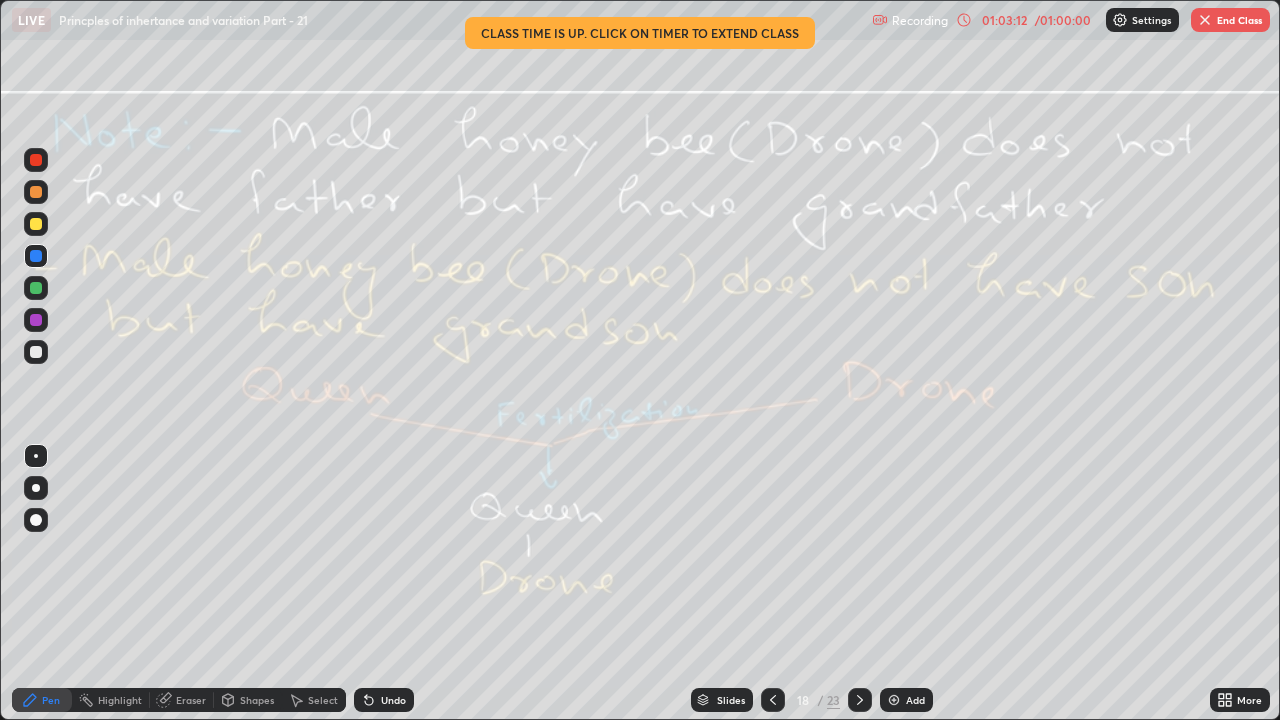 click 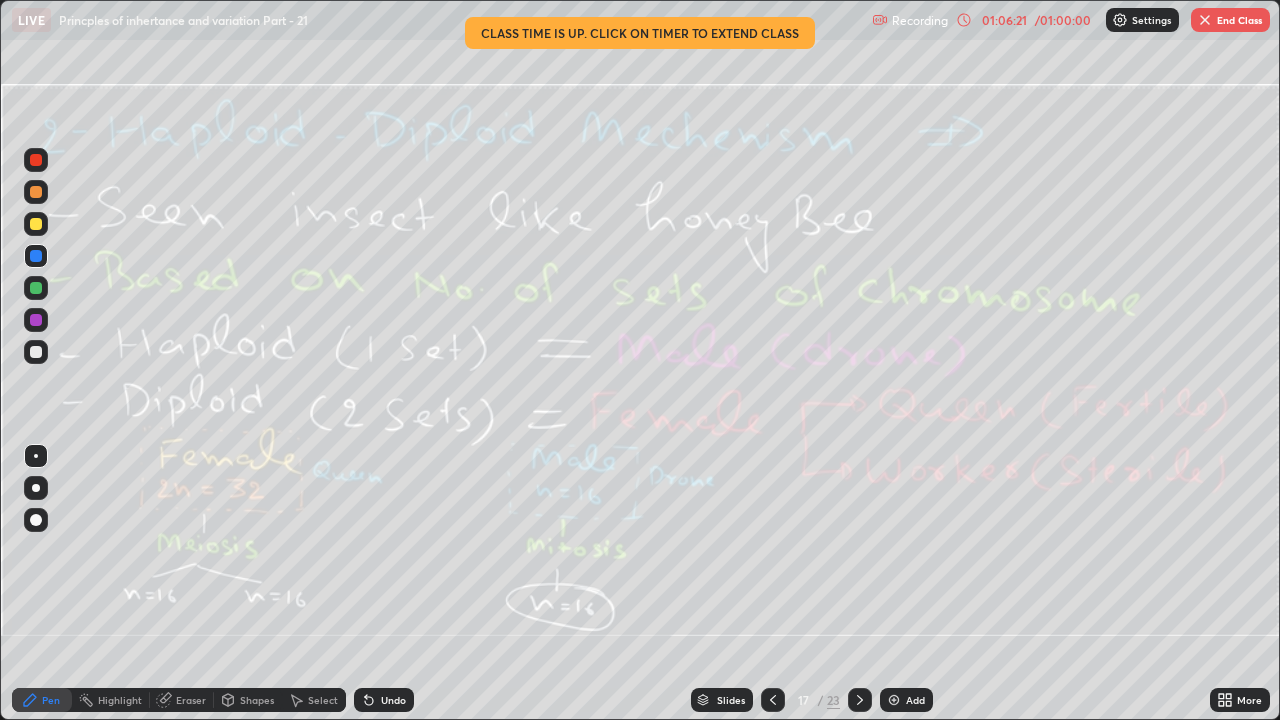 click 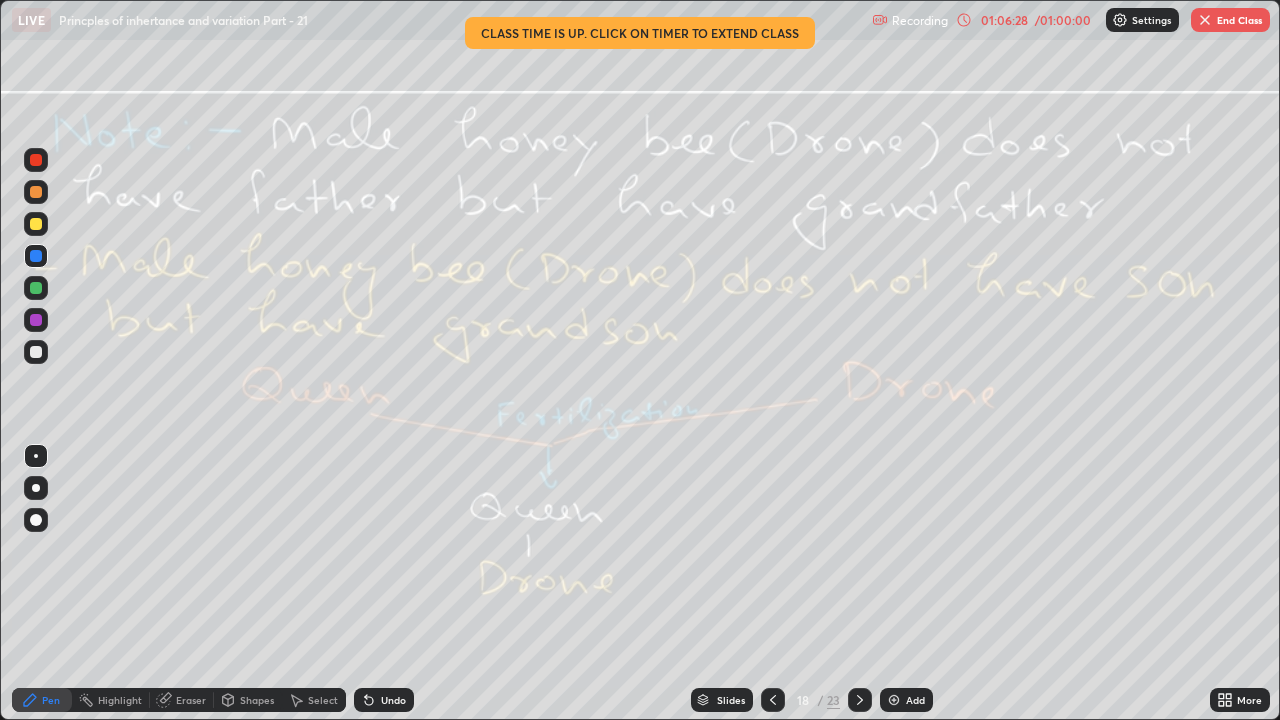 click on "/  01:00:00" at bounding box center (1063, 20) 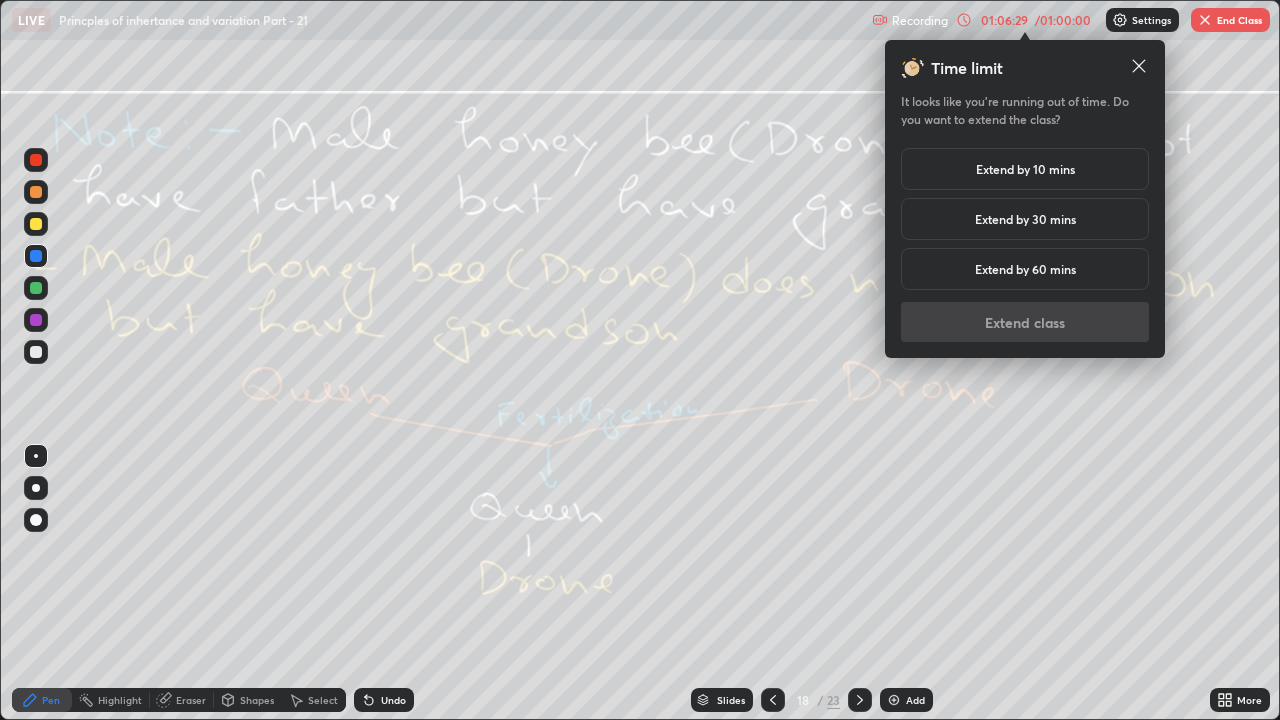 click on "Extend by 10 mins" at bounding box center (1025, 169) 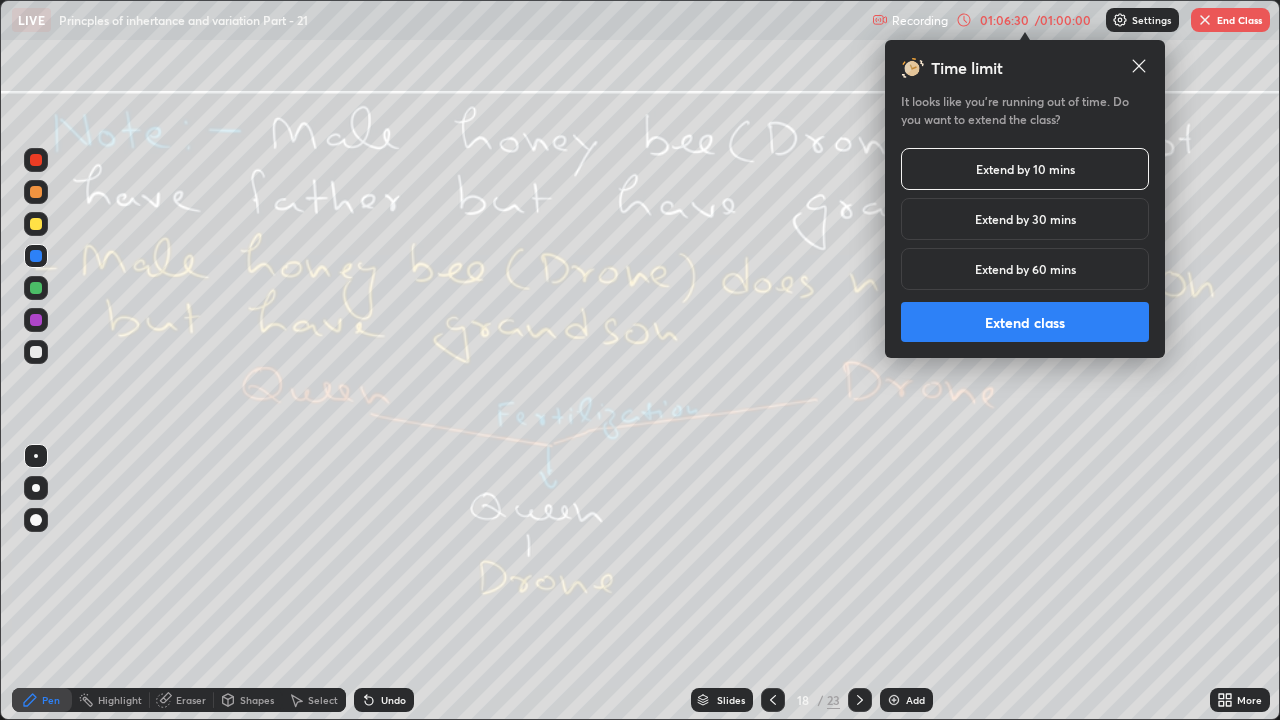 click on "Extend class" at bounding box center (1025, 322) 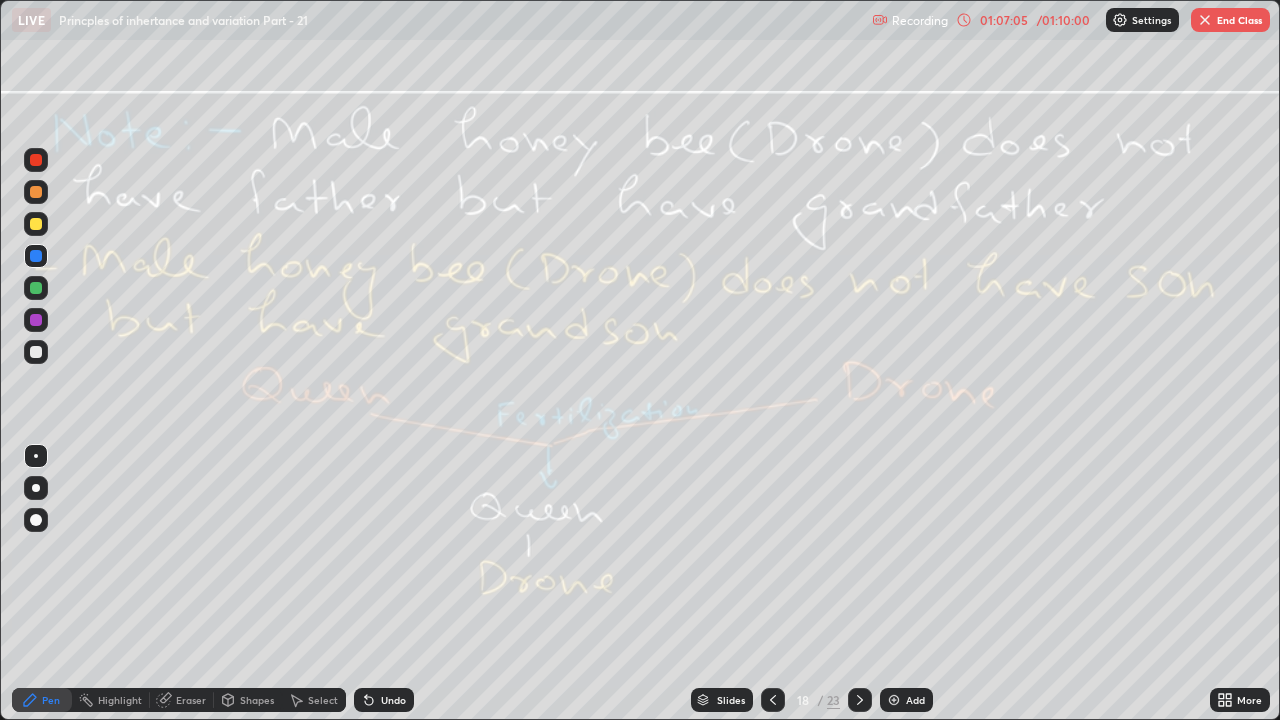 click 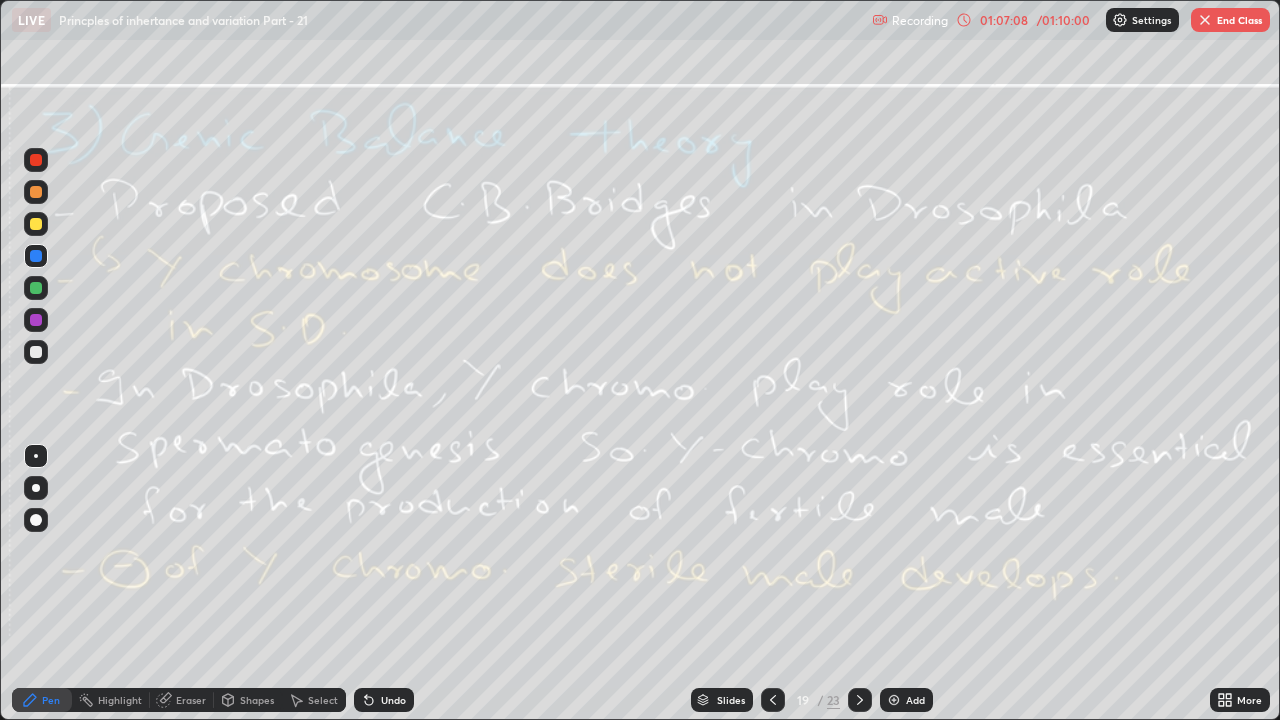 click 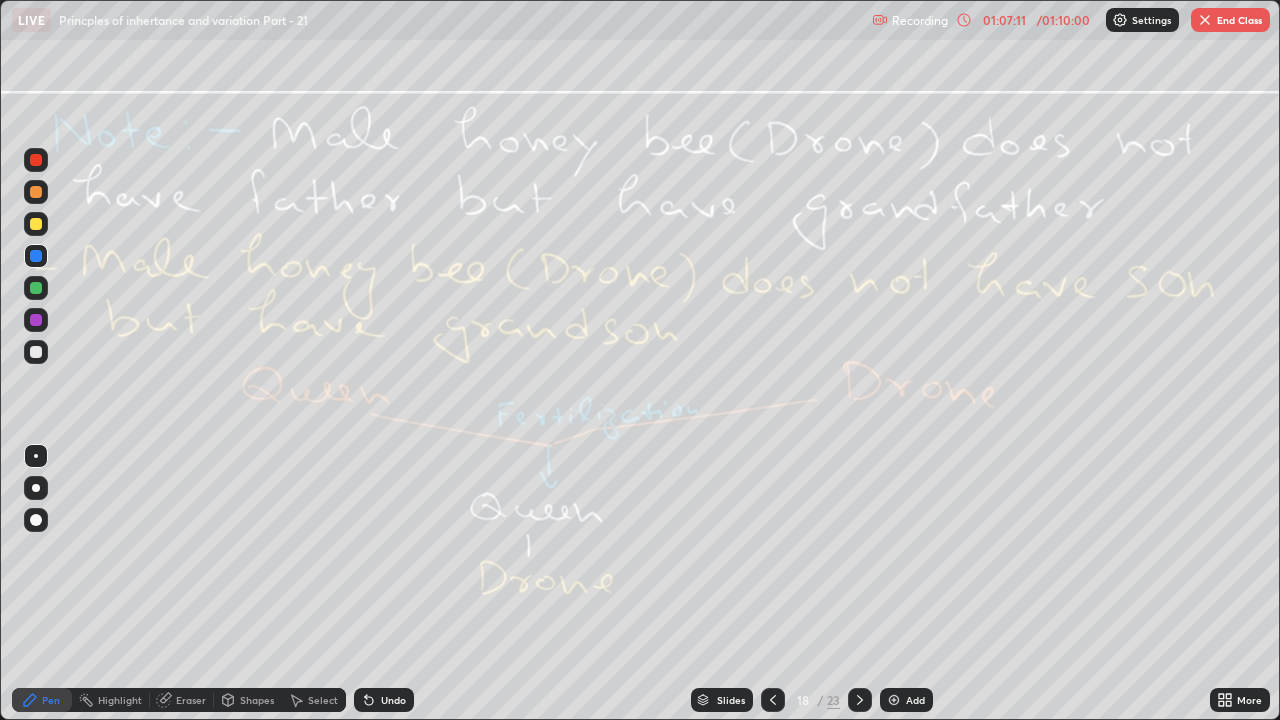 click 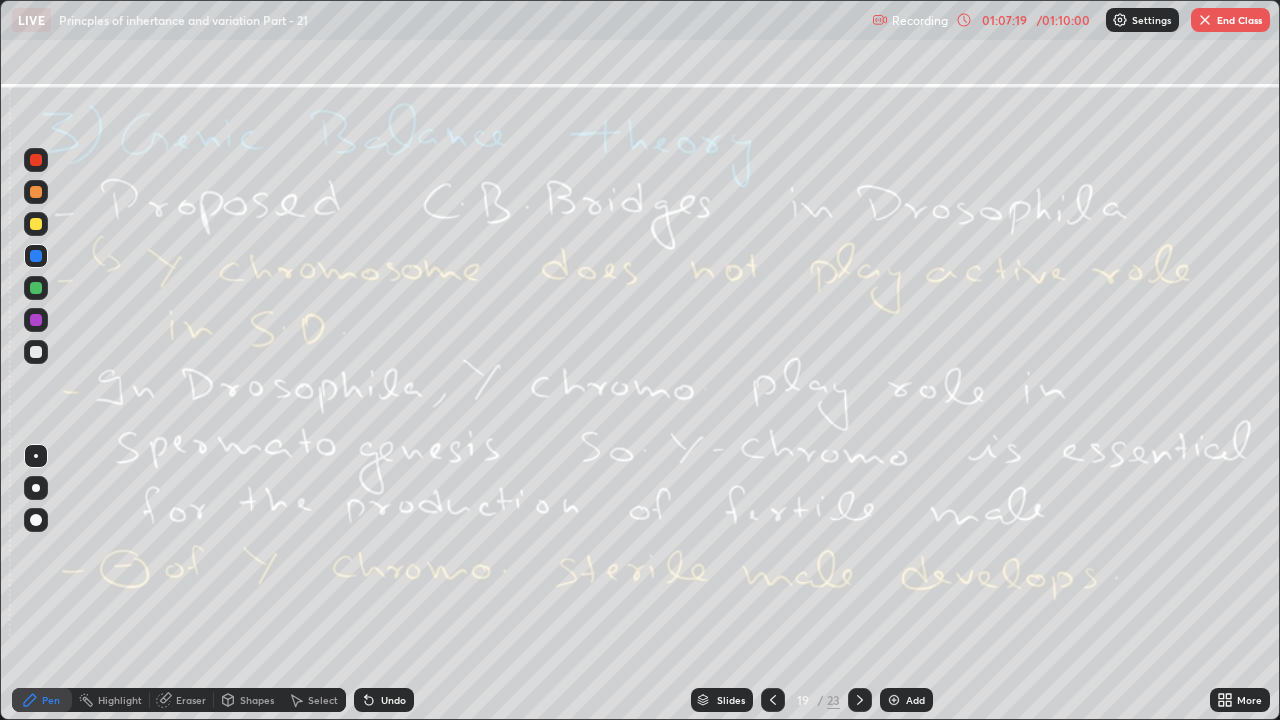click 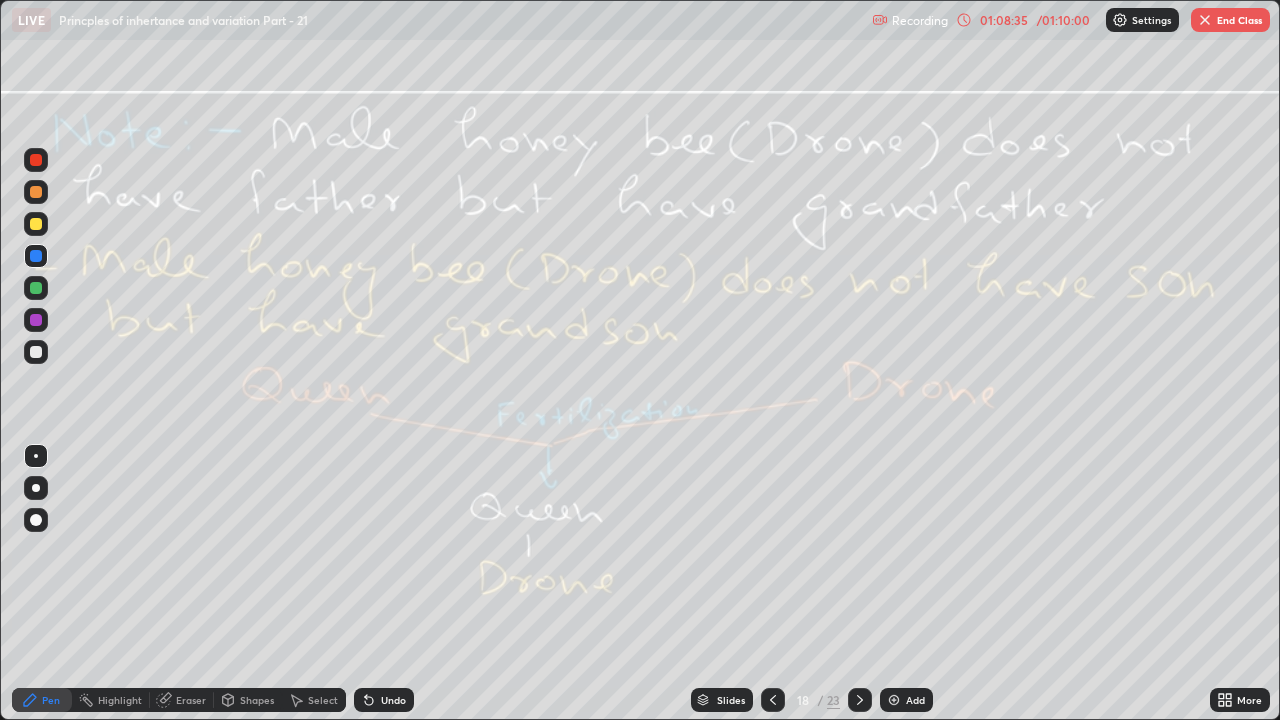 click 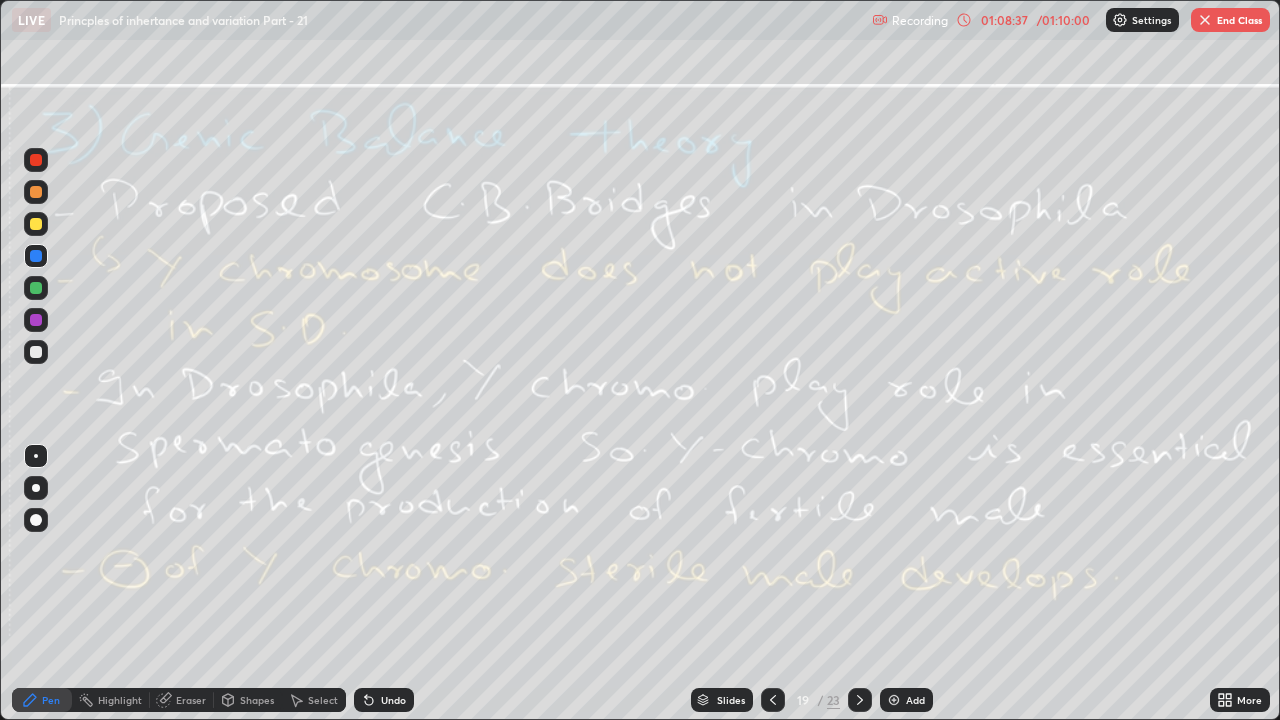 click 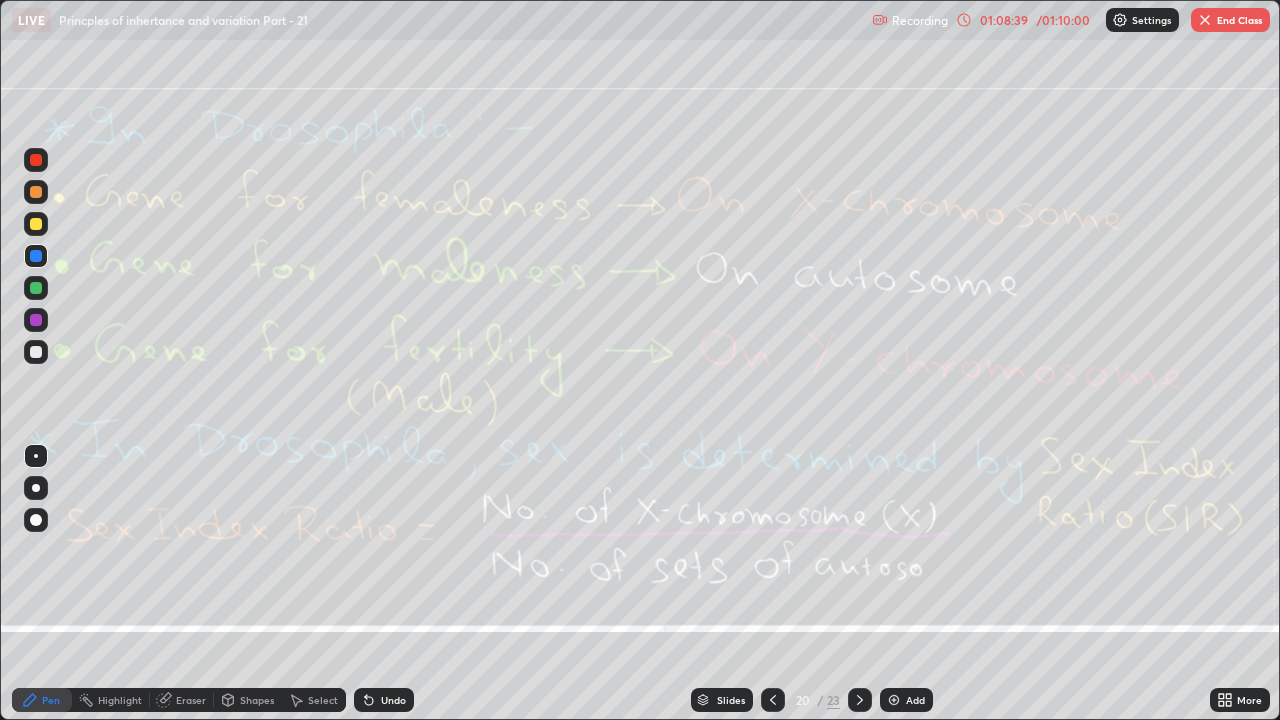 click 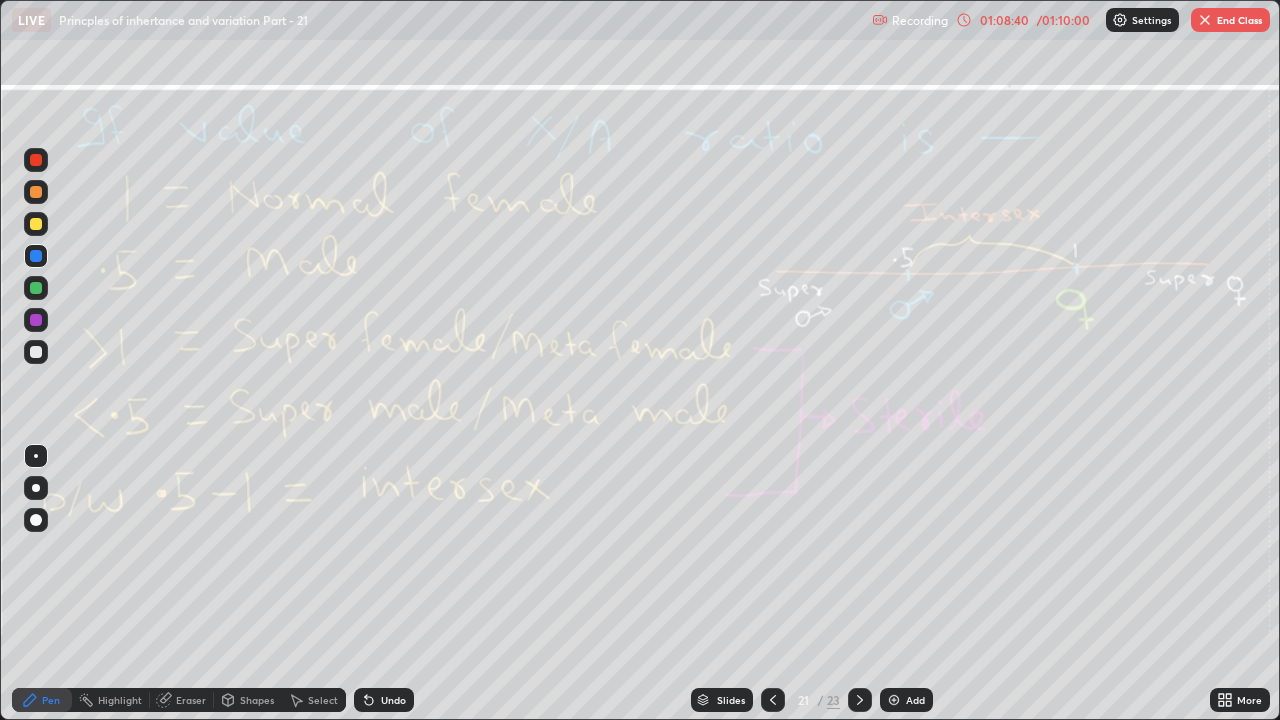 click on "End Class" at bounding box center [1230, 20] 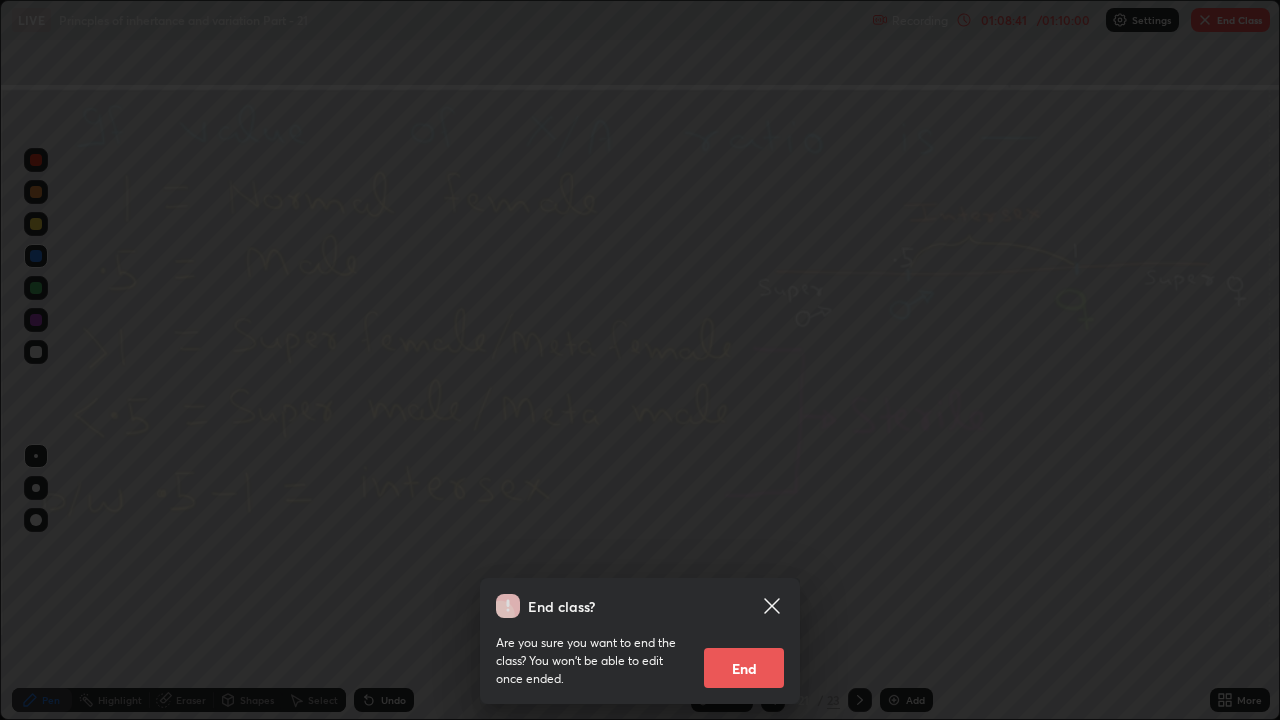 click on "End" at bounding box center [744, 668] 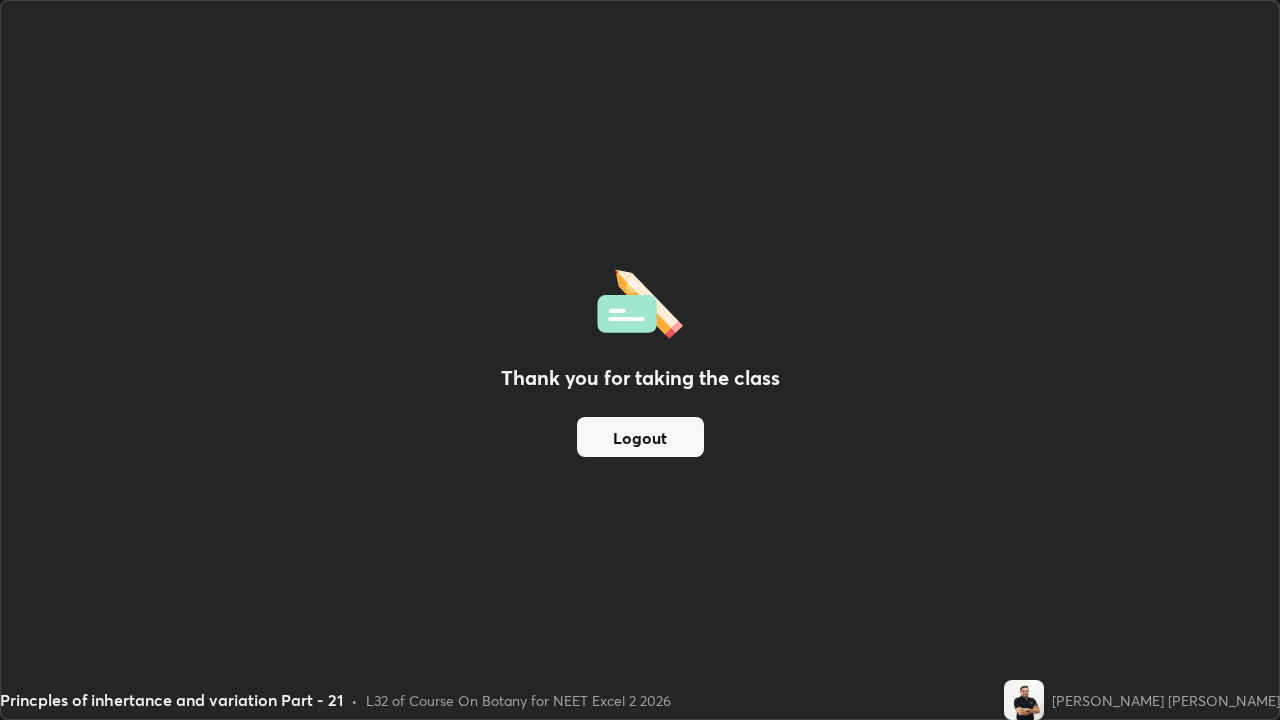click on "Logout" at bounding box center [640, 437] 